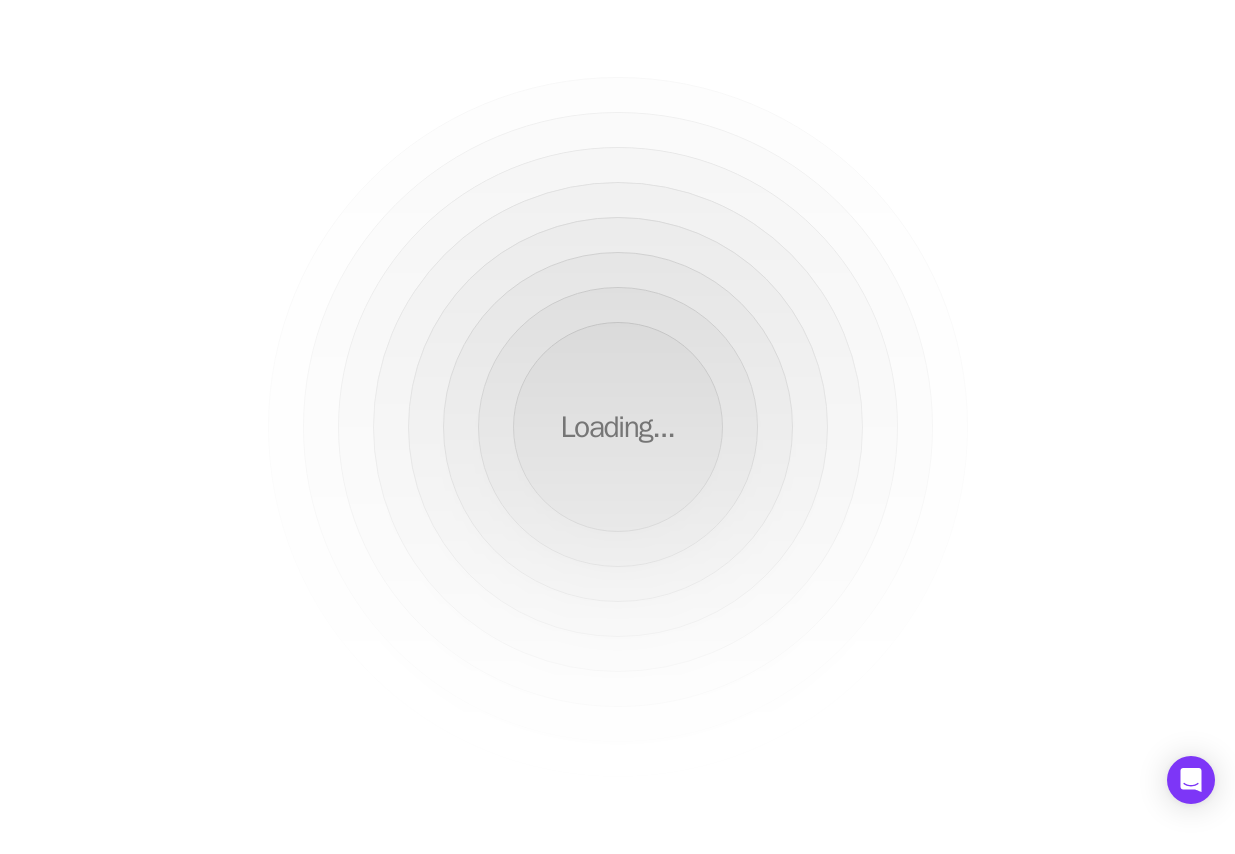 scroll, scrollTop: 0, scrollLeft: 0, axis: both 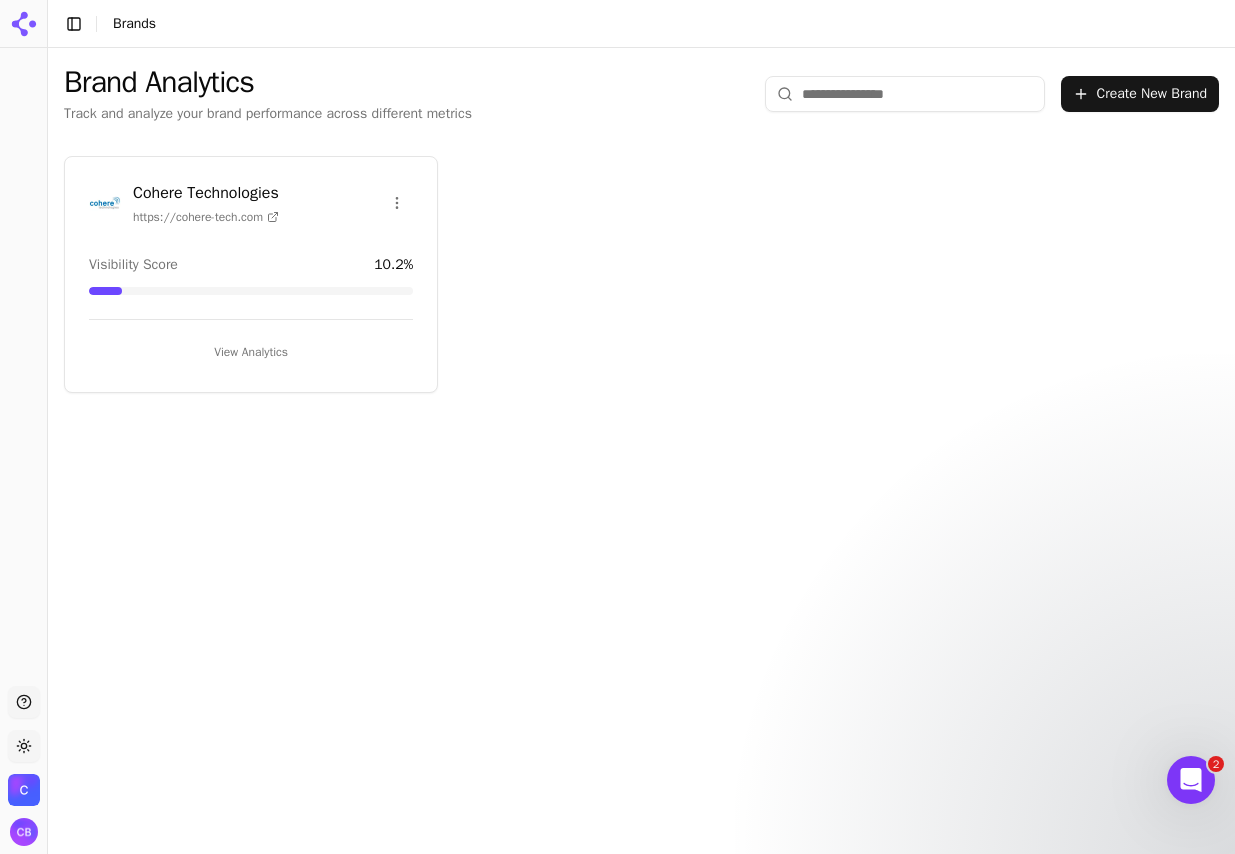 click on "Create New Brand" at bounding box center [1140, 94] 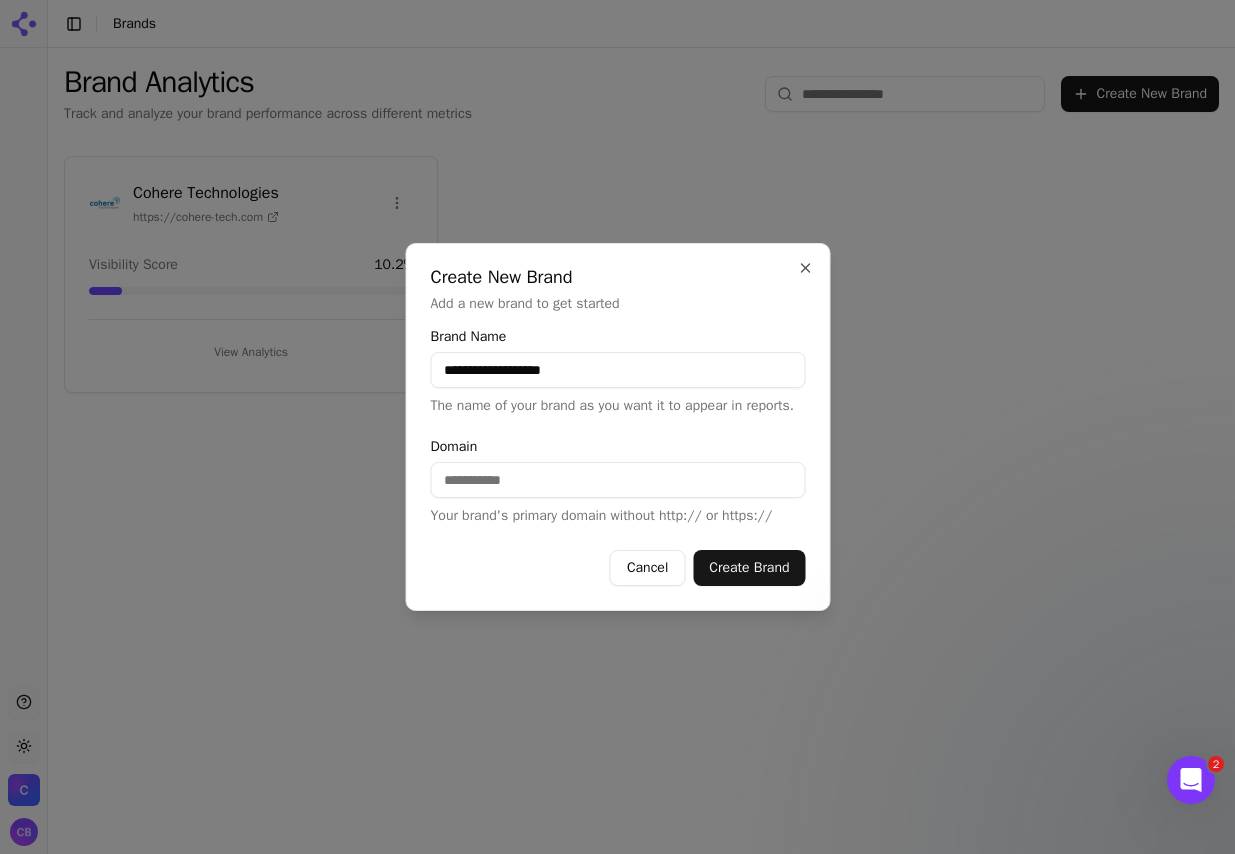 type on "**********" 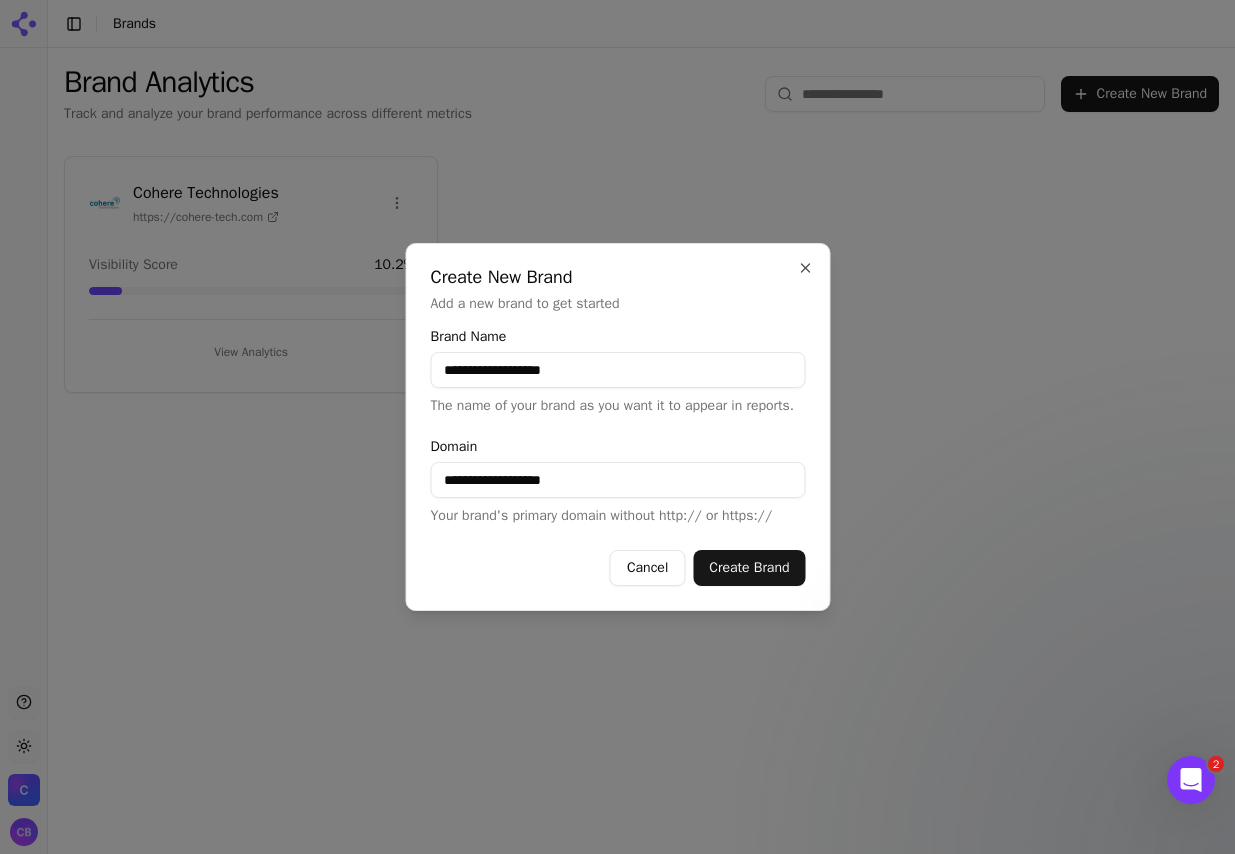 click on "Create Brand" at bounding box center [749, 568] 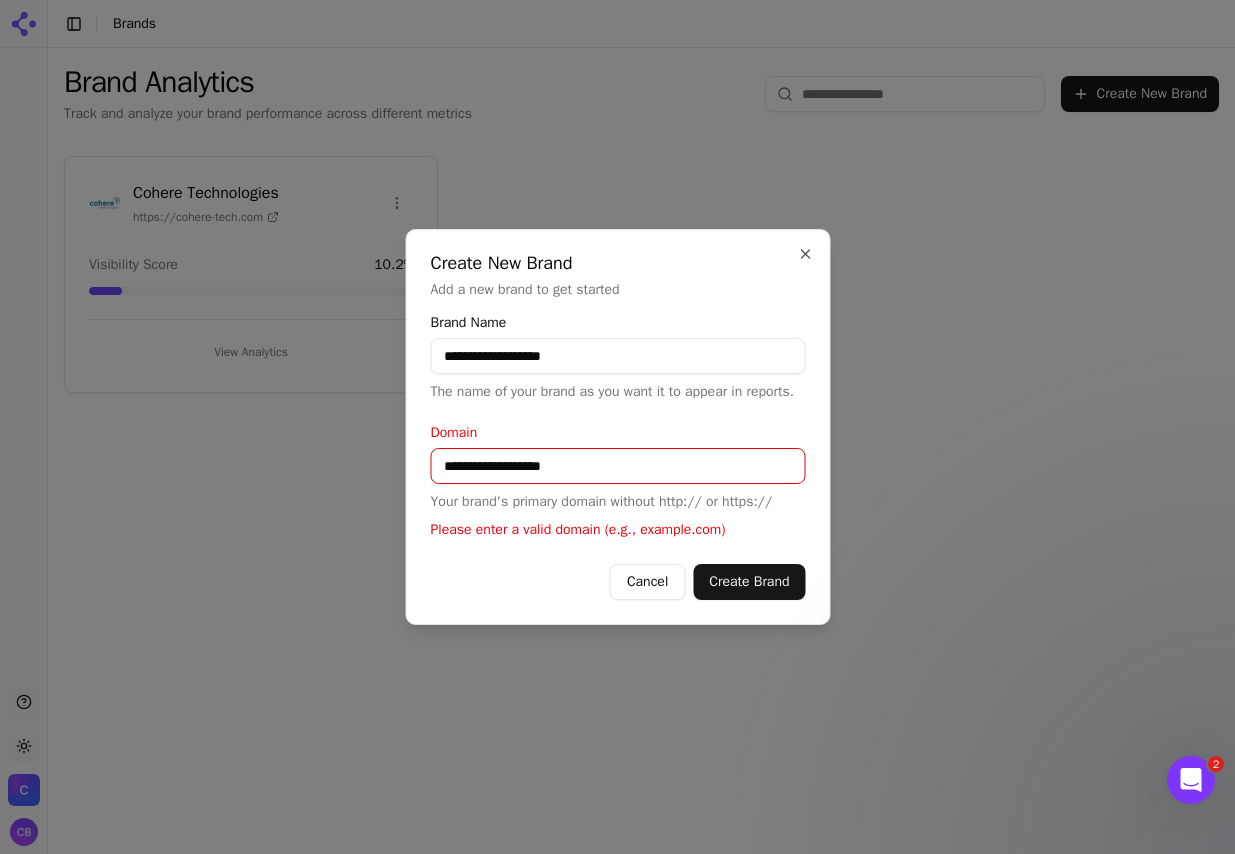 drag, startPoint x: 472, startPoint y: 480, endPoint x: 386, endPoint y: 480, distance: 86 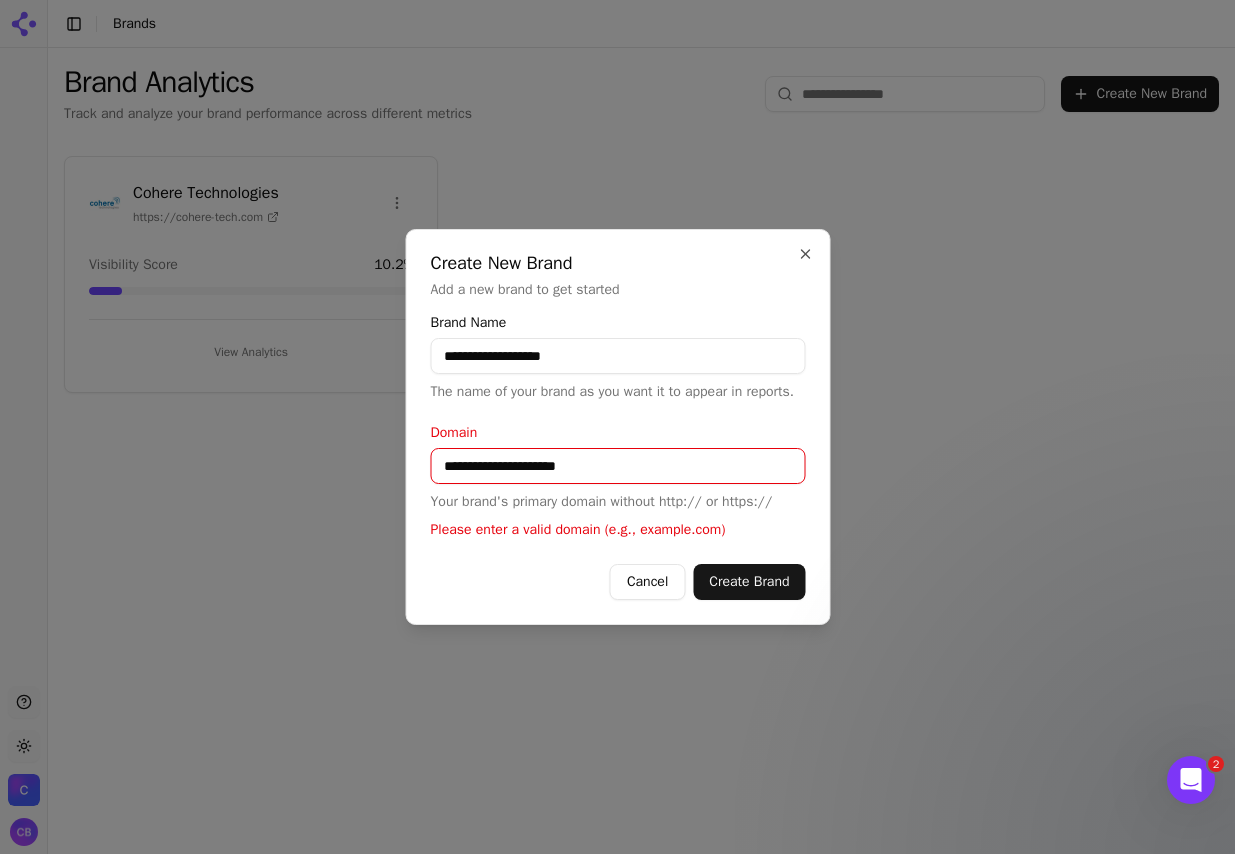 click on "Create Brand" at bounding box center [749, 582] 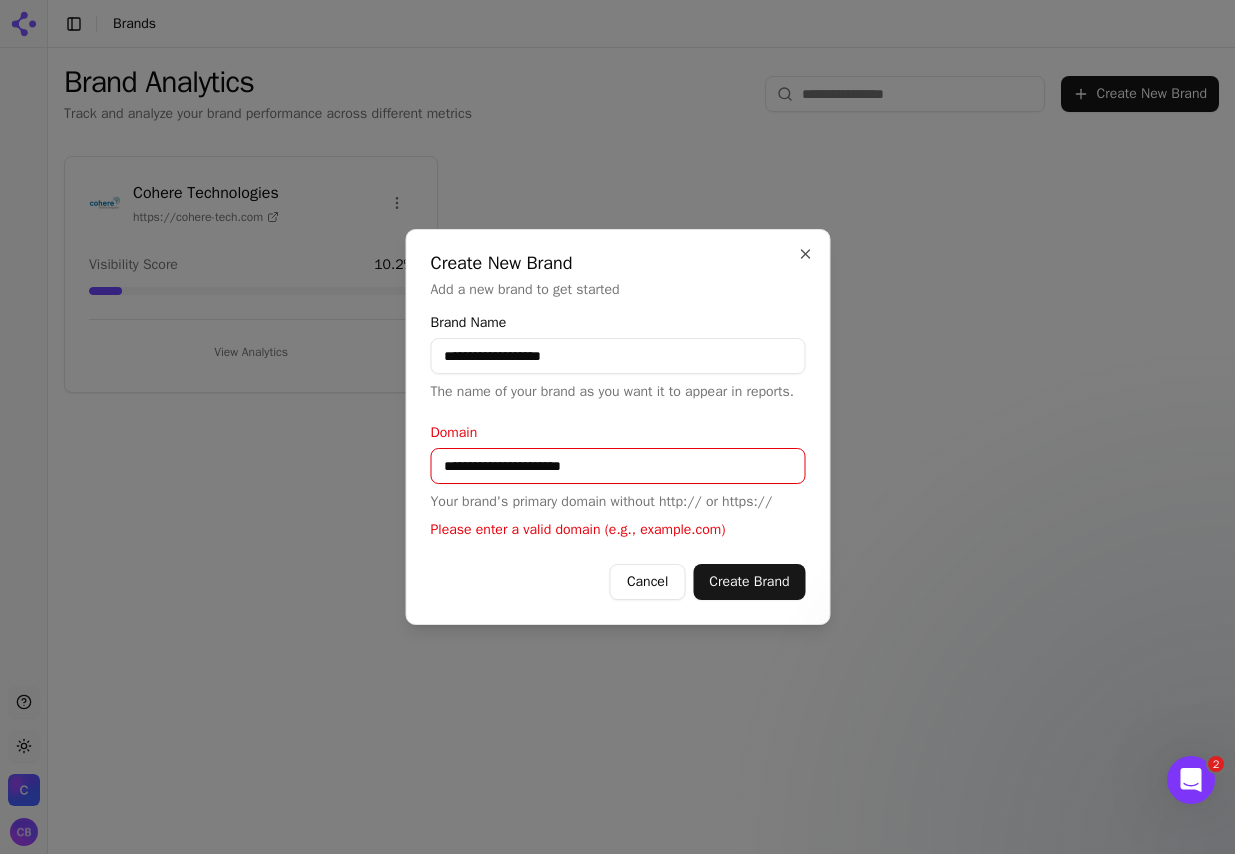 type on "**********" 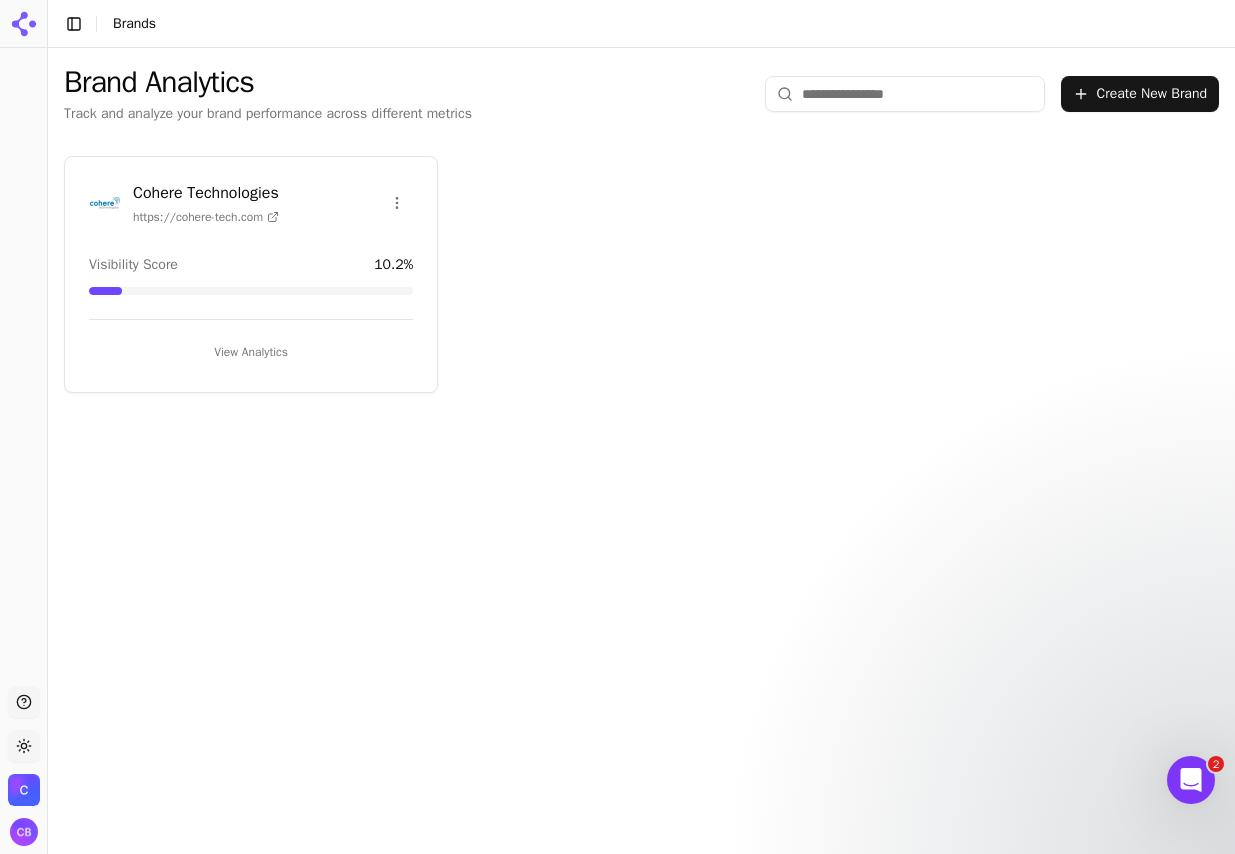 scroll, scrollTop: 0, scrollLeft: 0, axis: both 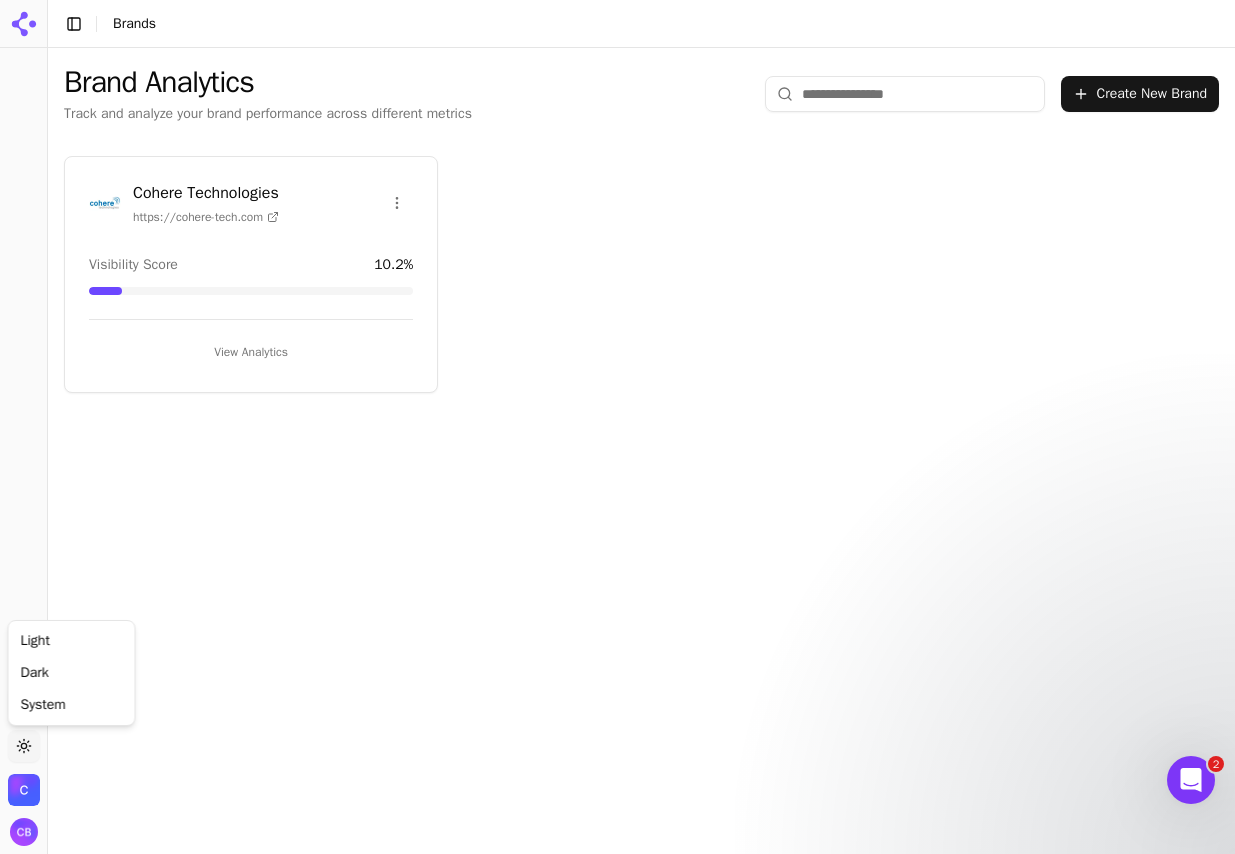 click on "Support Toggle theme Cohere Technologies   Toggle Sidebar Brands Brand Analytics Track and analyze your brand performance across different metrics Create New Brand Cohere Technologies https://[DOMAIN] Visibility Score 10.2 % View Analytics
2 Light Dark System" at bounding box center (617, 427) 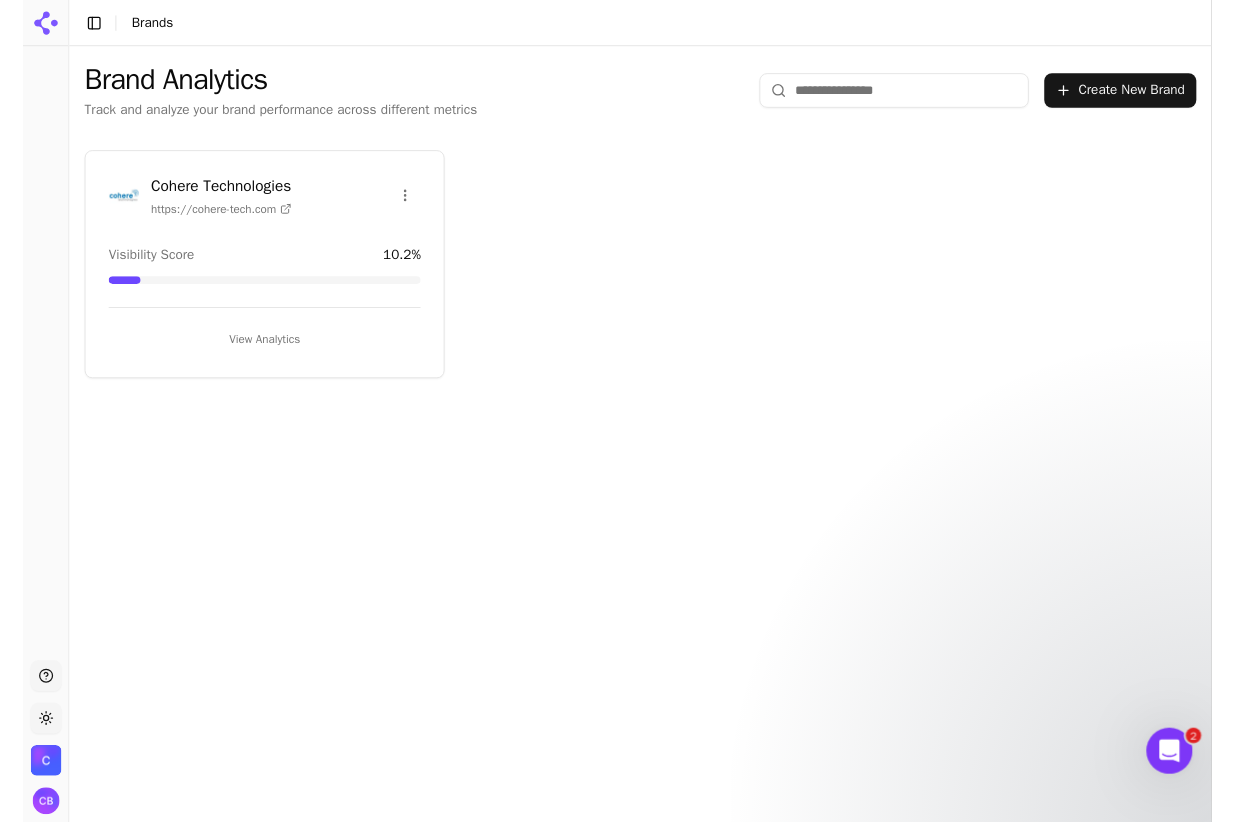 scroll, scrollTop: 0, scrollLeft: 0, axis: both 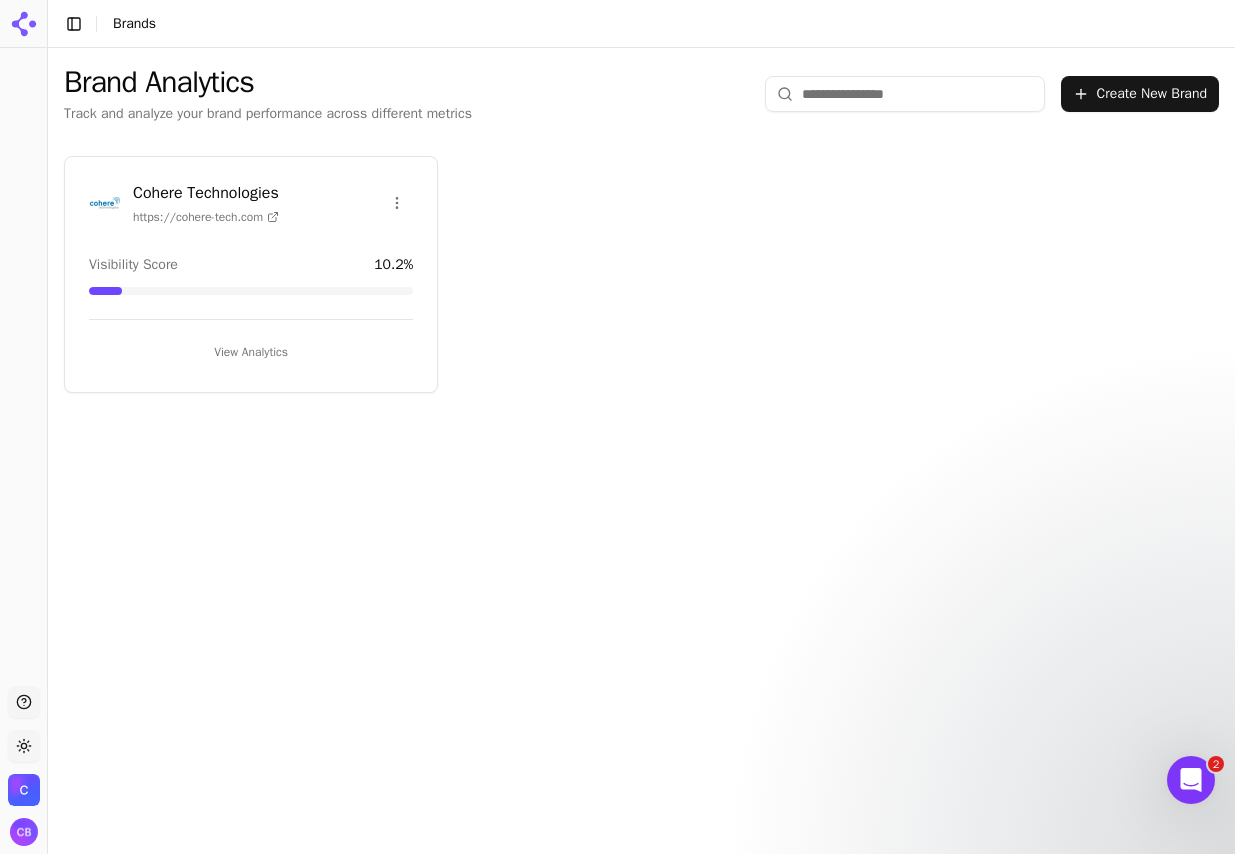 click on "https://cohere-tech.com" at bounding box center [206, 217] 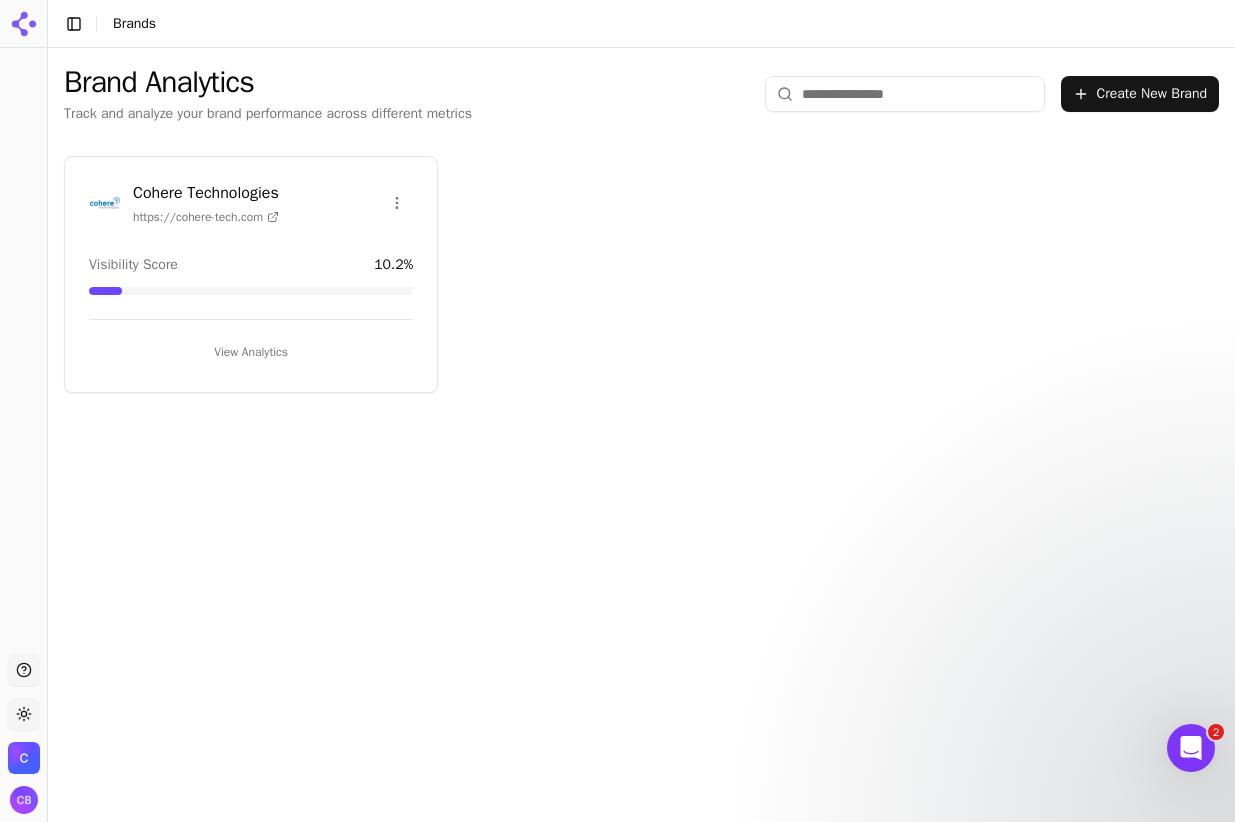 click on "Support Toggle theme Cohere Technologies   Toggle Sidebar Brands Brand Analytics Track and analyze your brand performance across different metrics Create New Brand Cohere Technologies https://[DOMAIN] Visibility Score 10.2 % View Analytics
2" at bounding box center (617, 411) 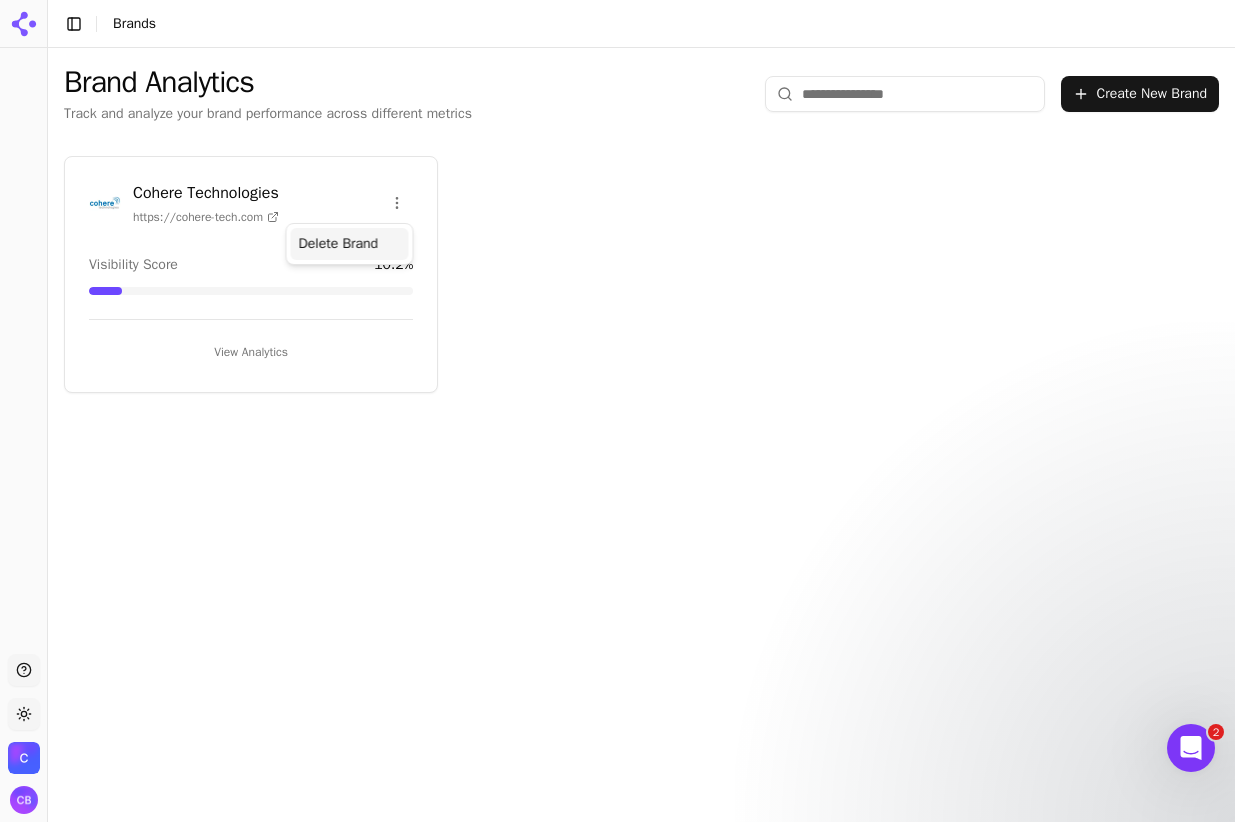 click on "Delete Brand" at bounding box center (350, 244) 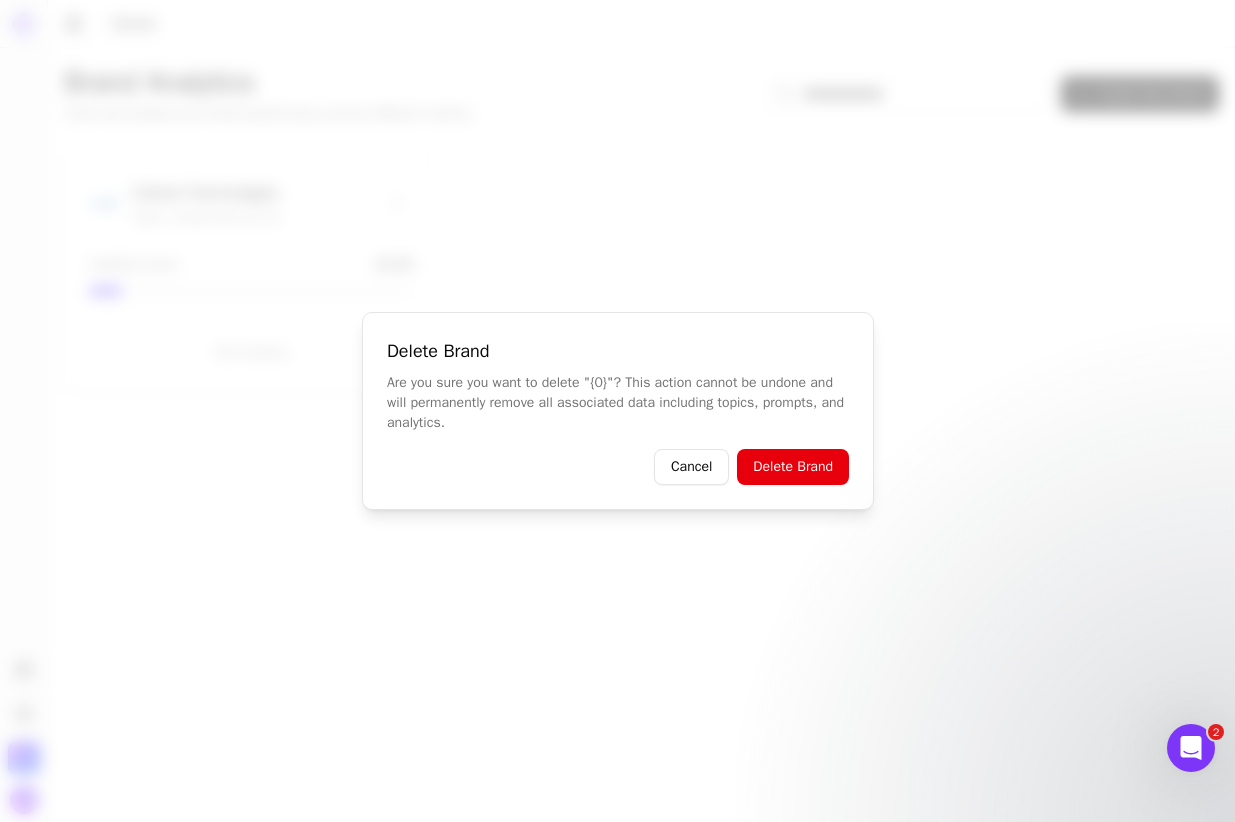 click on "Delete Brand" at bounding box center [793, 467] 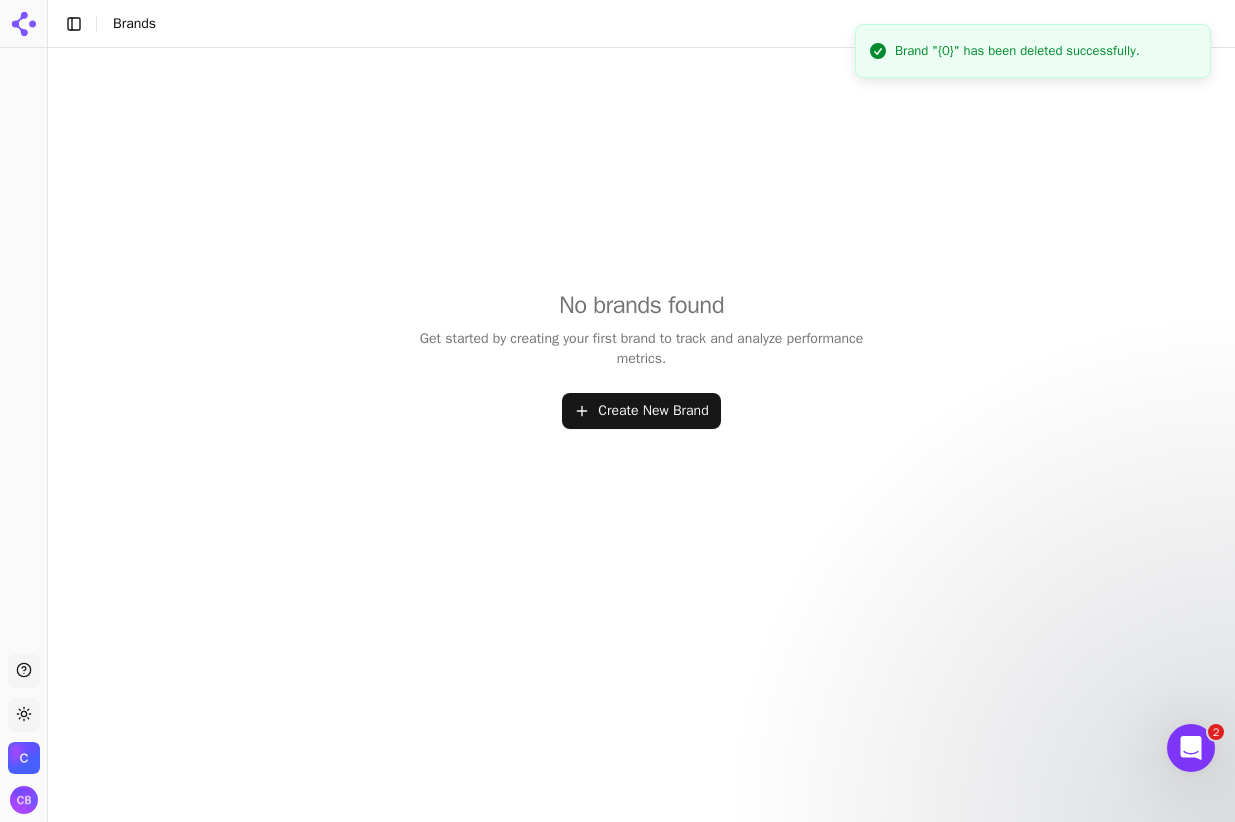 click on "Create New Brand" at bounding box center [641, 411] 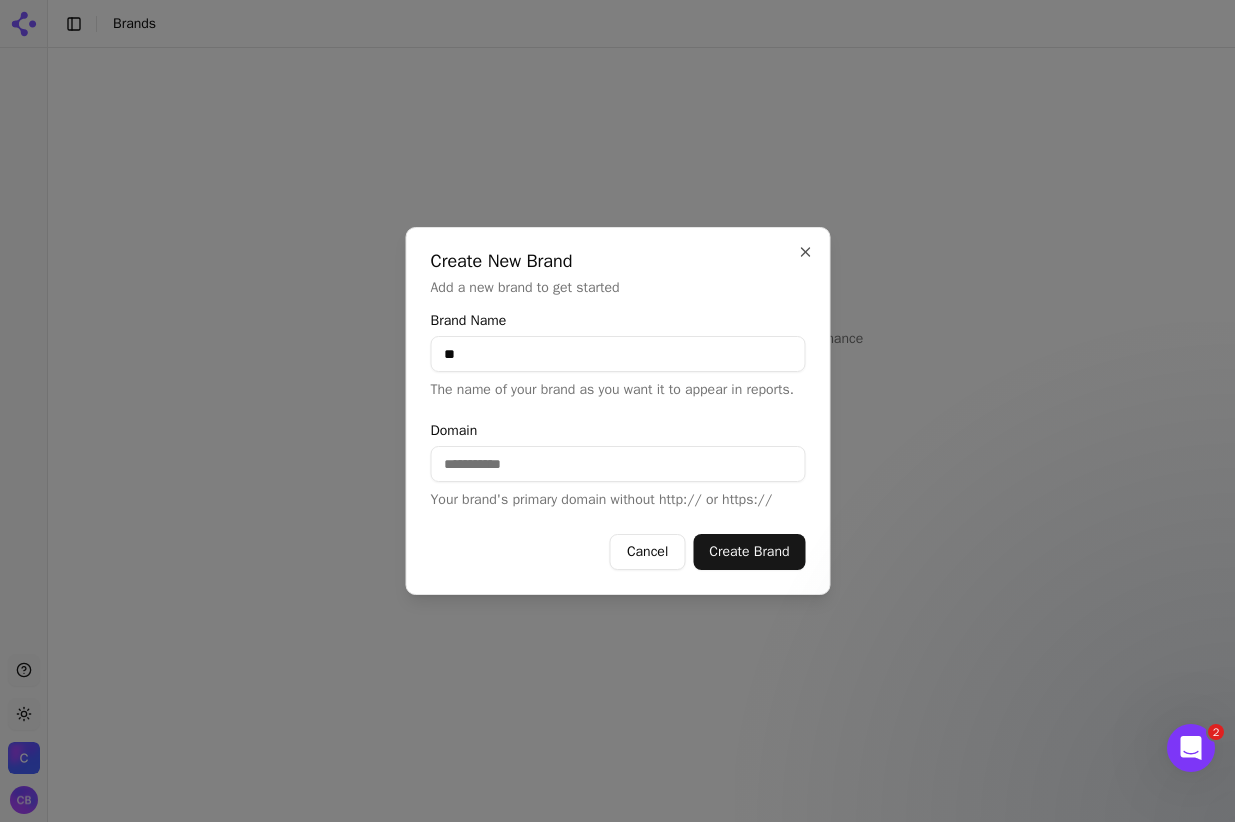 type on "*" 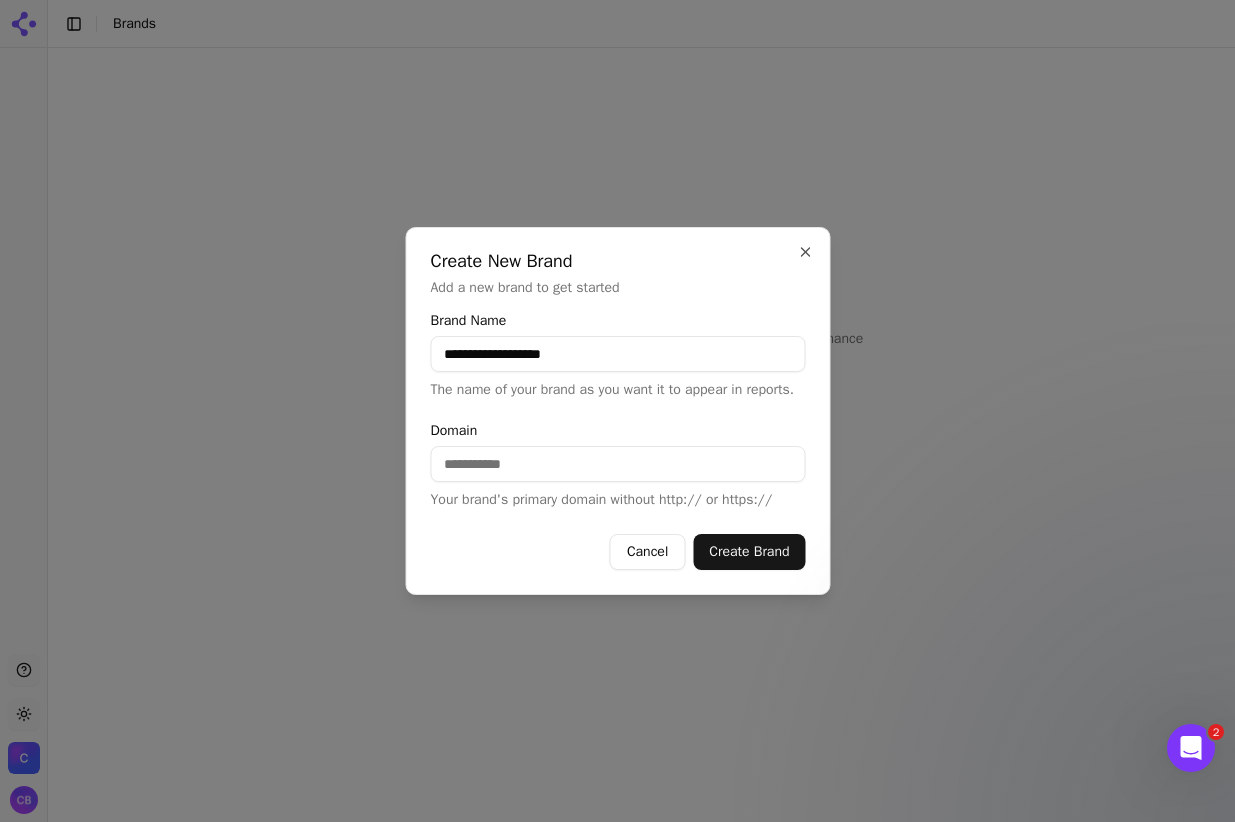 type on "**********" 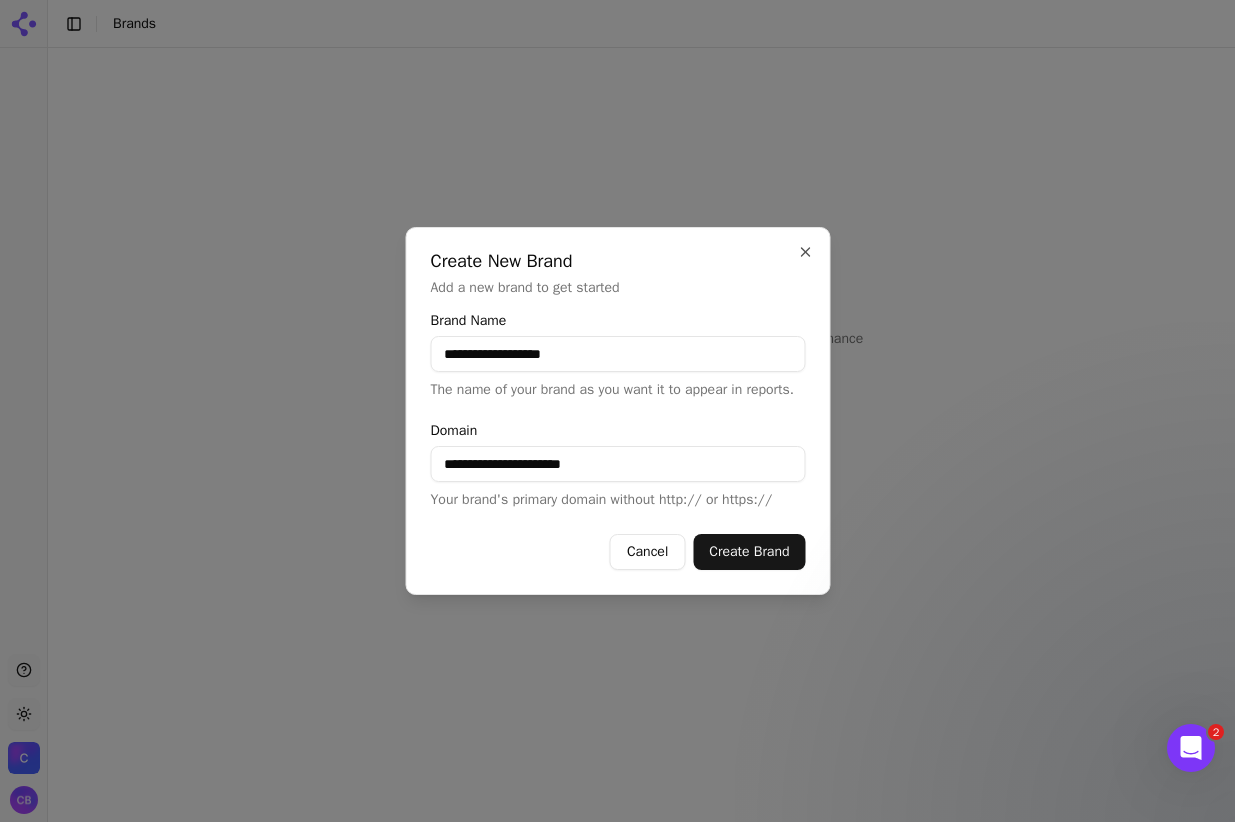 click on "Create Brand" at bounding box center [749, 552] 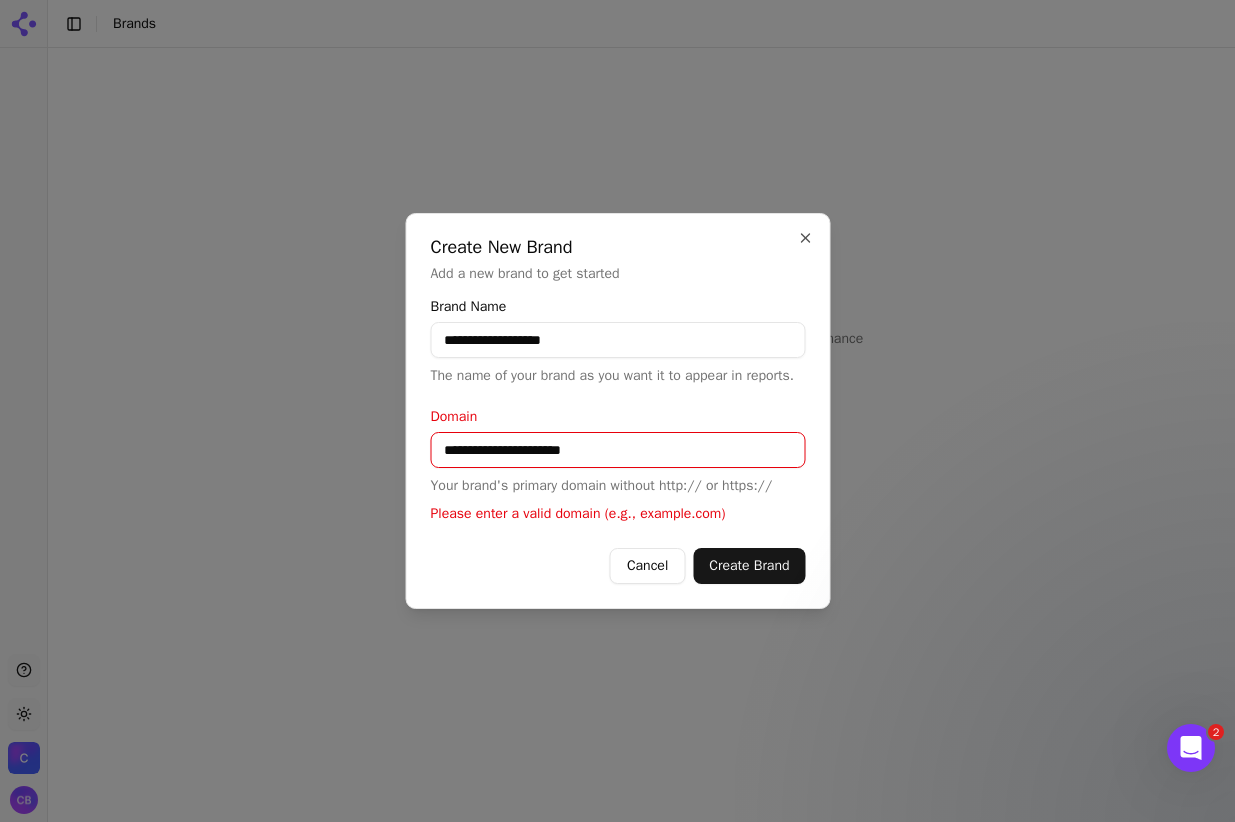 click on "**********" at bounding box center [617, 450] 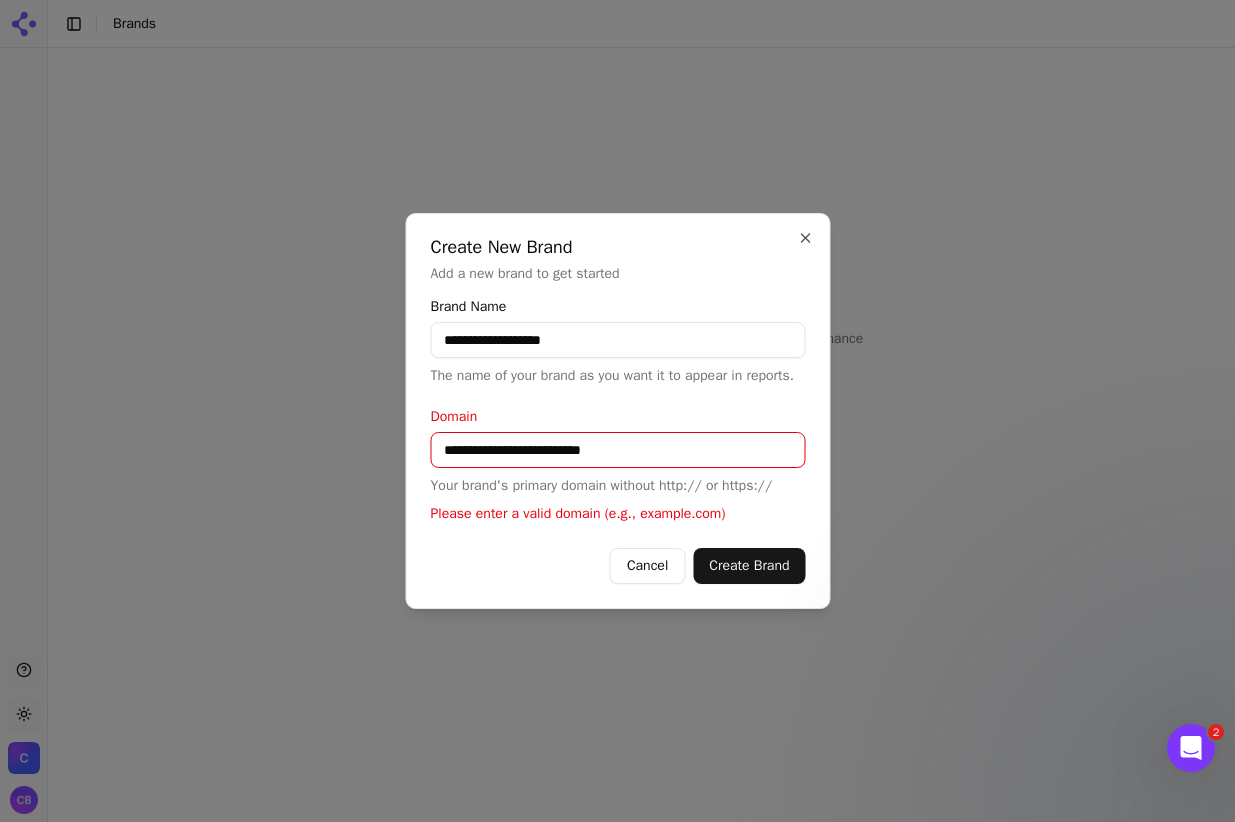 click on "Create Brand" at bounding box center [749, 566] 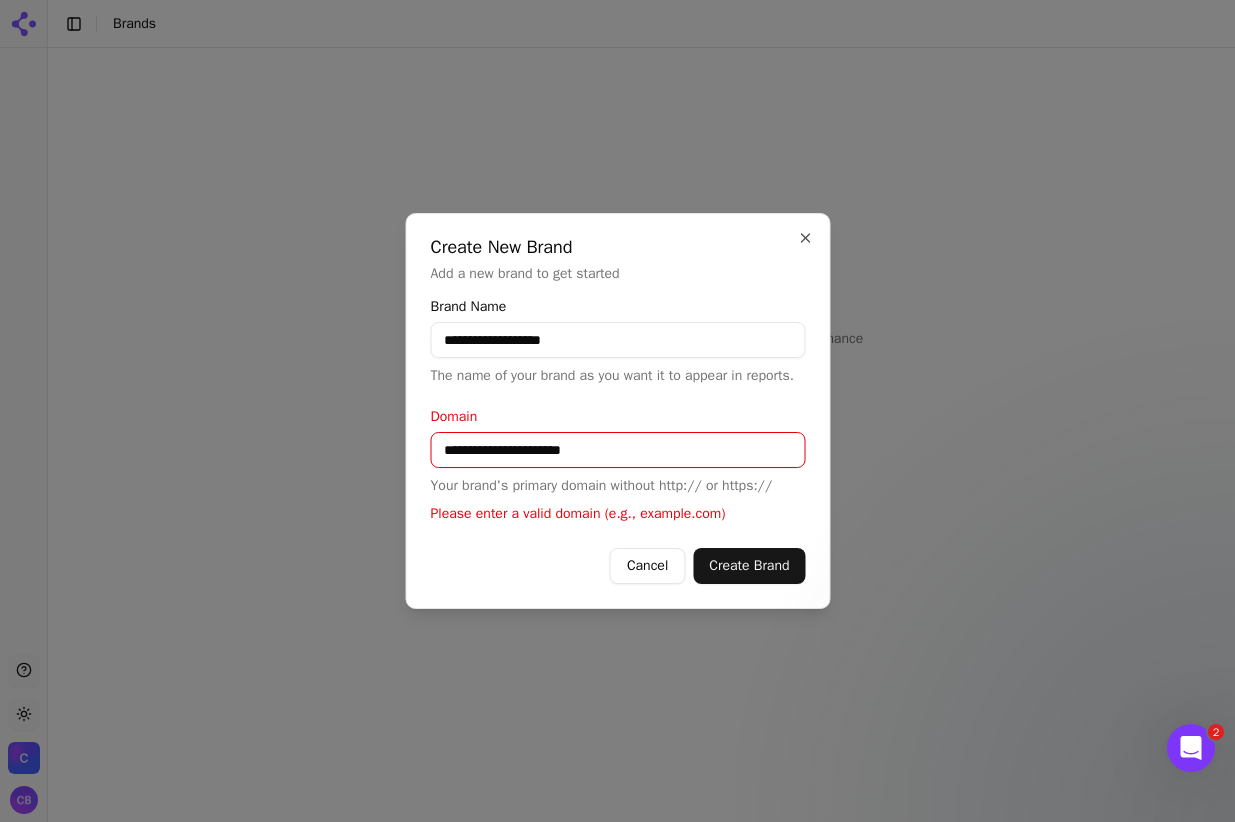 click on "Create Brand" at bounding box center (749, 566) 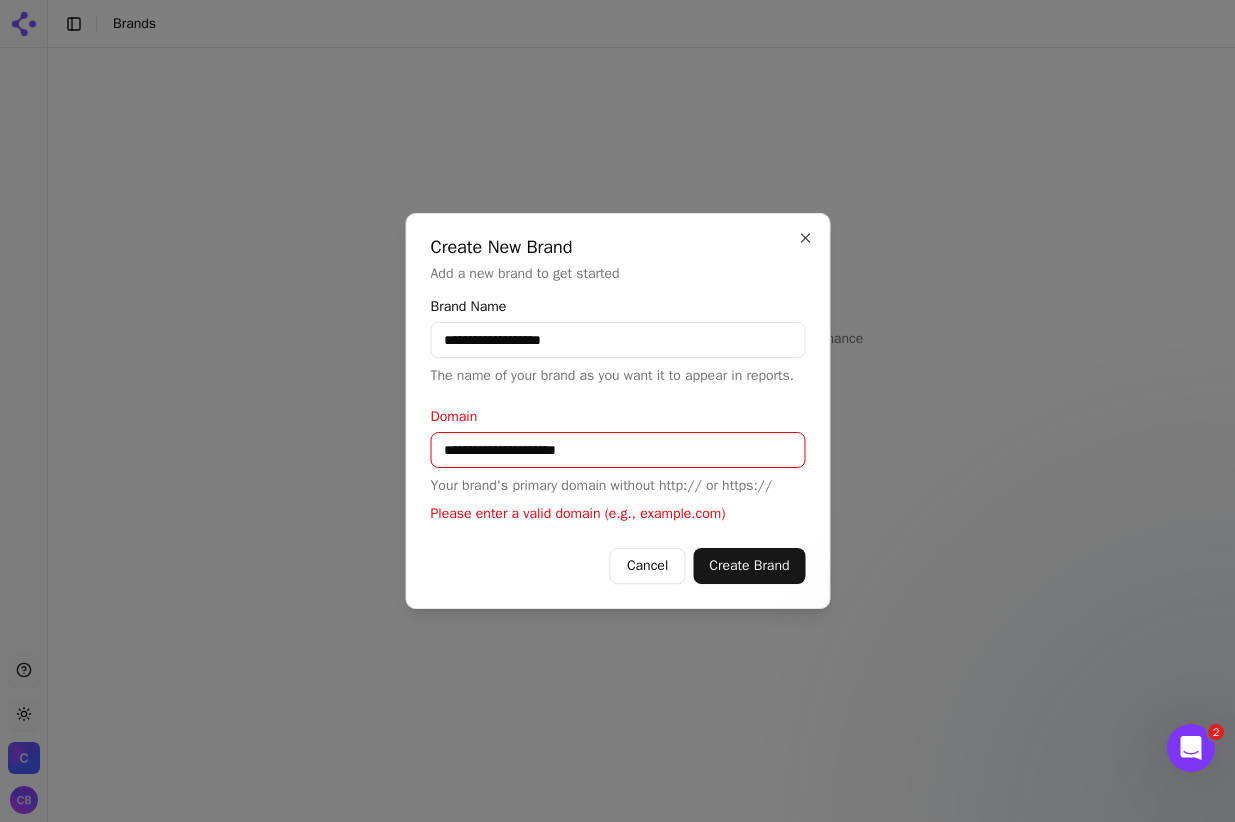 click on "Create Brand" at bounding box center (749, 566) 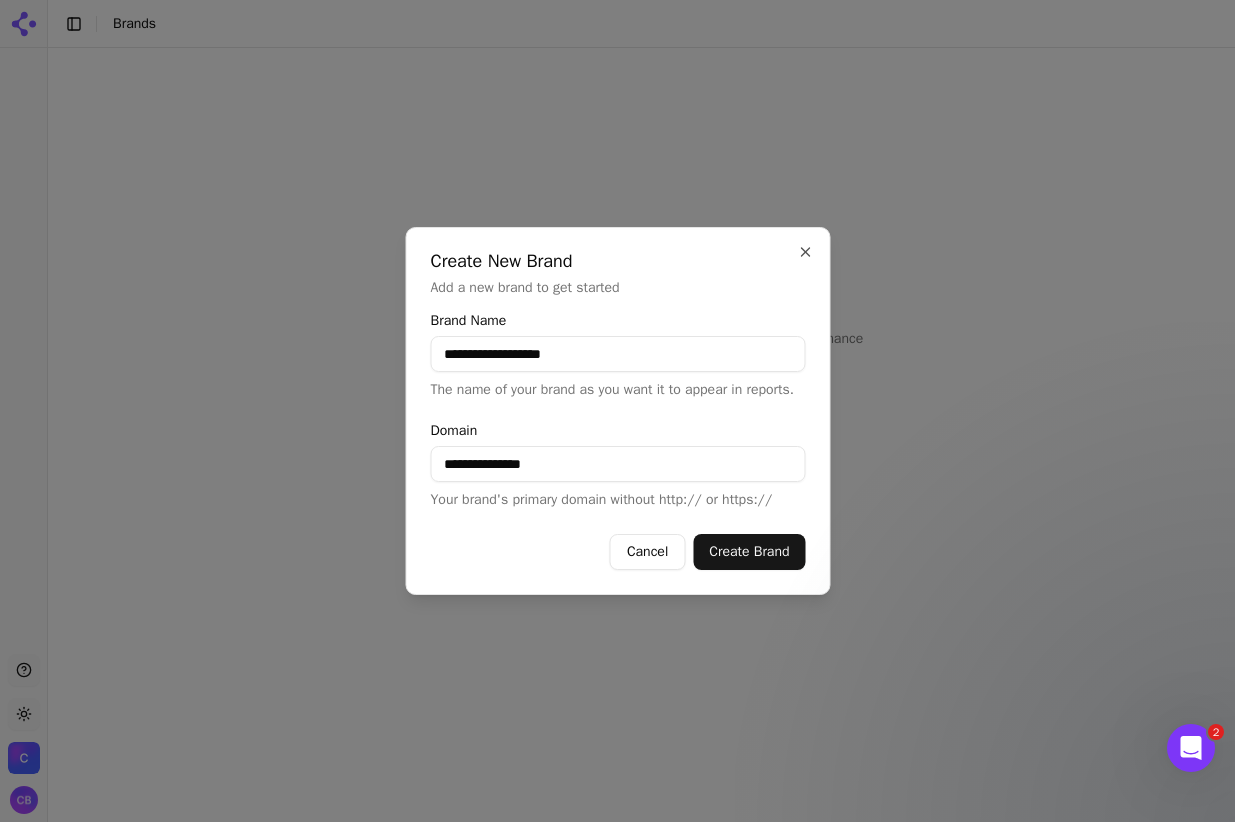 type on "**********" 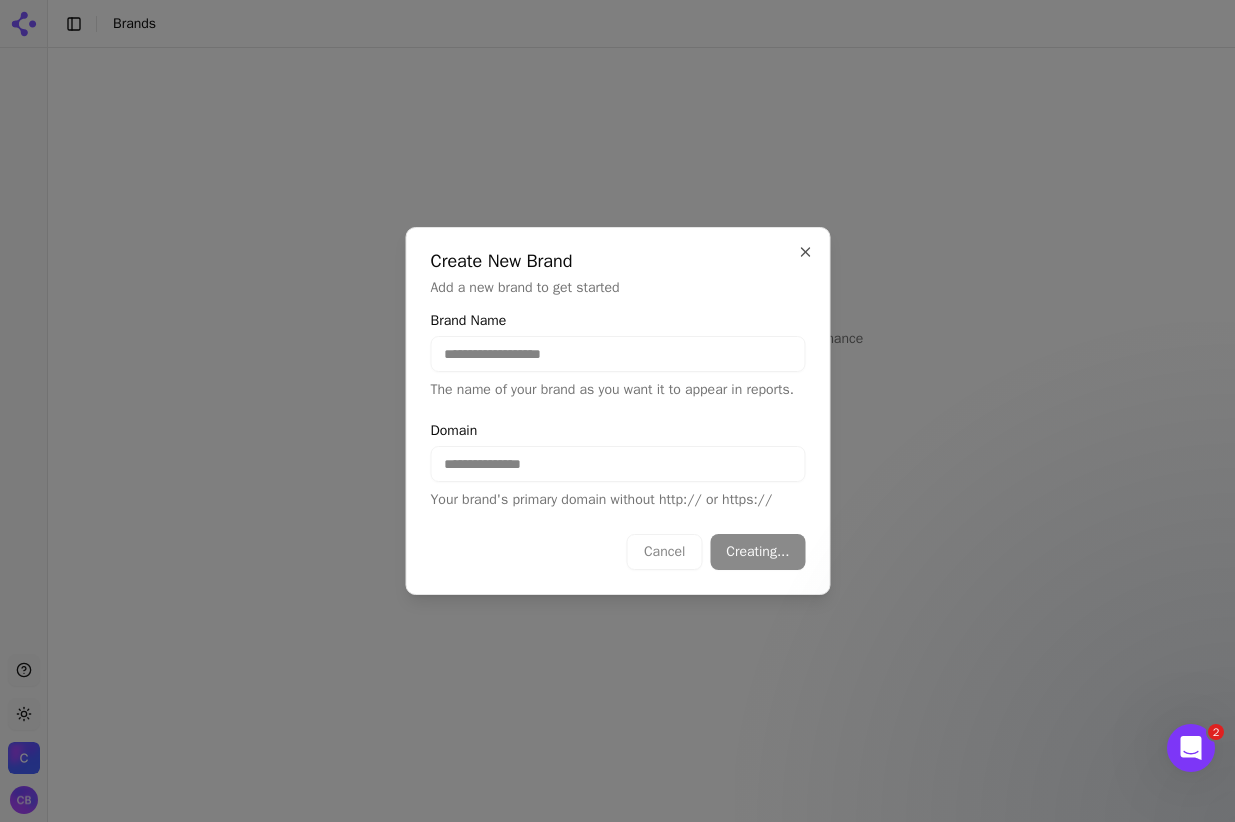 type 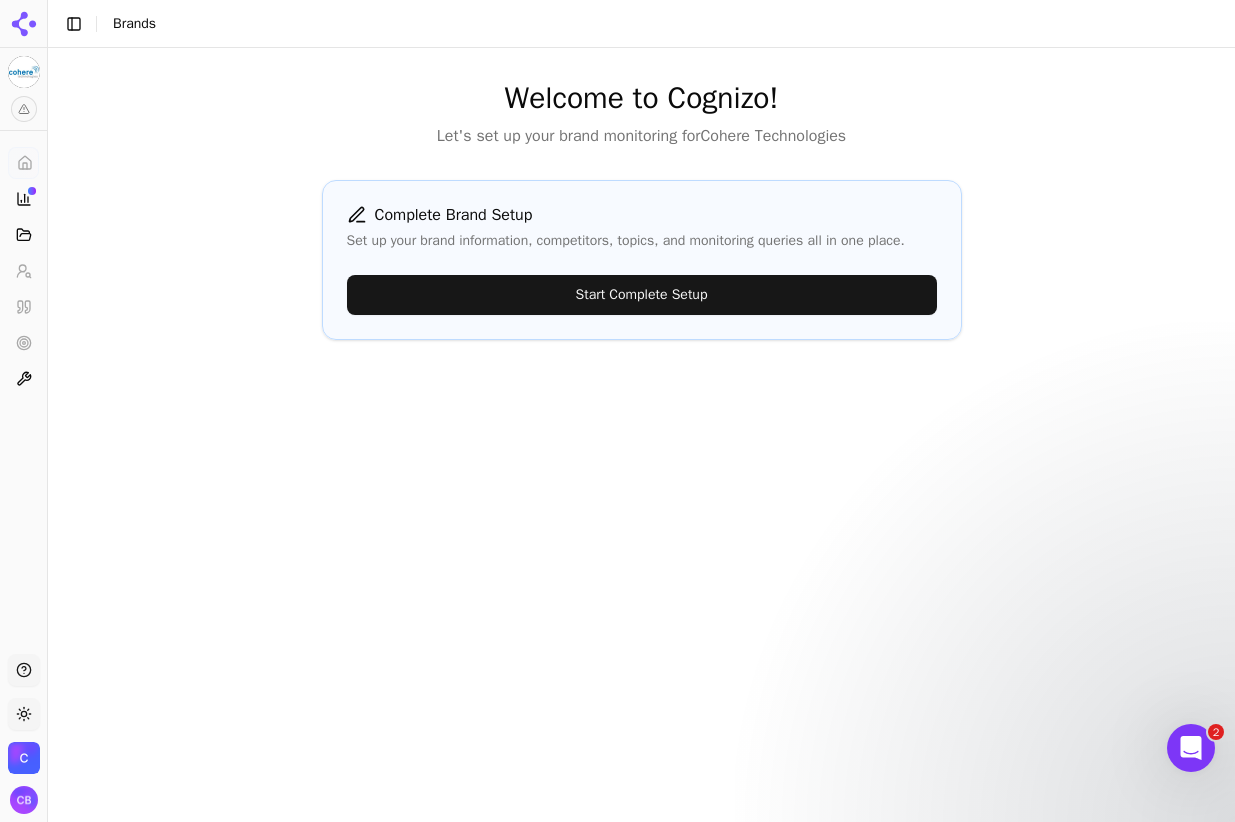 click on "Start Complete Setup" at bounding box center (642, 295) 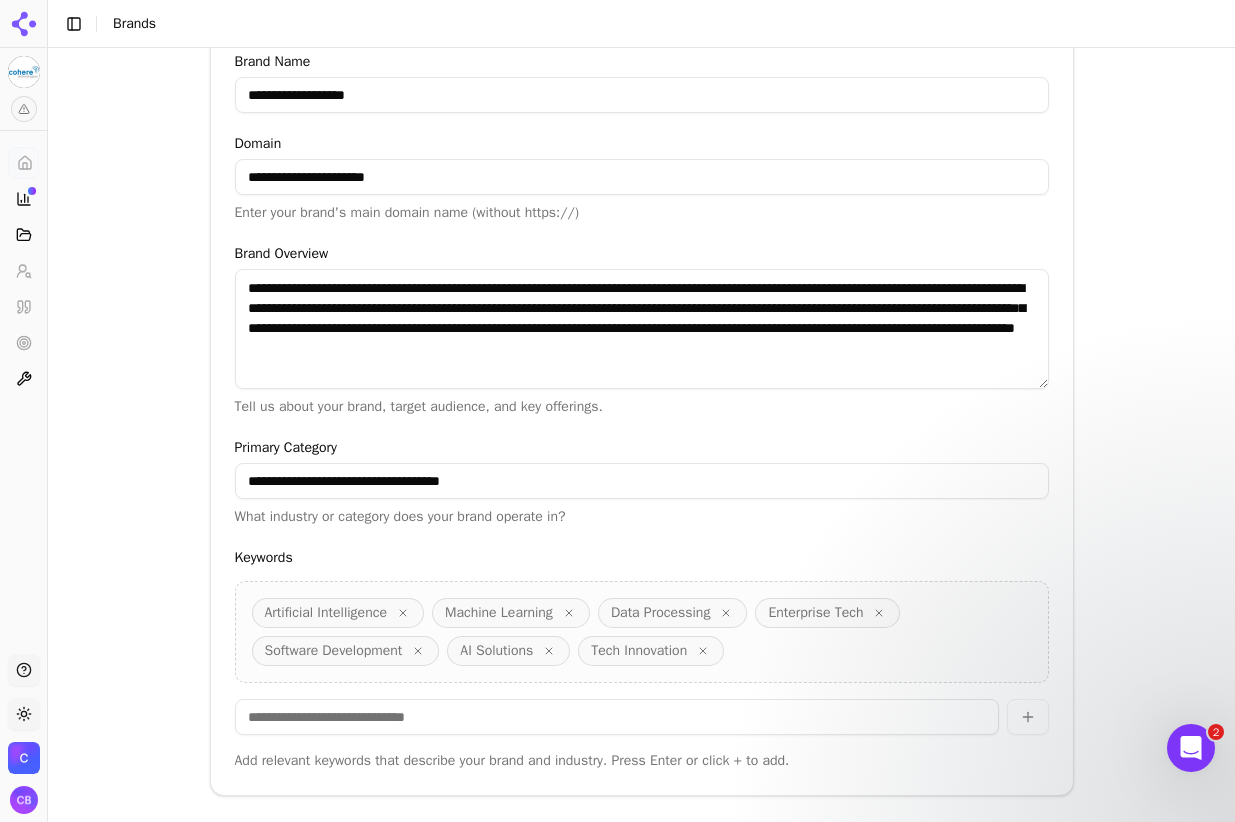 scroll, scrollTop: 393, scrollLeft: 0, axis: vertical 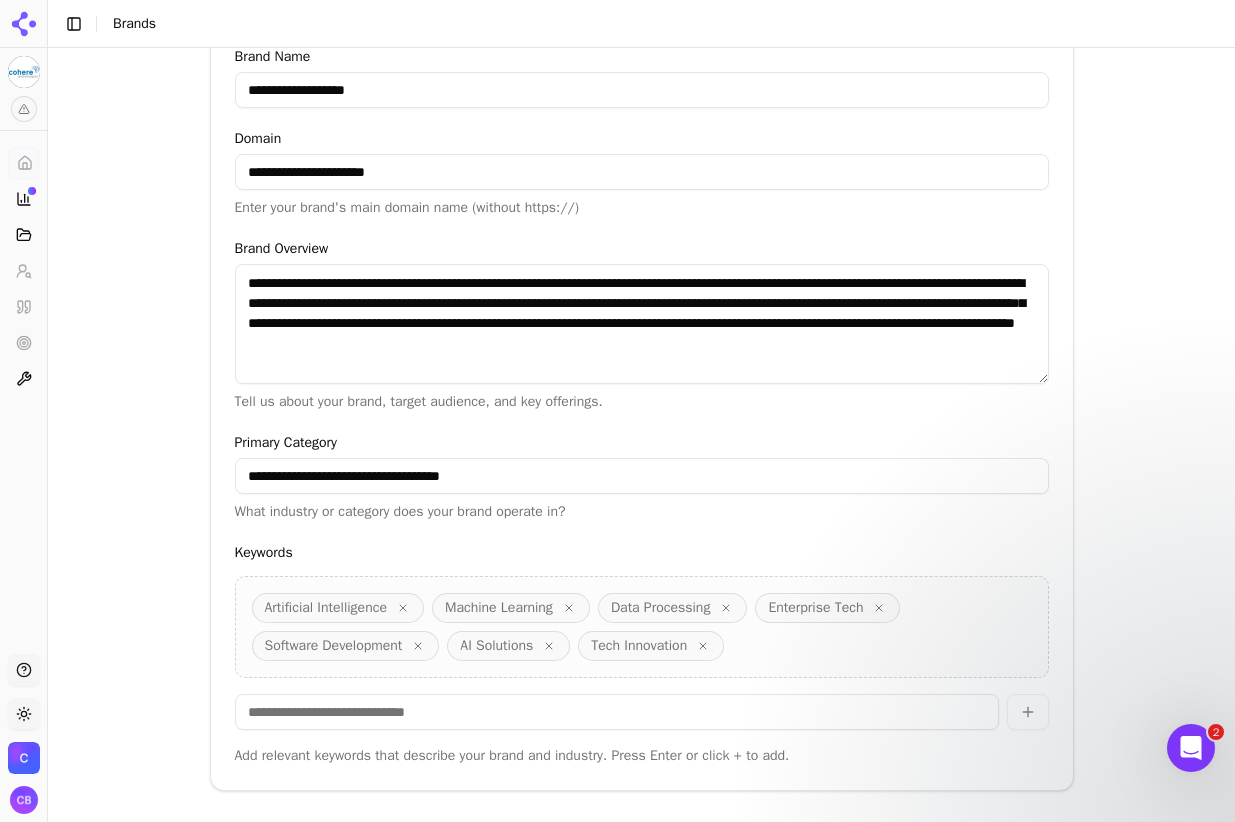 drag, startPoint x: 346, startPoint y: 363, endPoint x: 204, endPoint y: 252, distance: 180.23596 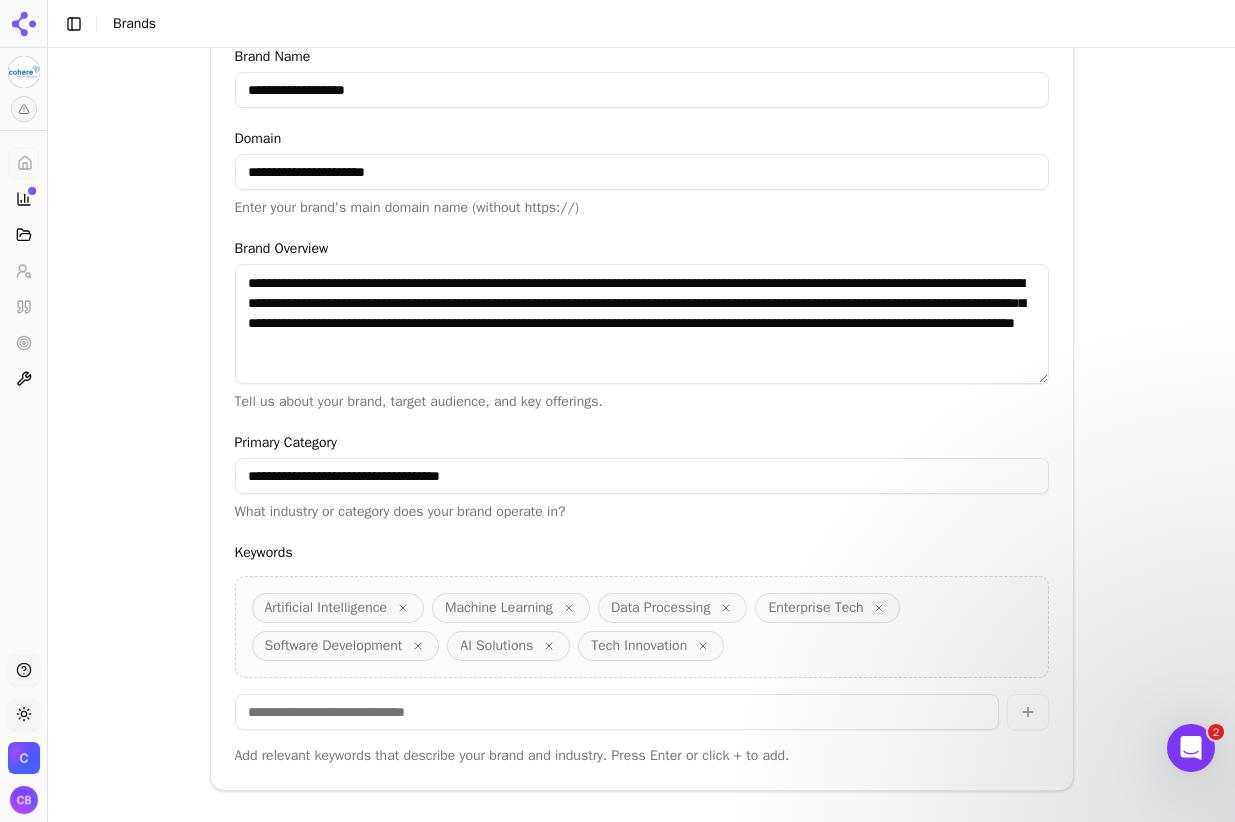 drag, startPoint x: 530, startPoint y: 481, endPoint x: 360, endPoint y: 479, distance: 170.01176 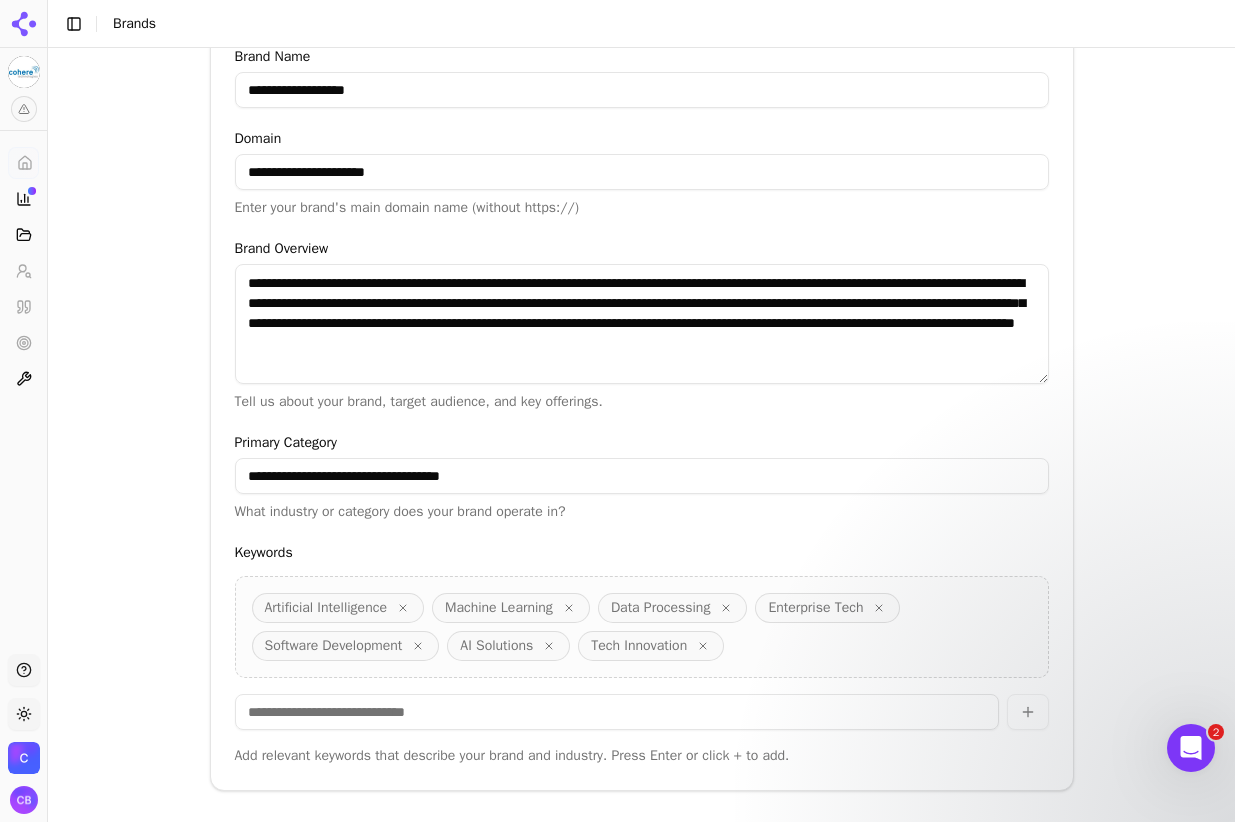 click on "**********" at bounding box center (642, 476) 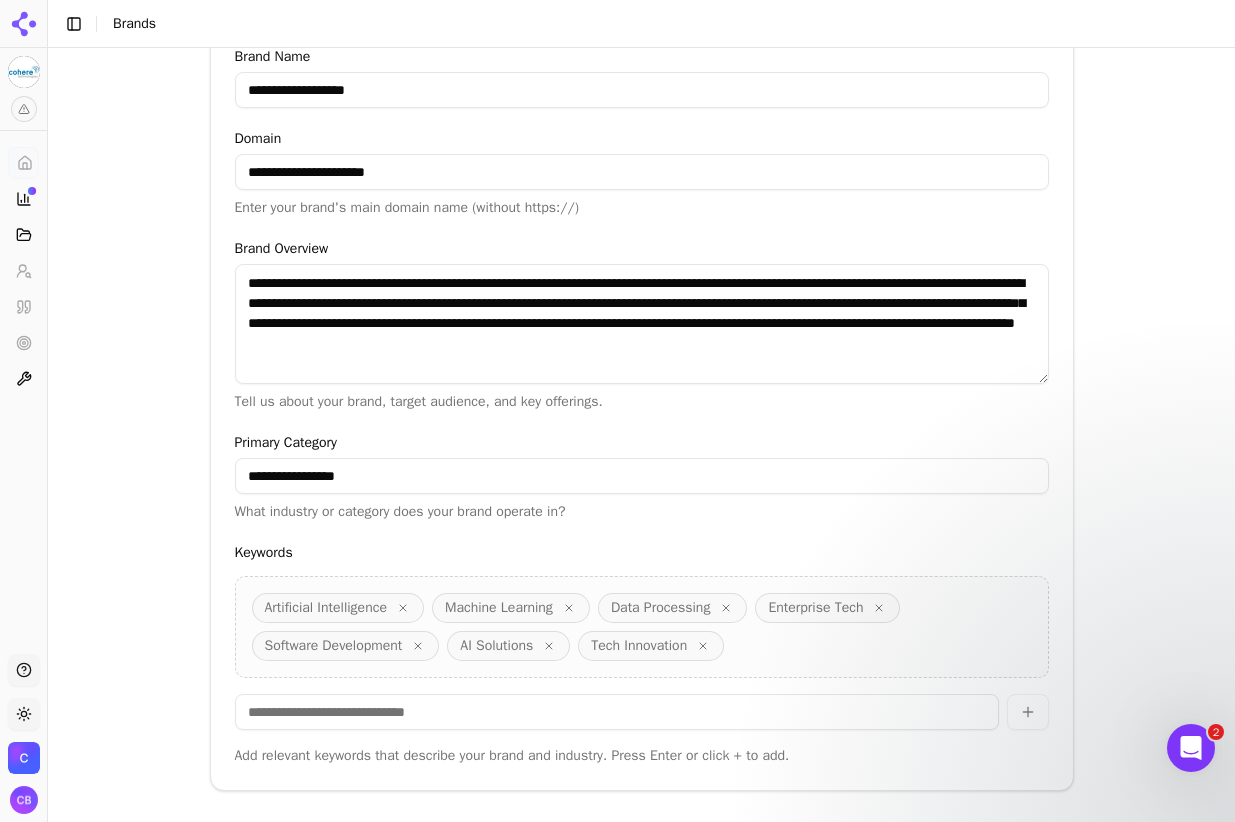 type on "**********" 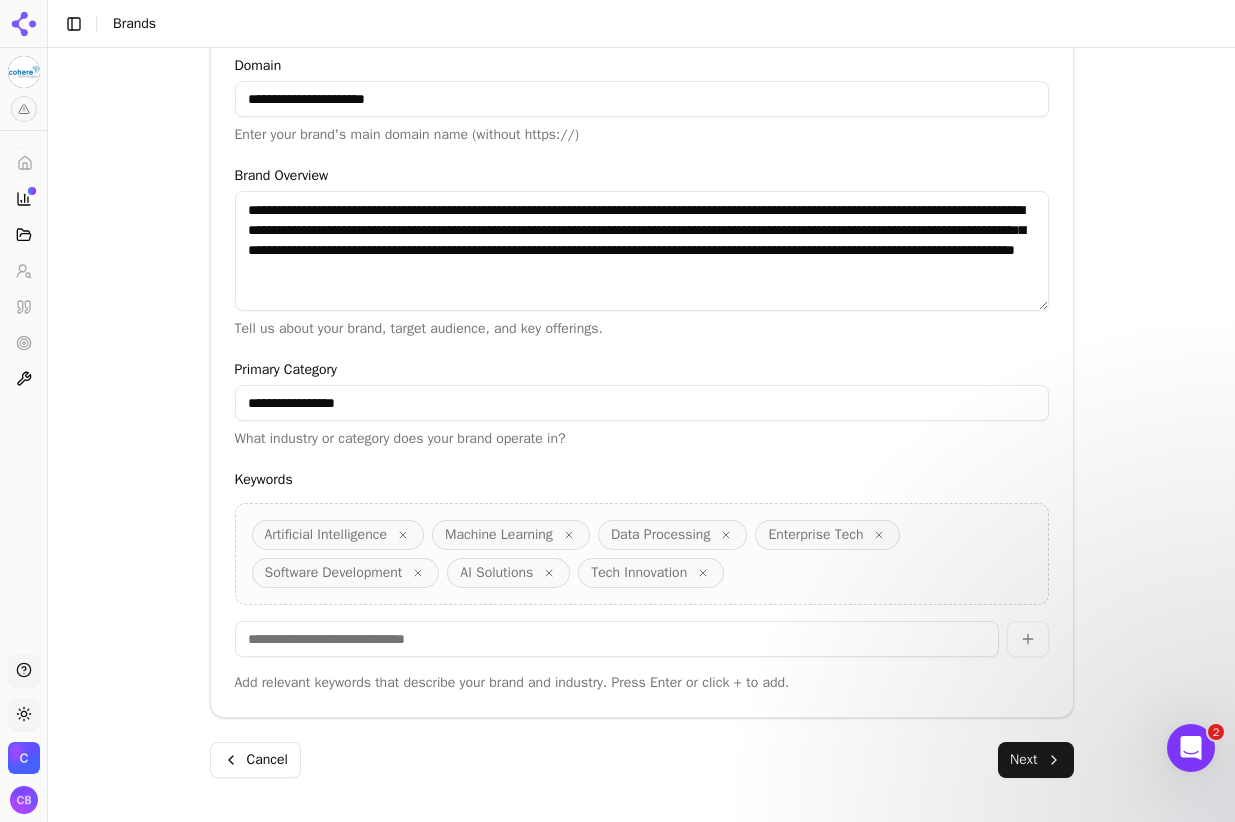scroll, scrollTop: 466, scrollLeft: 0, axis: vertical 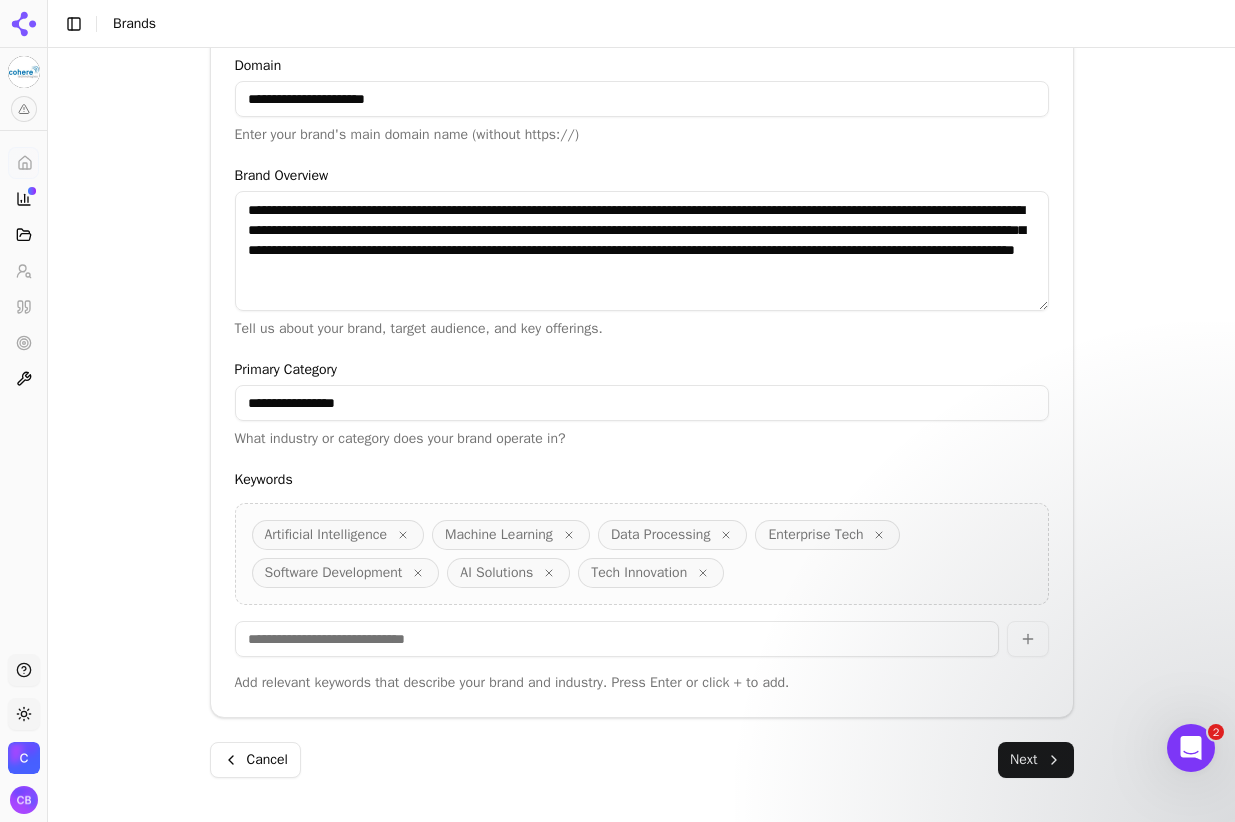 click at bounding box center (617, 639) 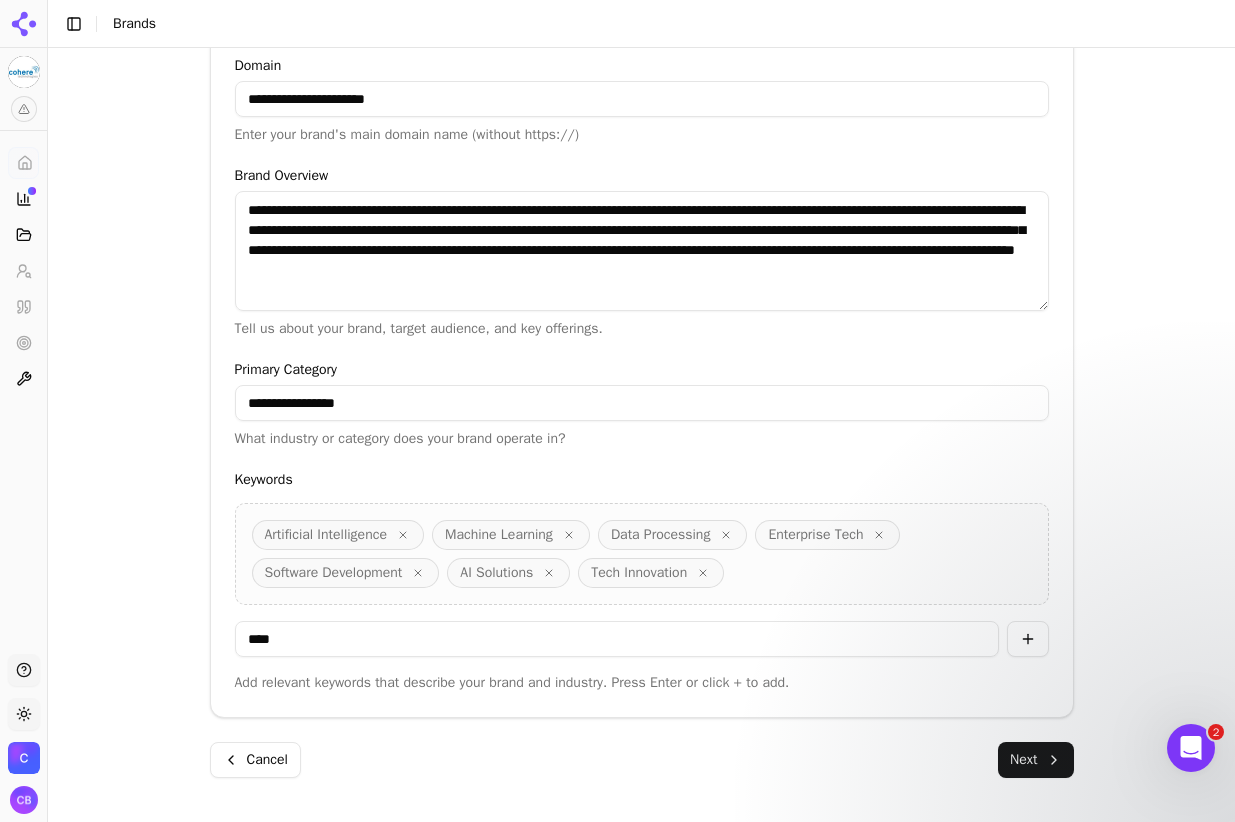 type on "****" 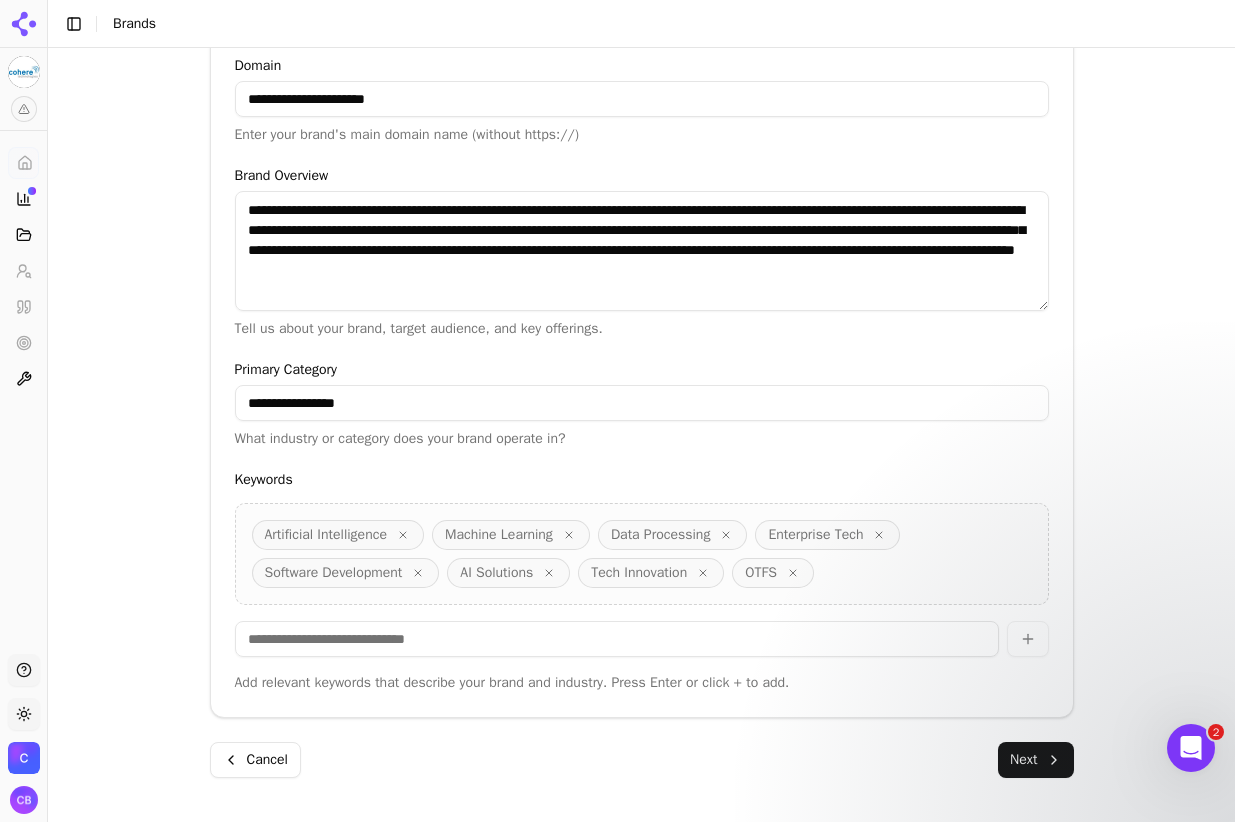 click at bounding box center [617, 639] 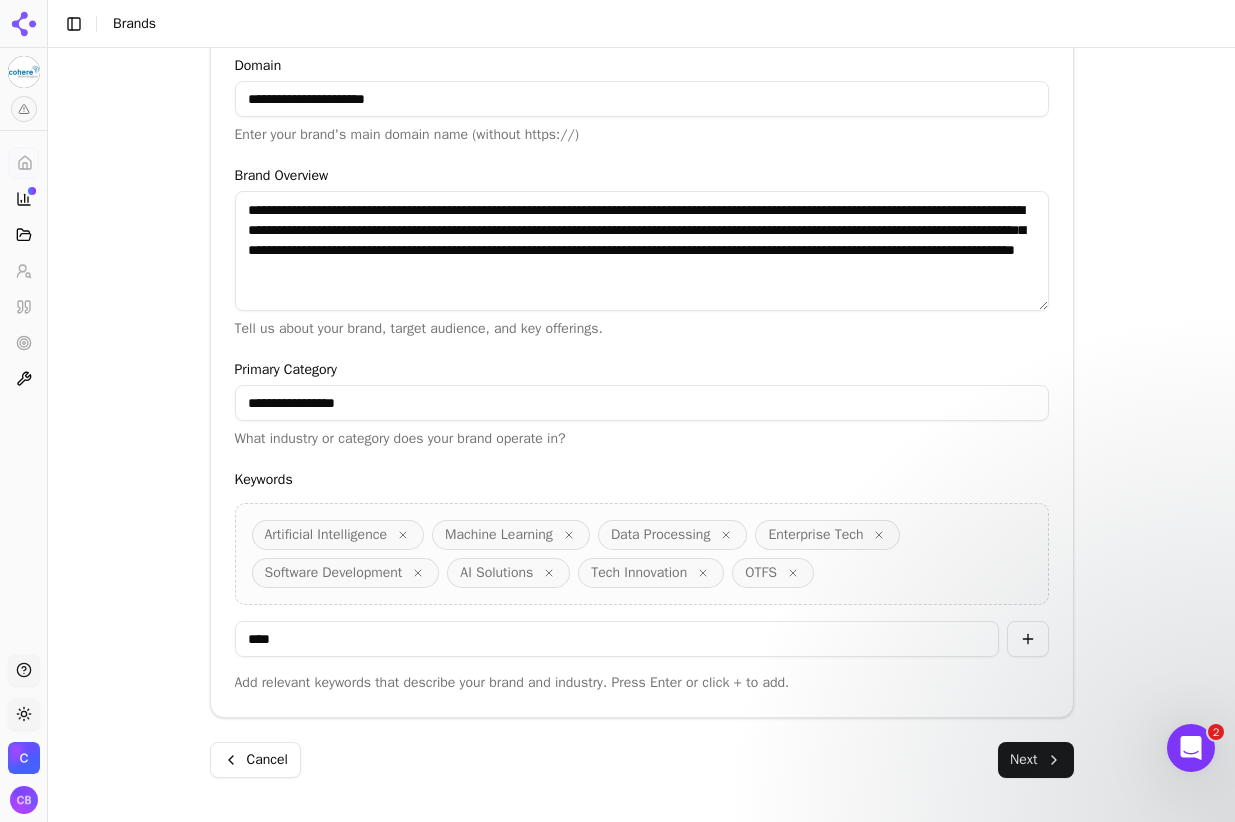 type on "****" 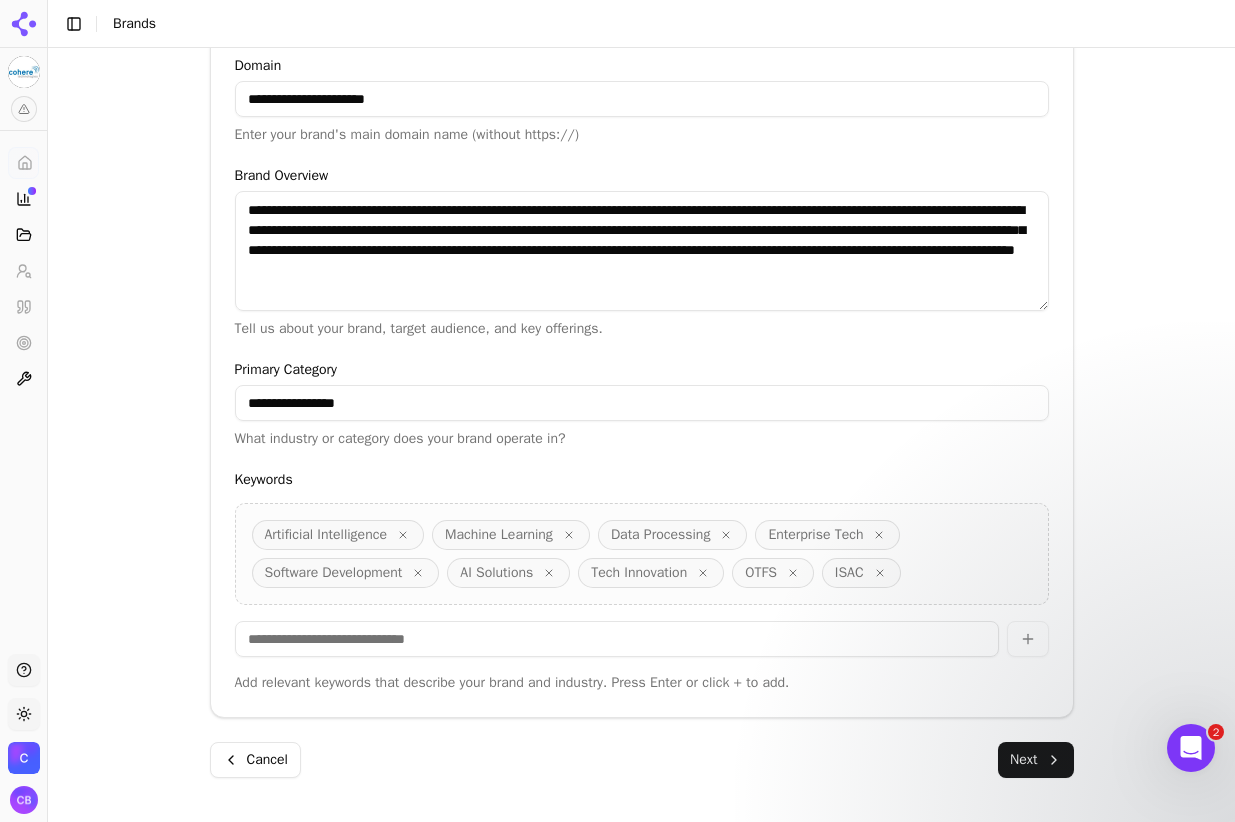 click at bounding box center (617, 639) 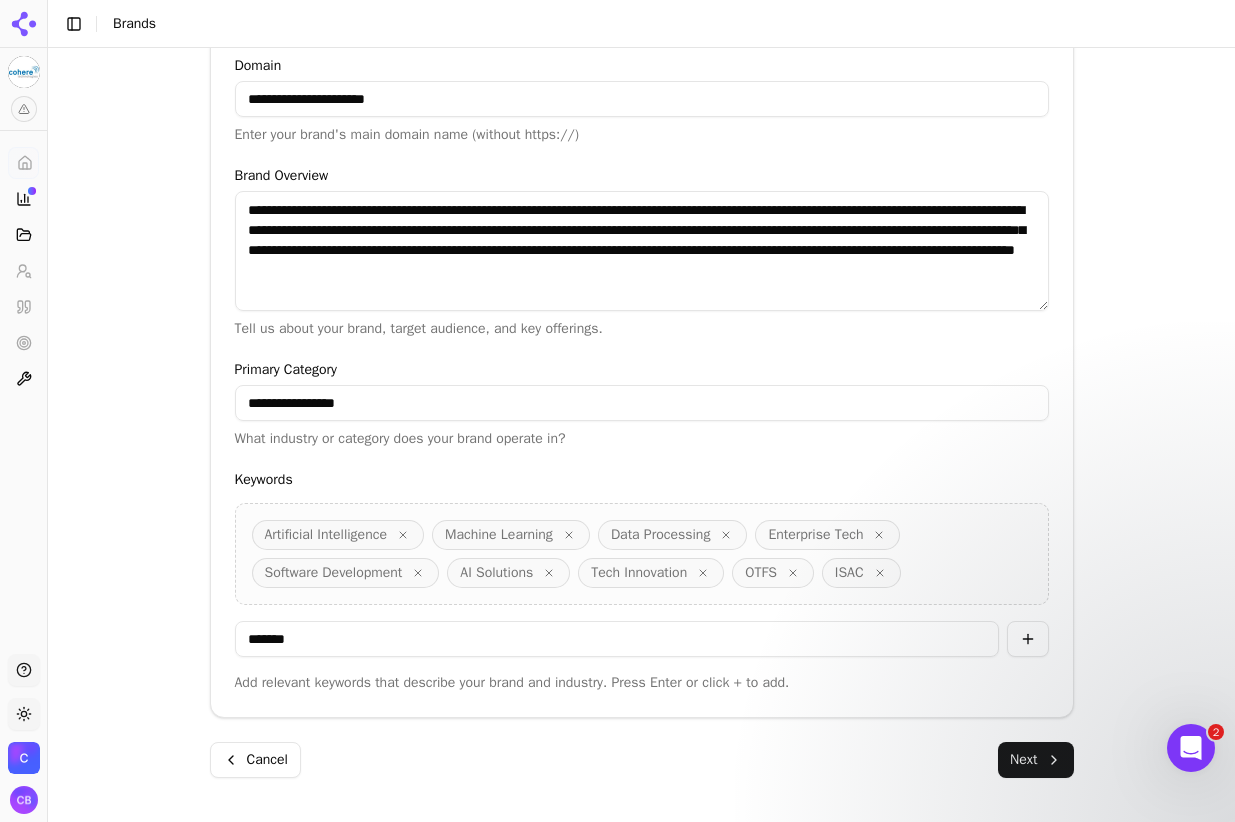 type on "*******" 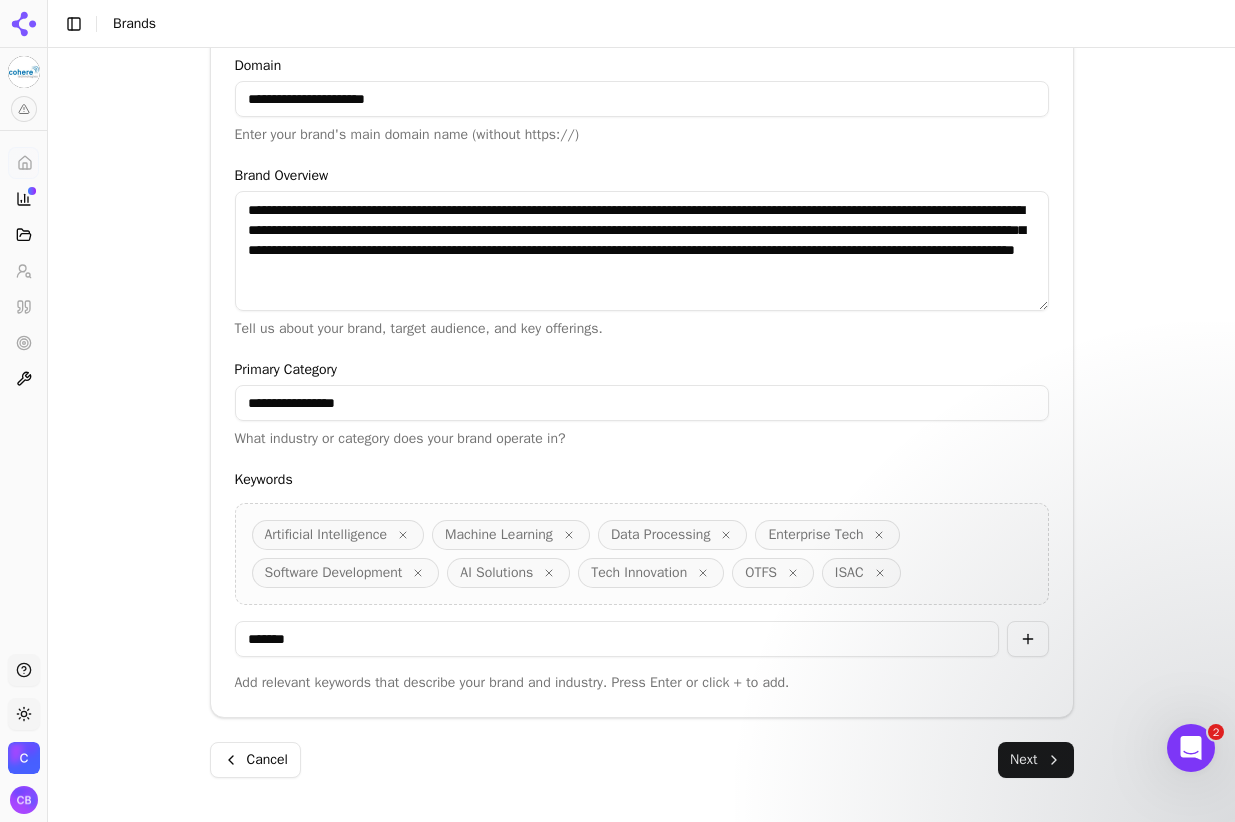 click at bounding box center [1028, 639] 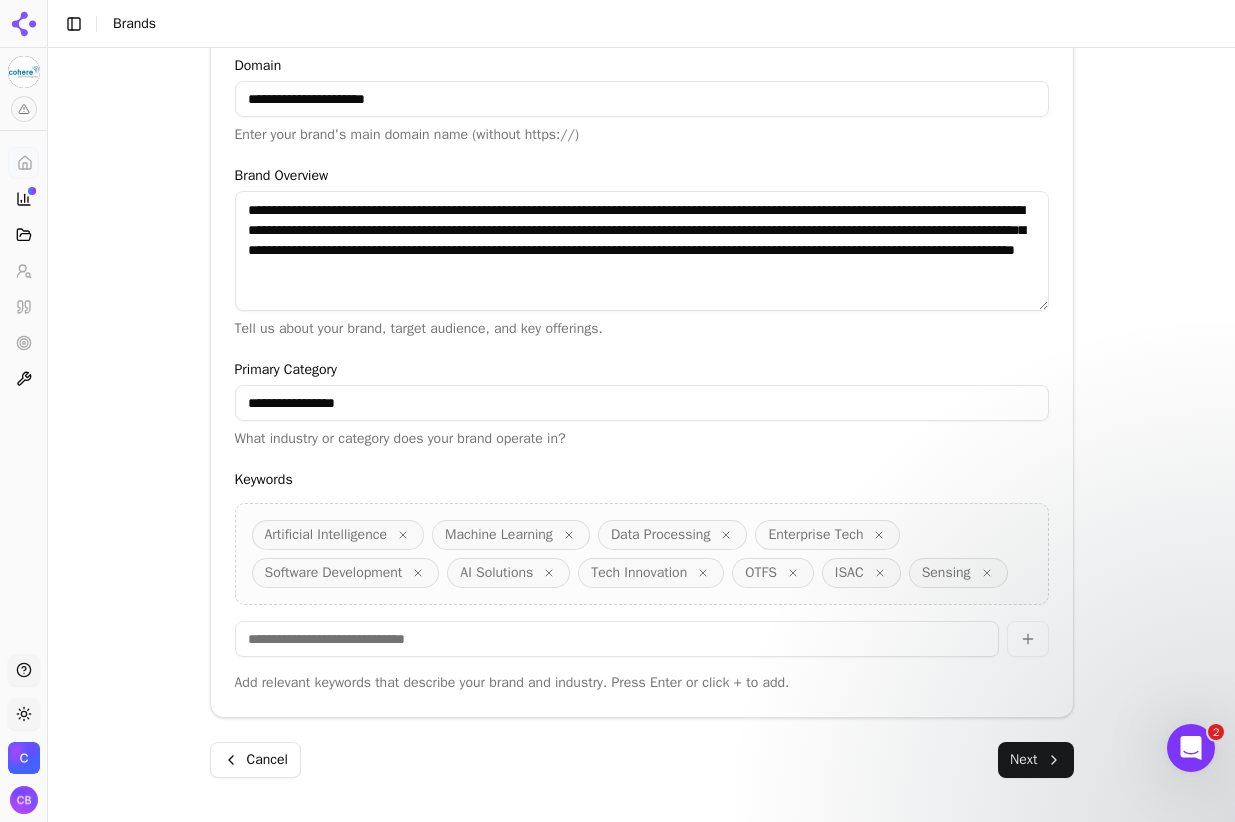 click at bounding box center [617, 639] 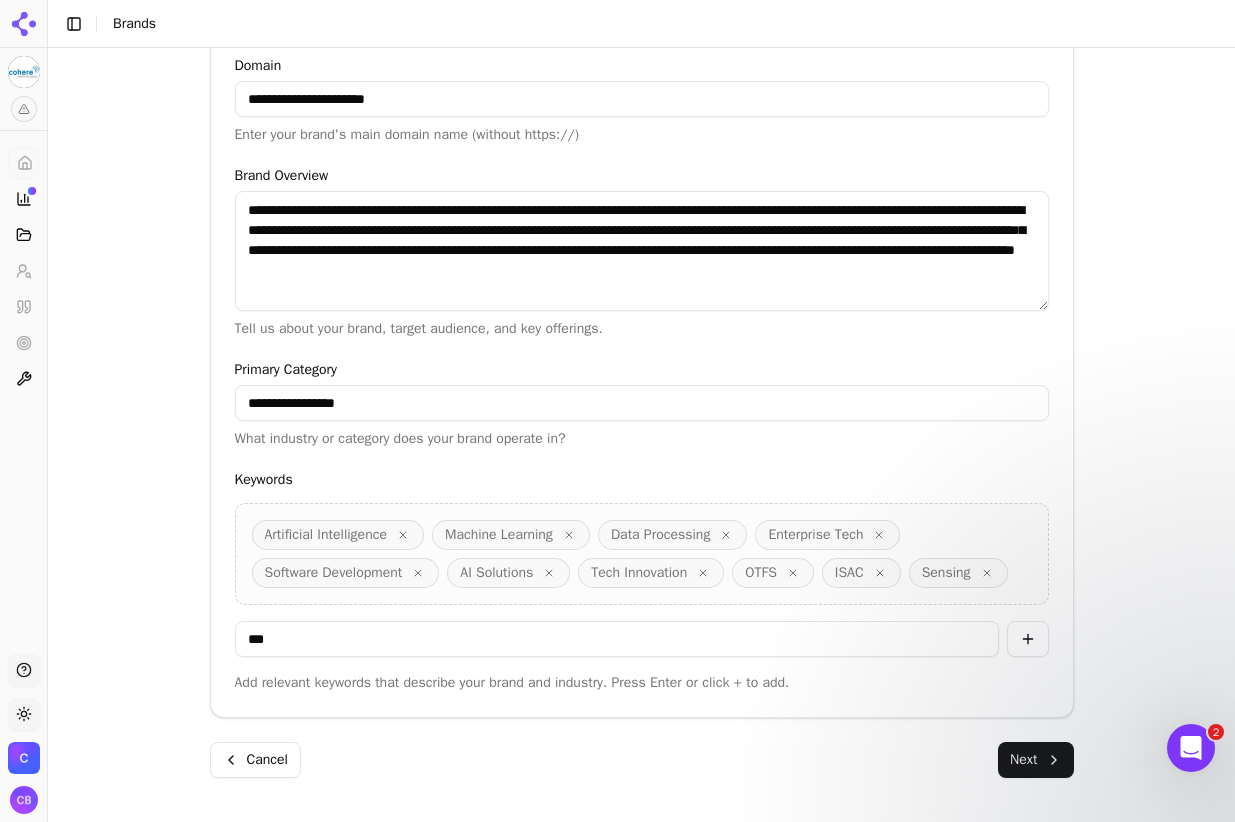 type on "***" 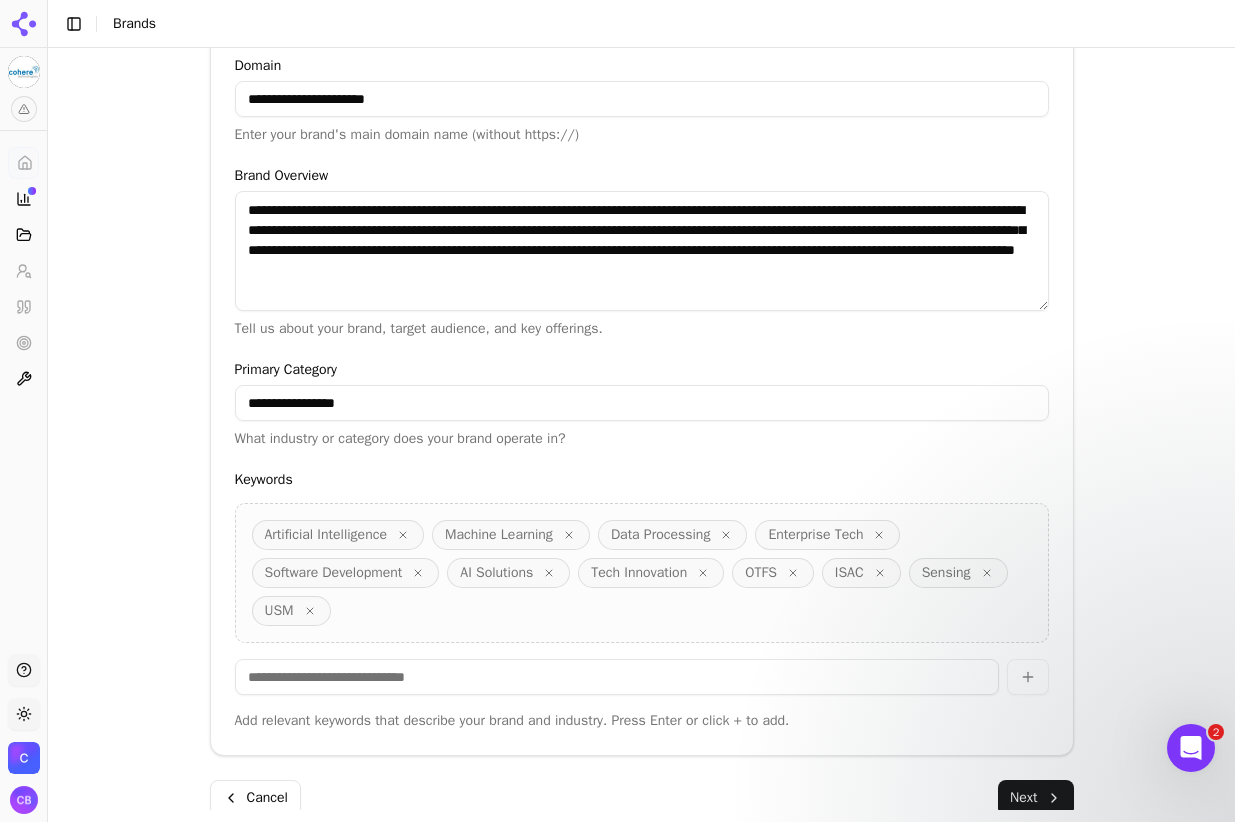 click at bounding box center (617, 677) 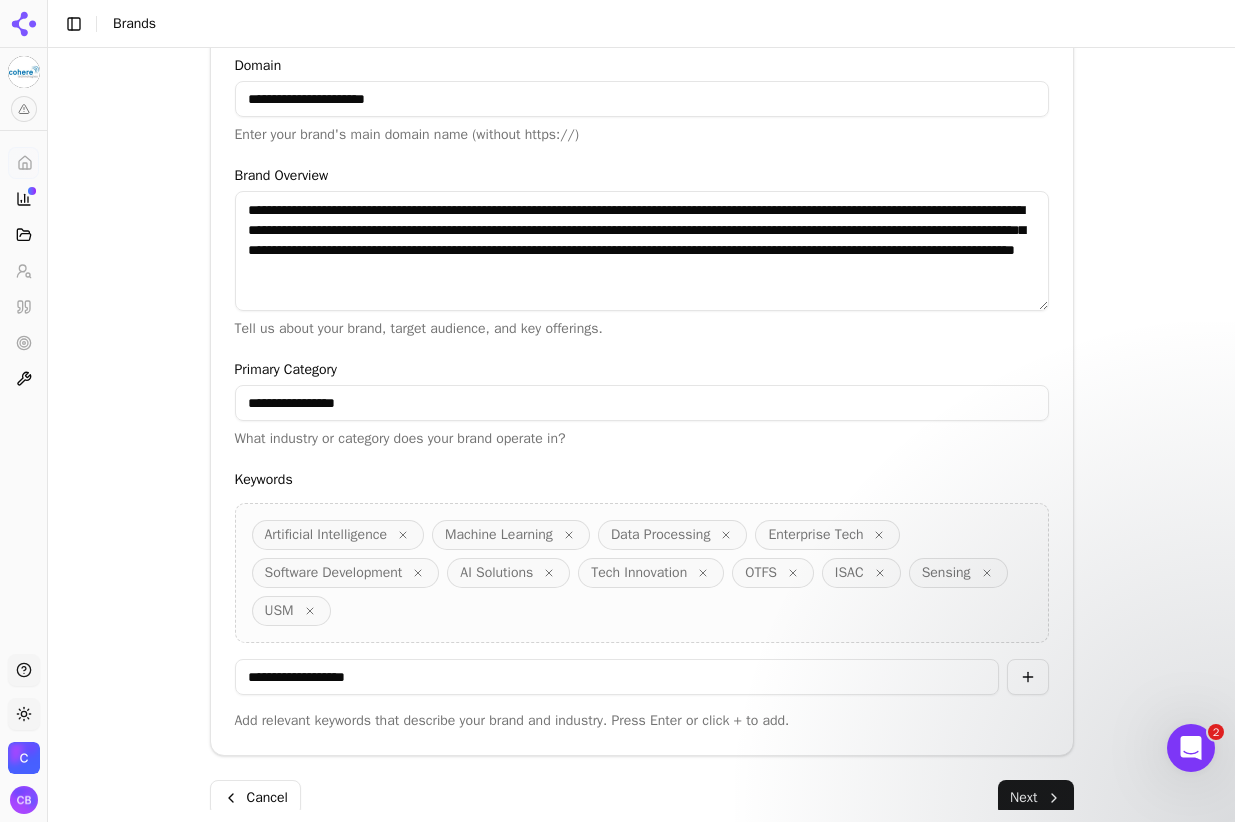 type on "**********" 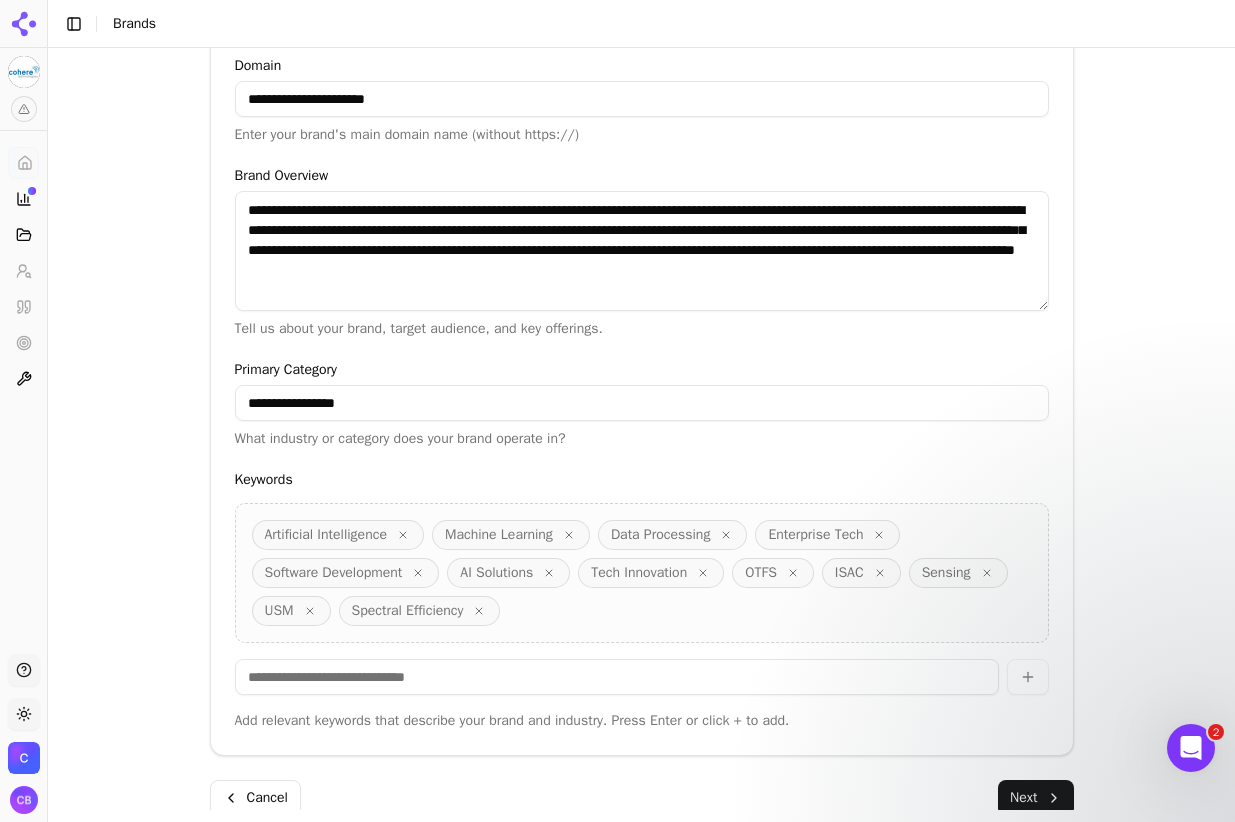 click at bounding box center (617, 677) 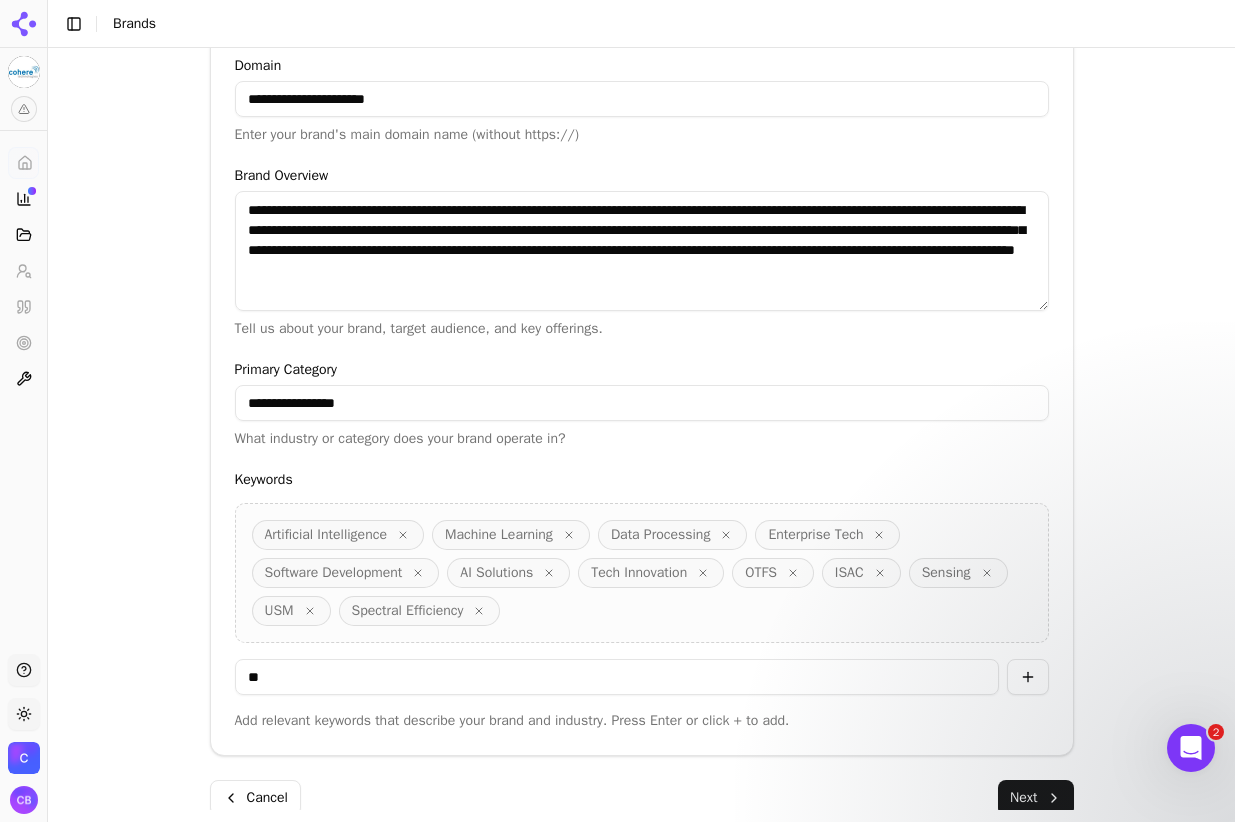 type on "**" 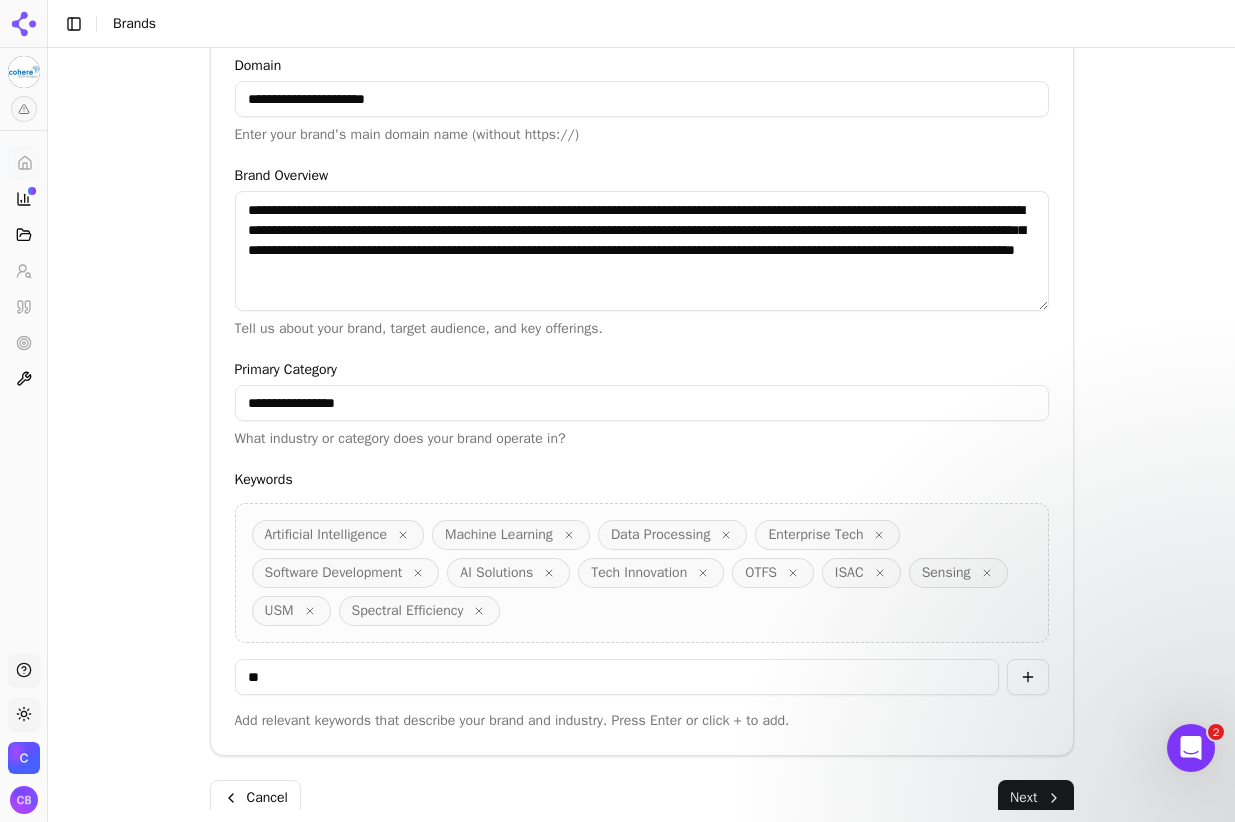 click at bounding box center (1028, 677) 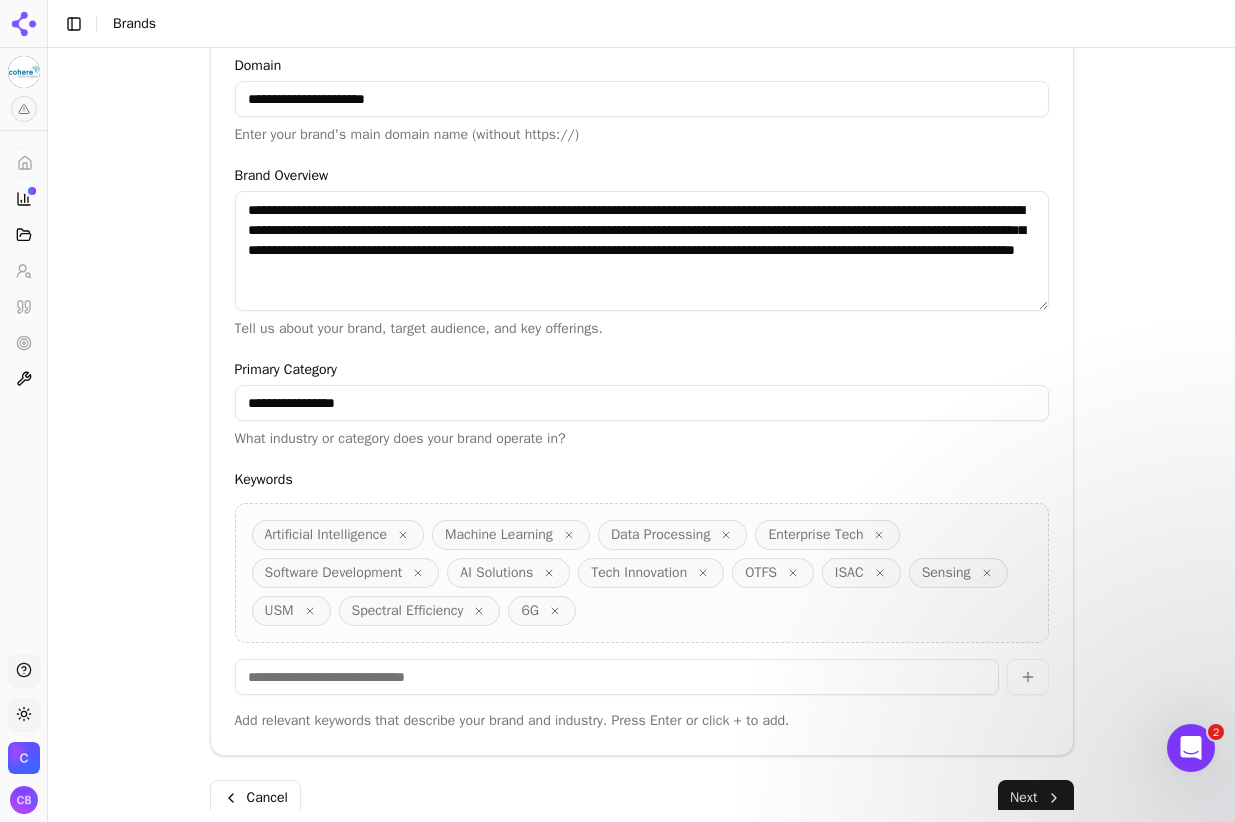 click at bounding box center (617, 677) 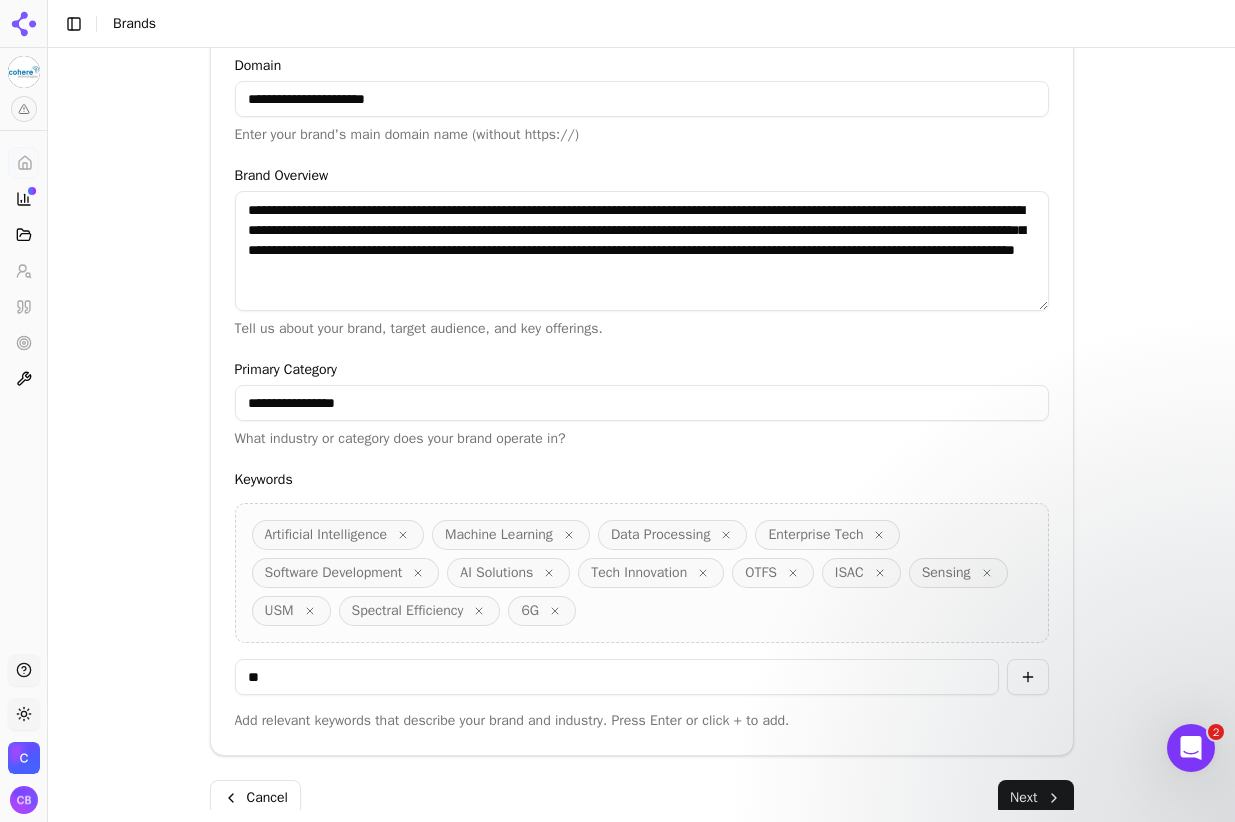 type on "**" 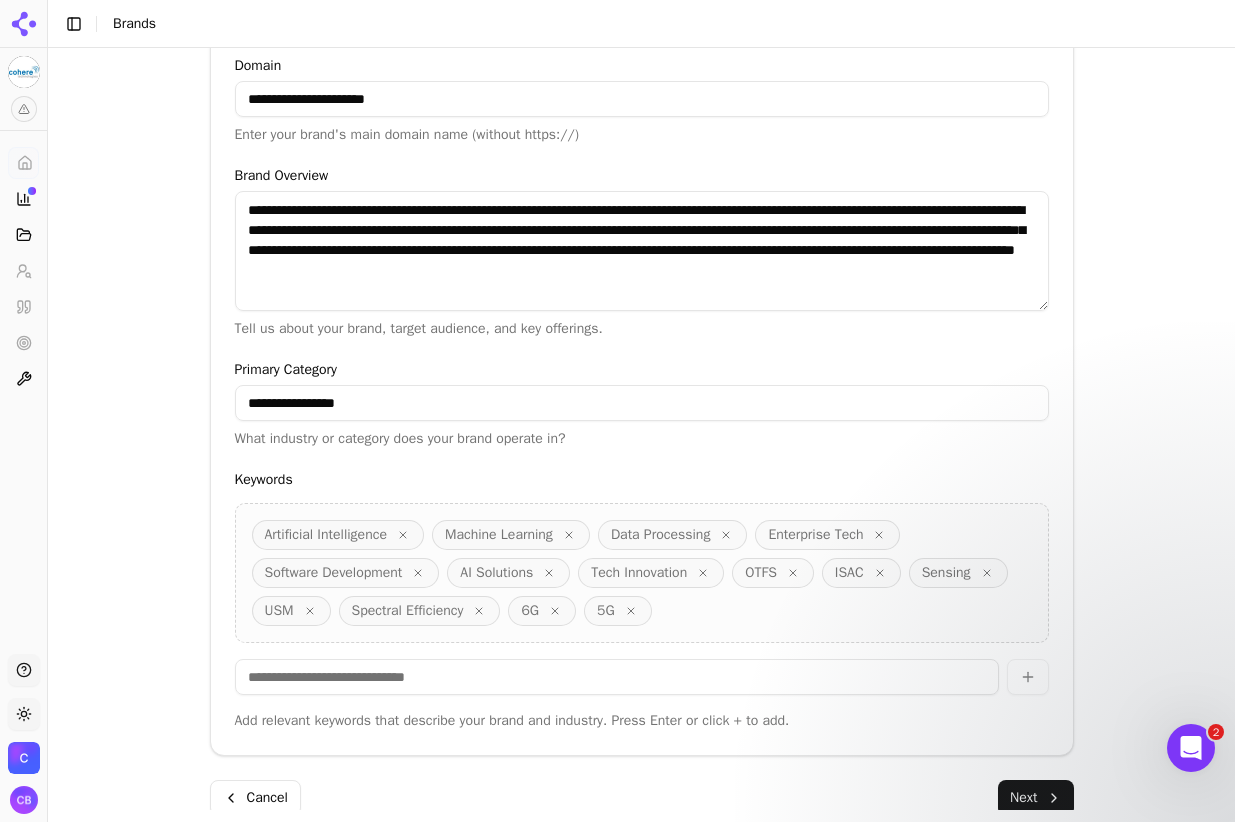 click at bounding box center (617, 677) 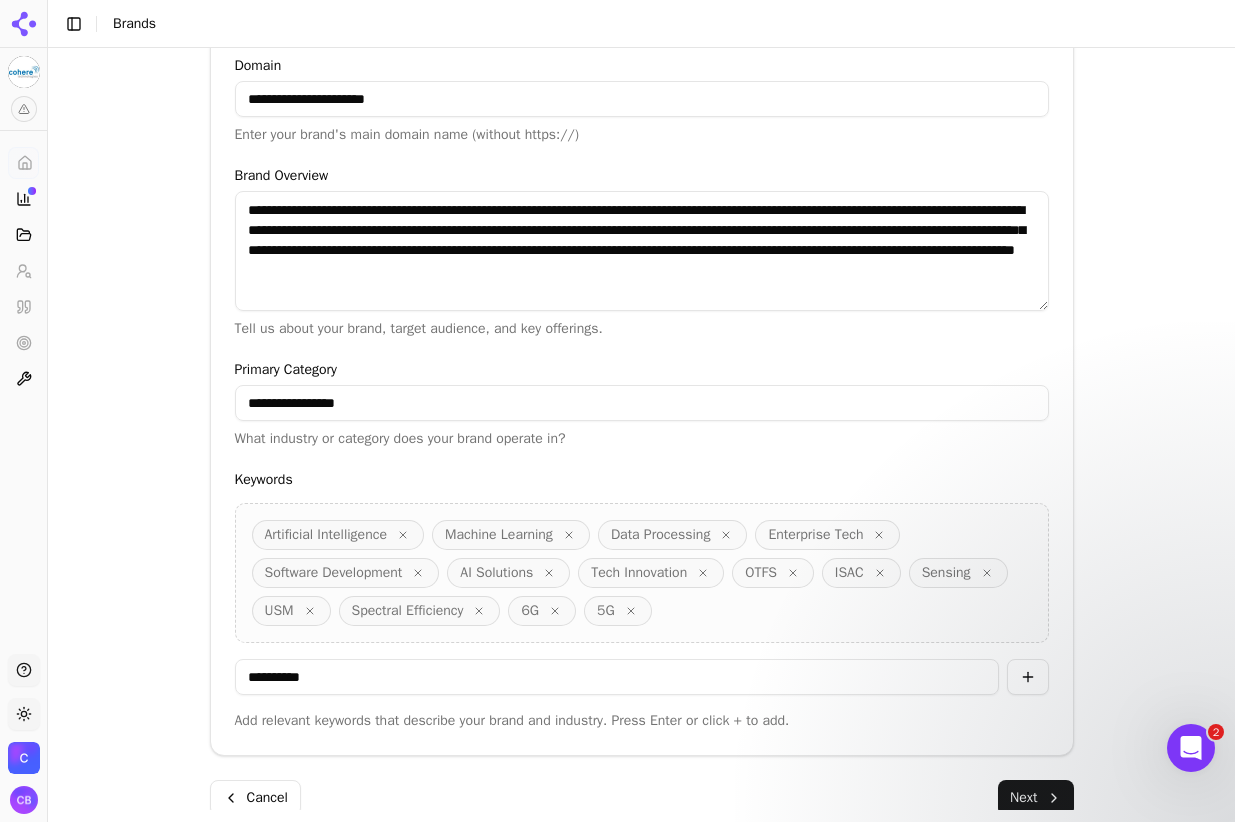 type on "**********" 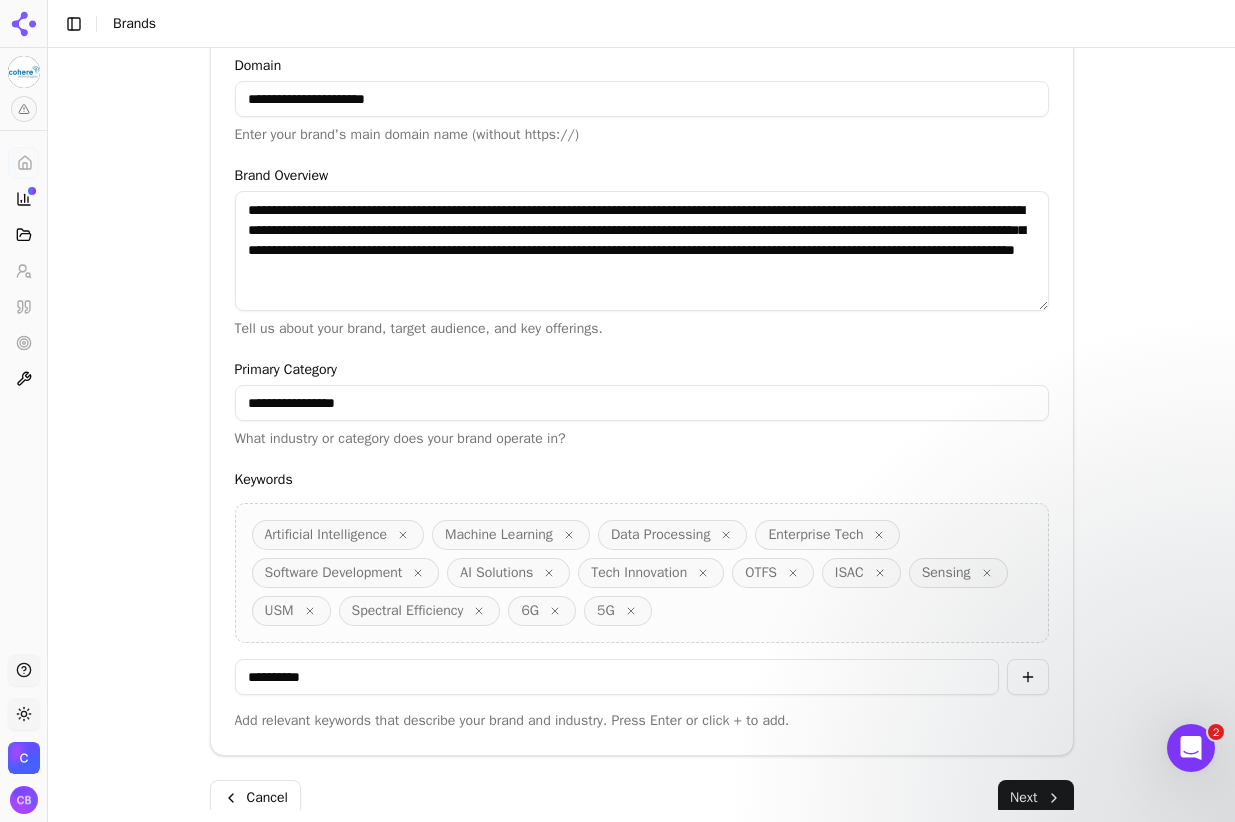 click at bounding box center (1028, 677) 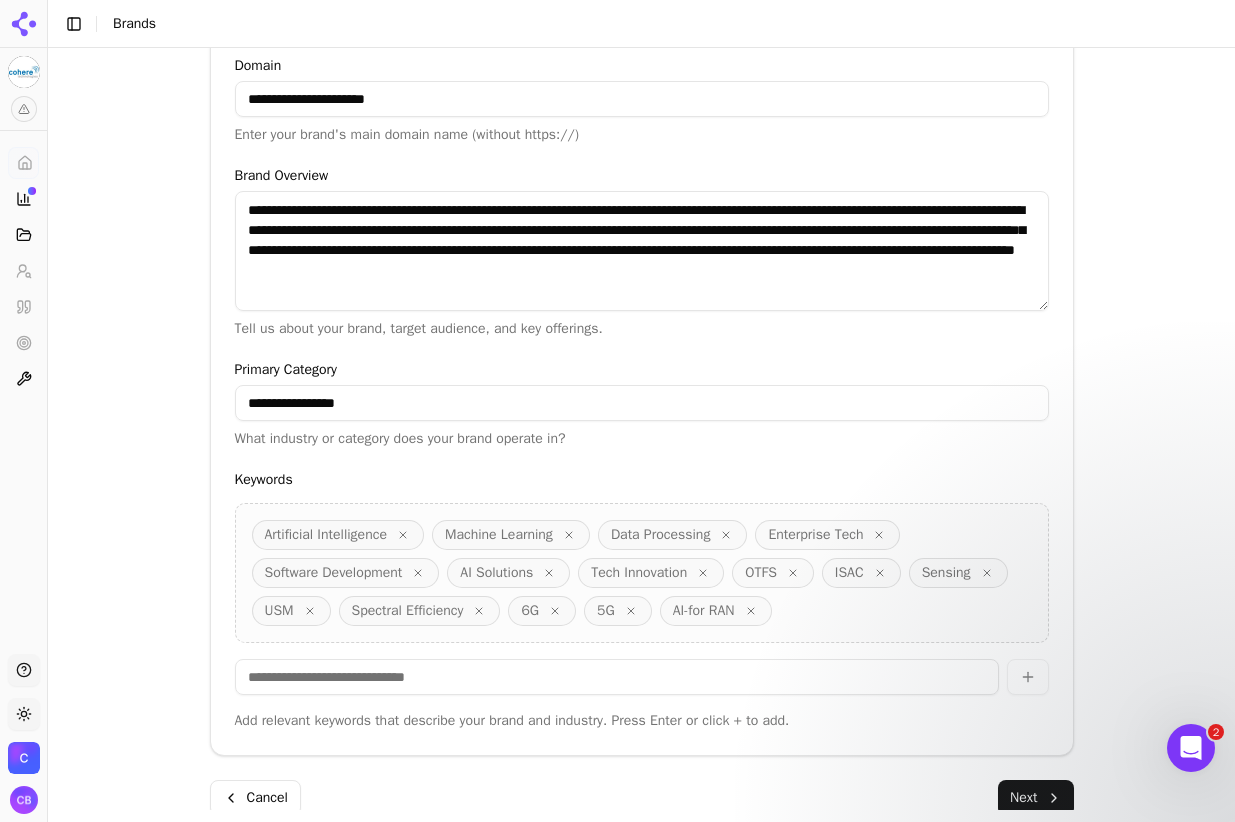 click at bounding box center [617, 677] 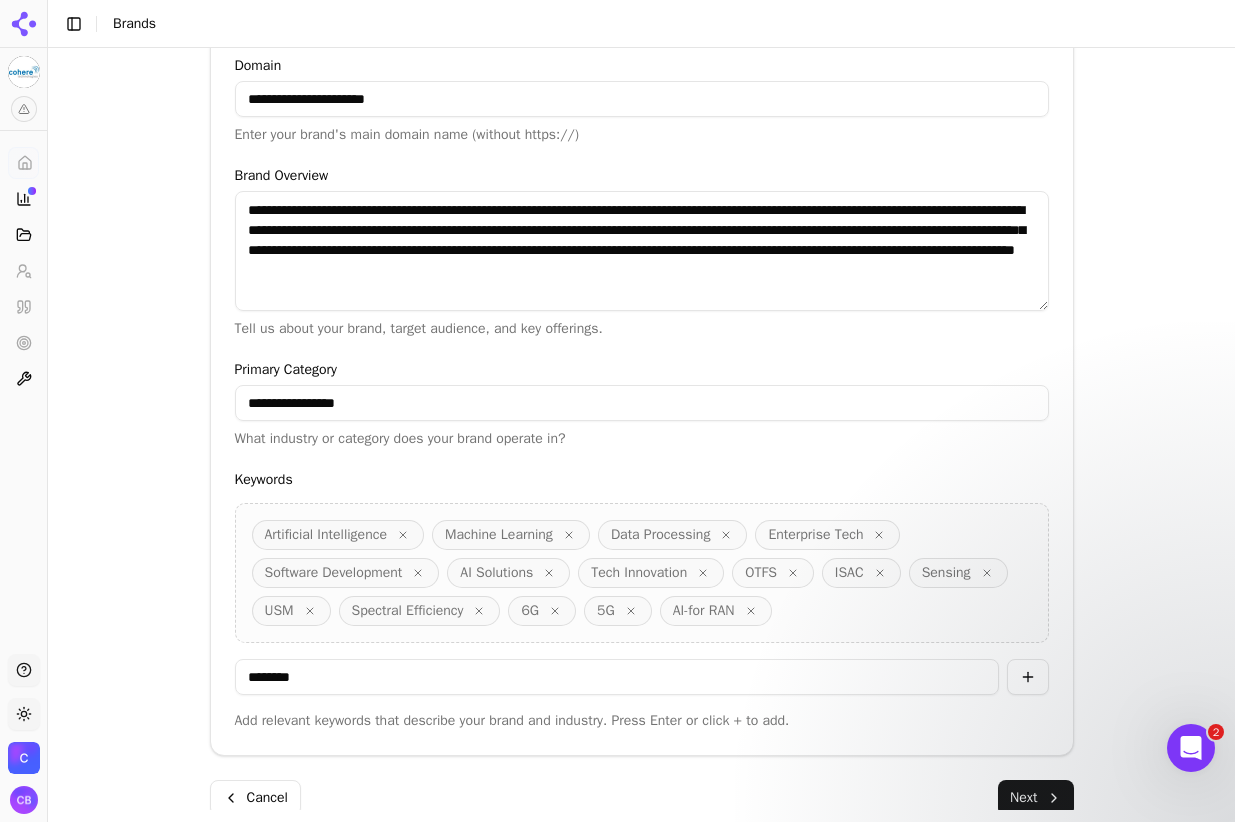 type on "********" 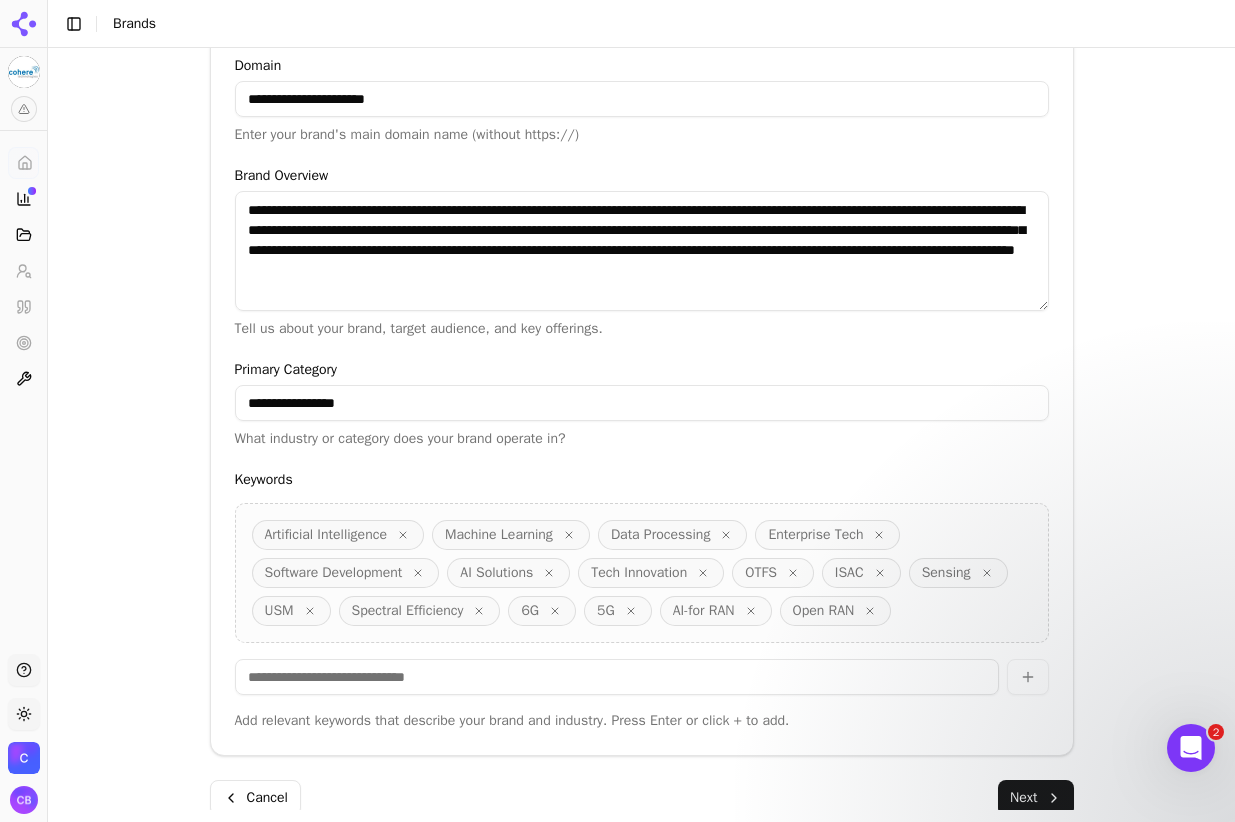 click at bounding box center (617, 677) 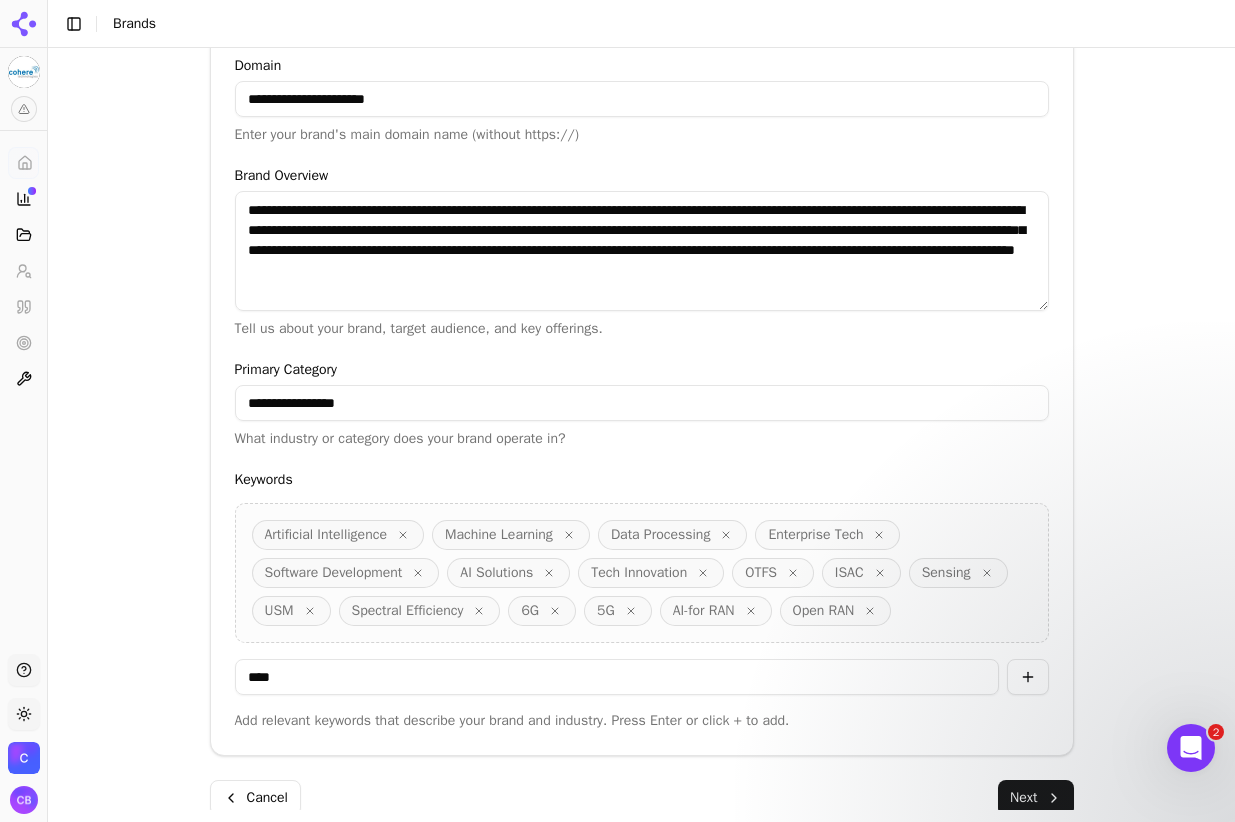 type on "****" 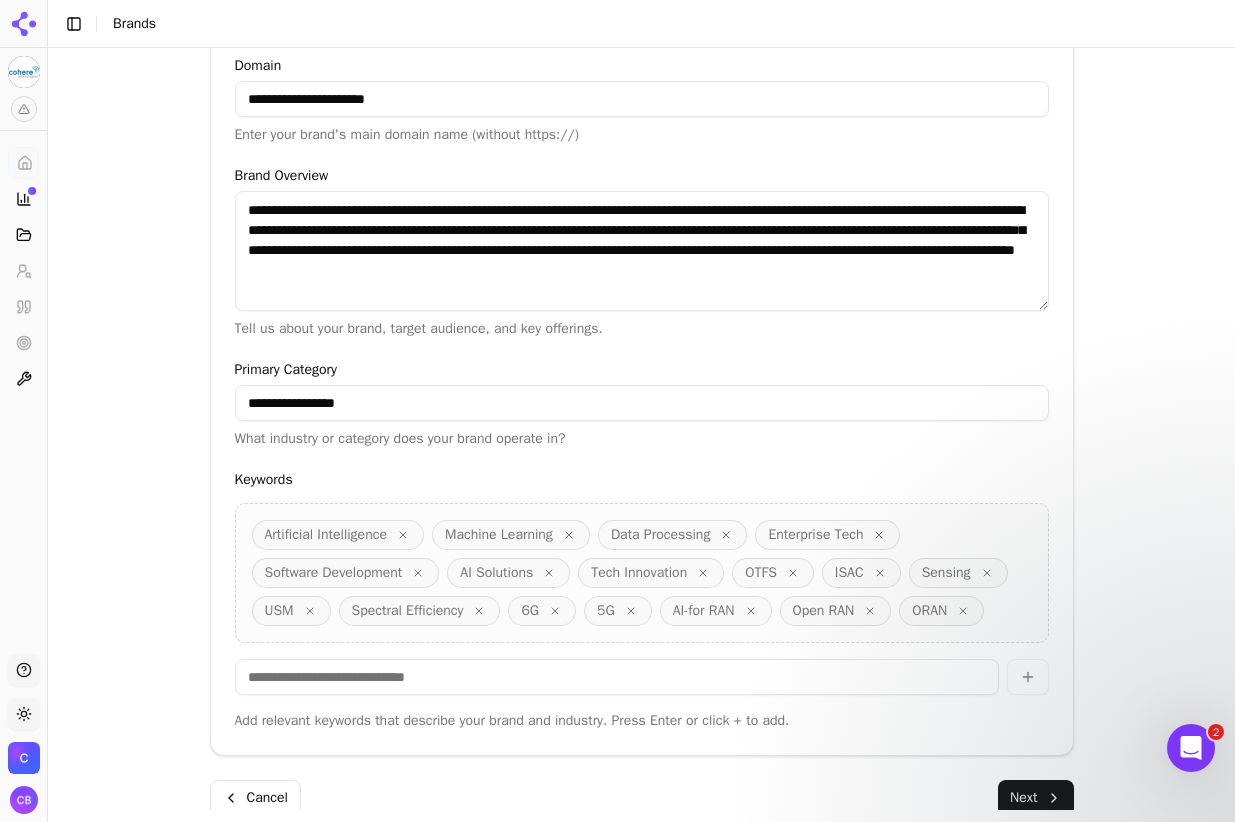 click at bounding box center [617, 677] 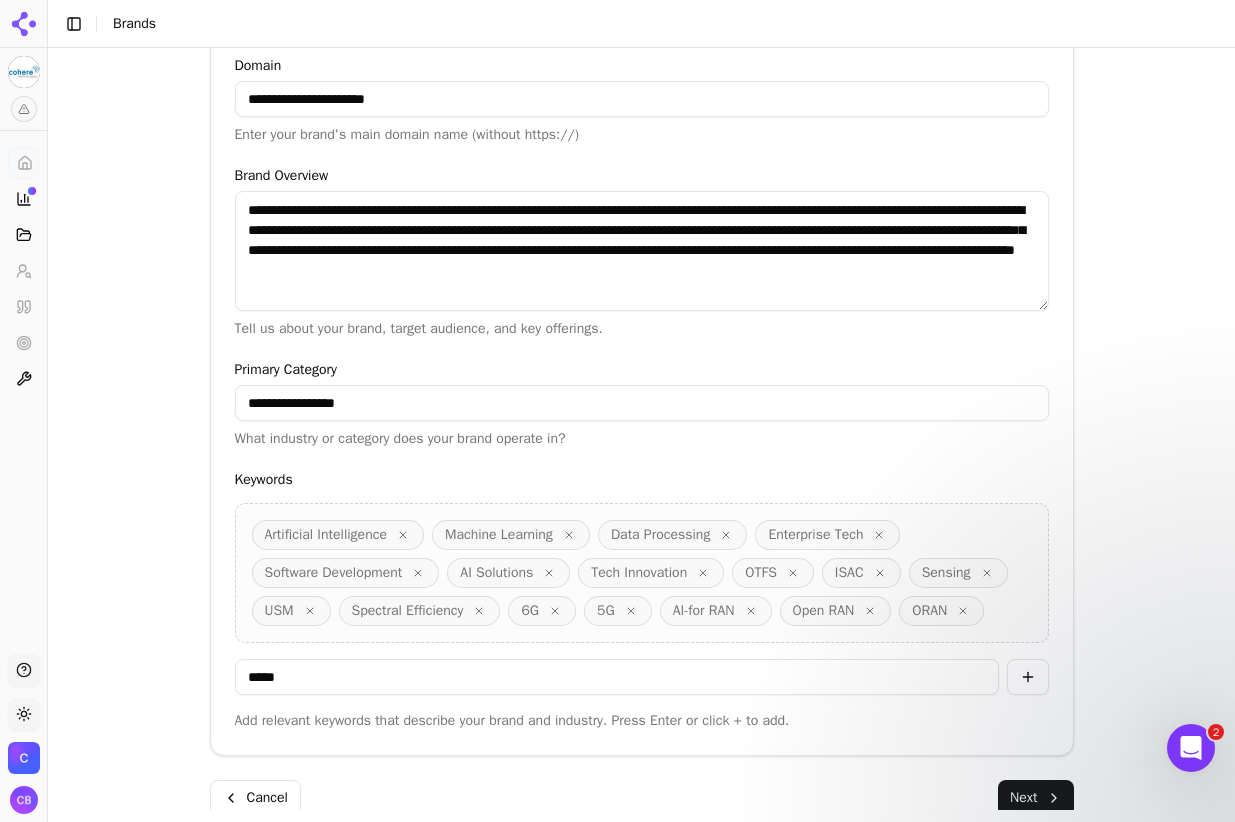 type on "*****" 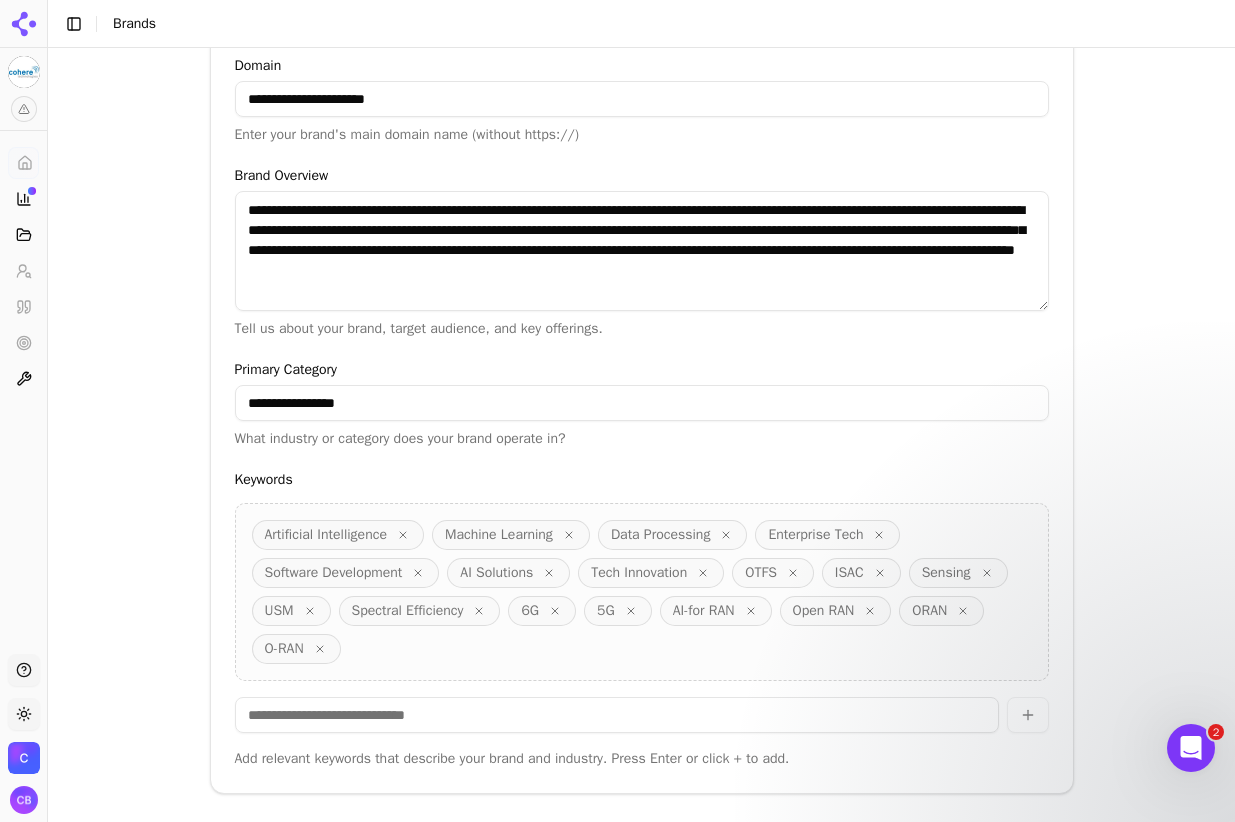 click at bounding box center (617, 715) 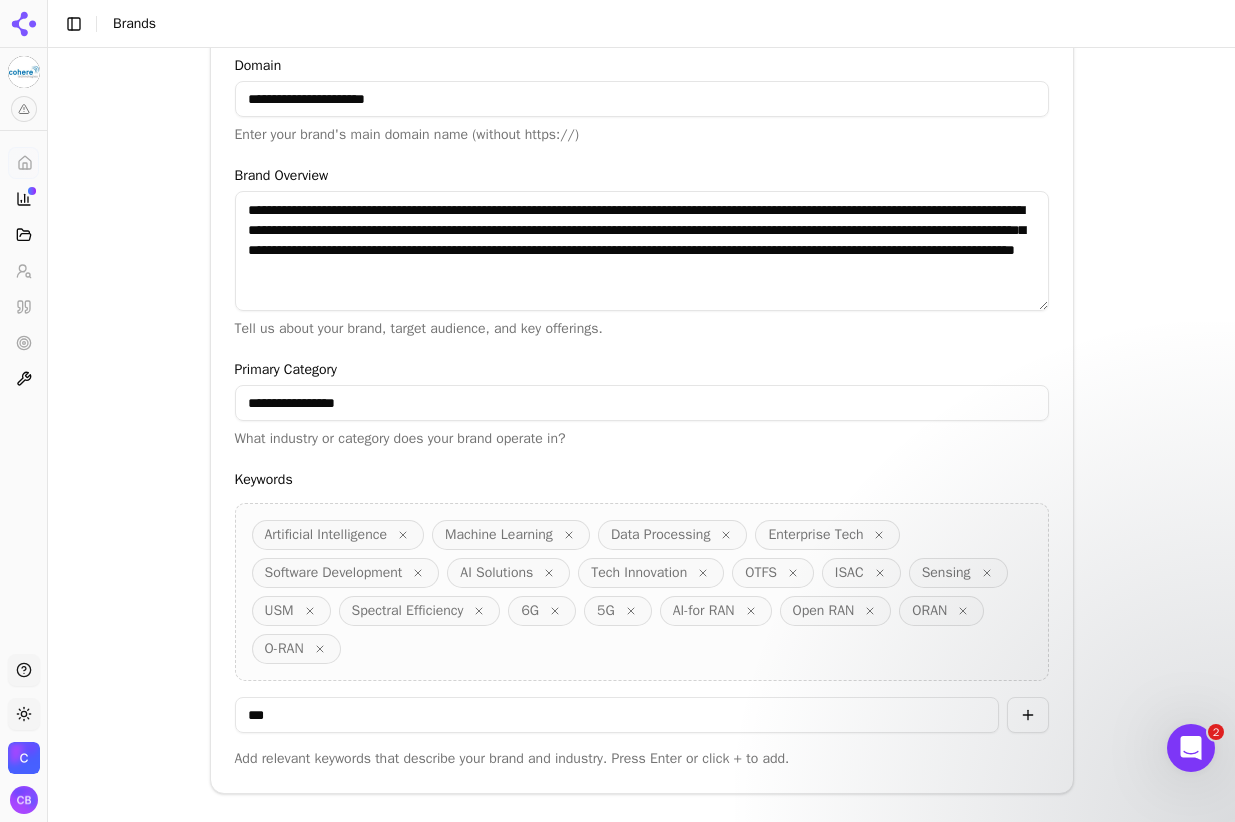type on "***" 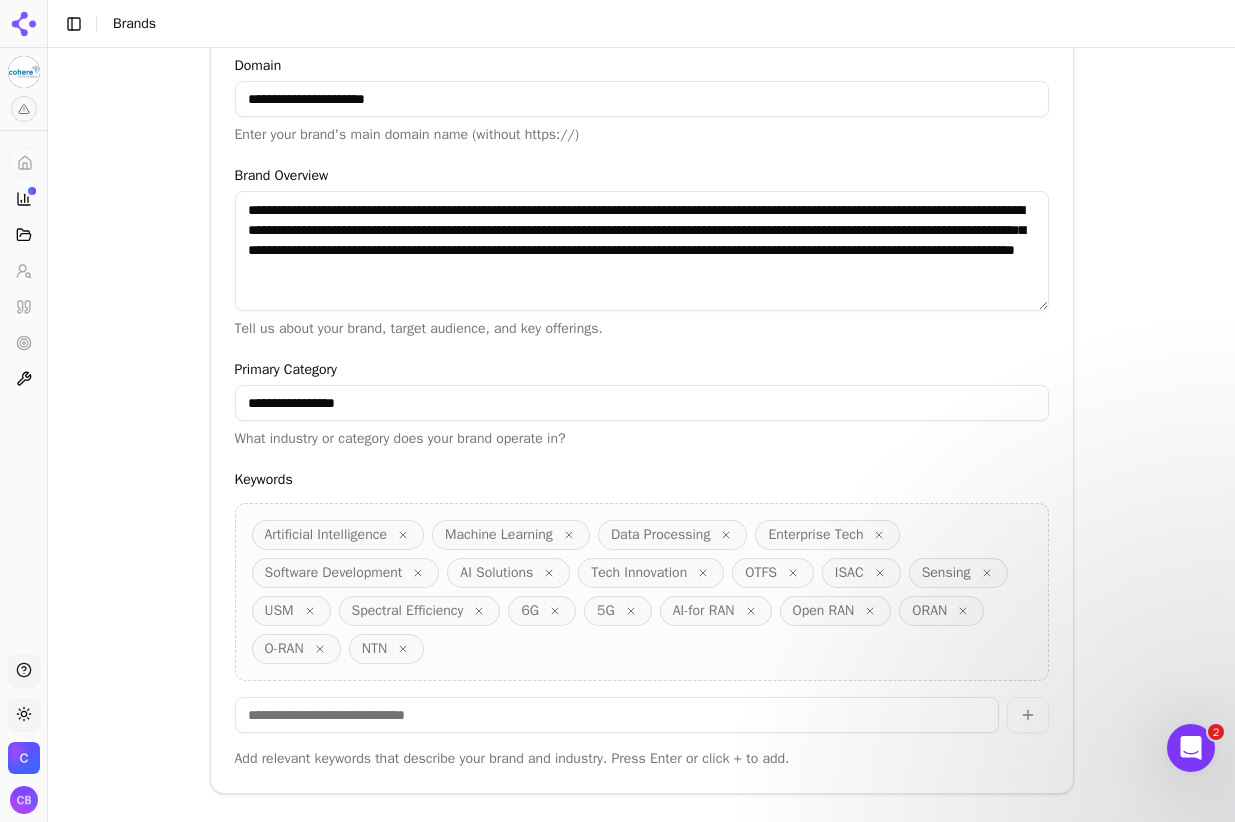 click at bounding box center (617, 715) 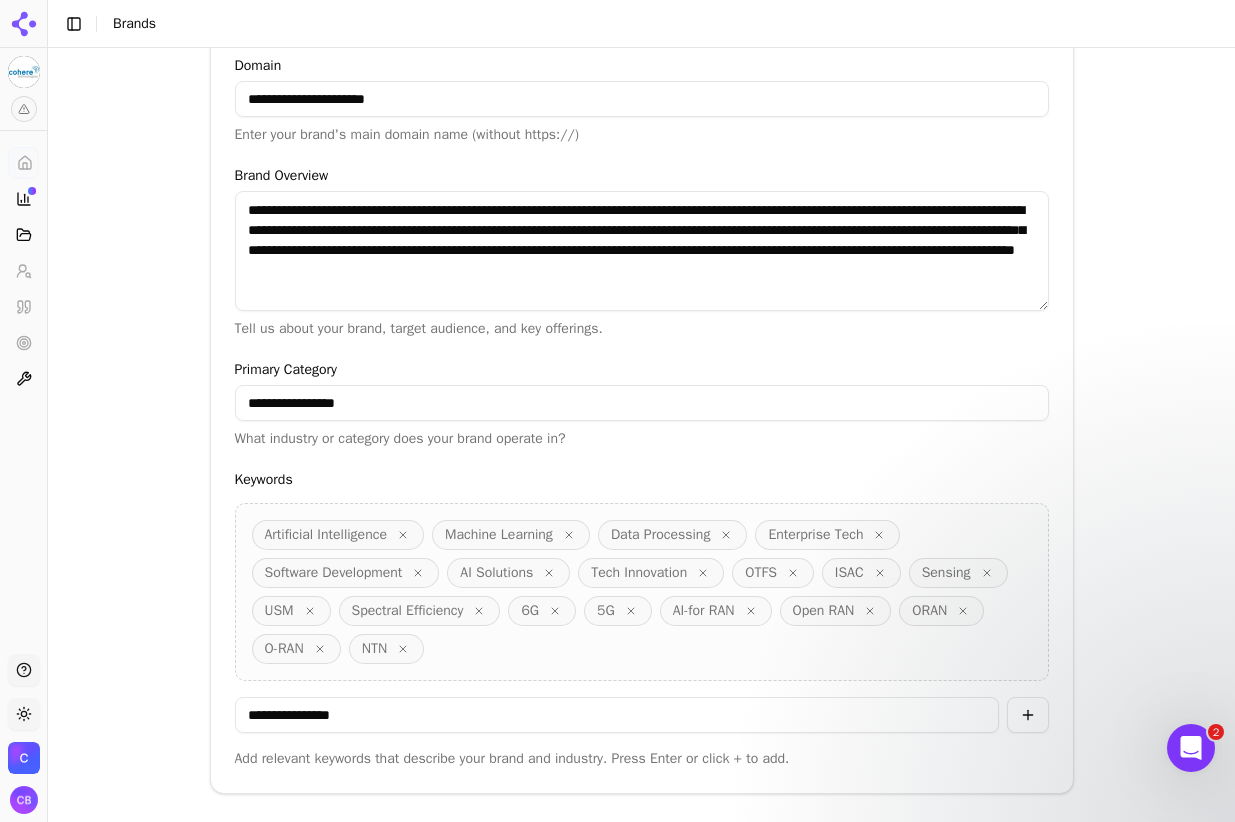 type on "**********" 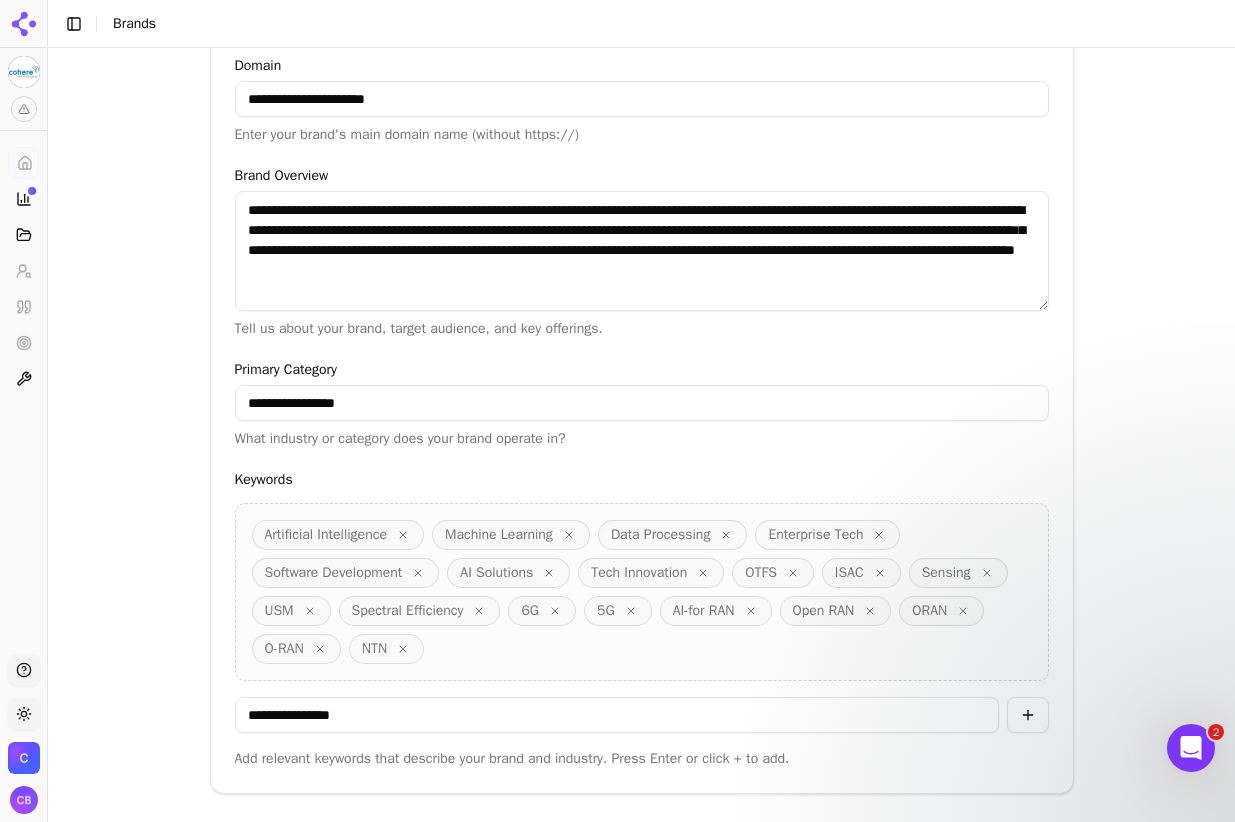 click at bounding box center [1028, 715] 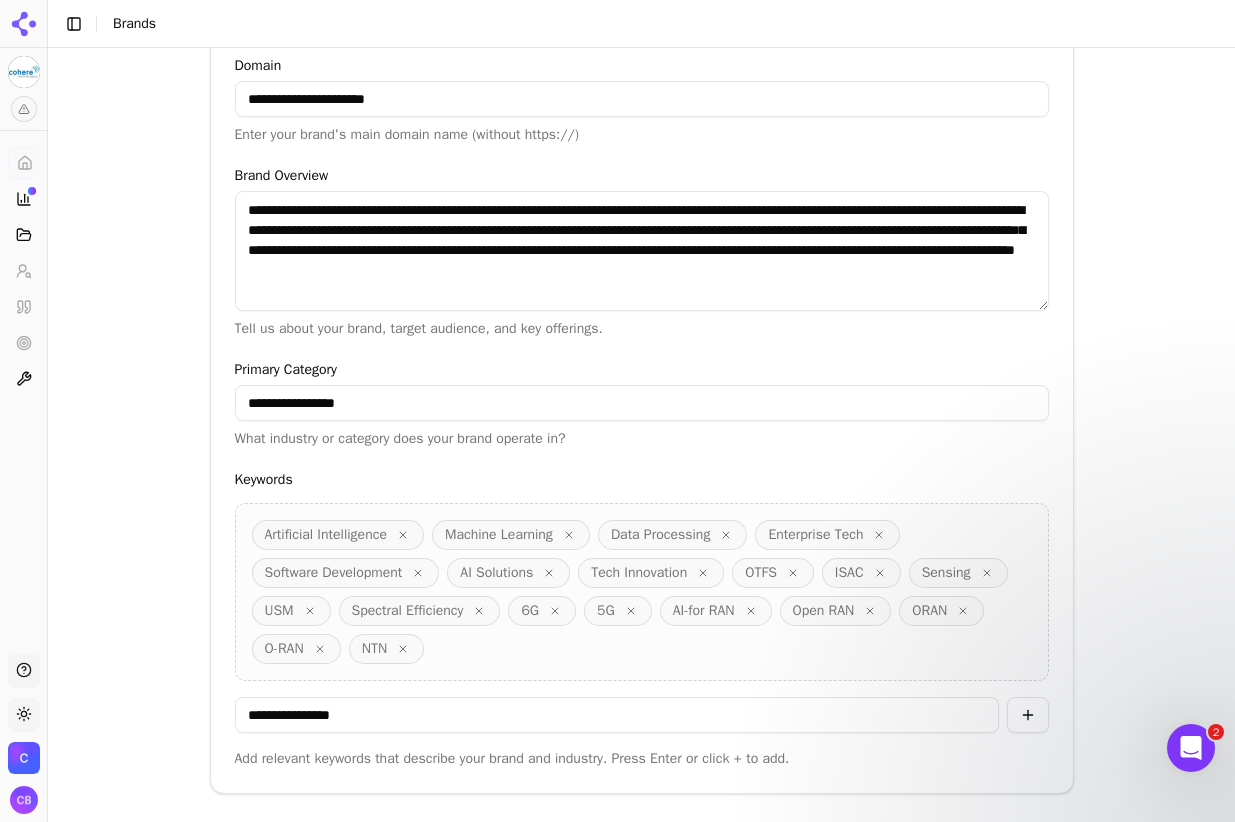 type 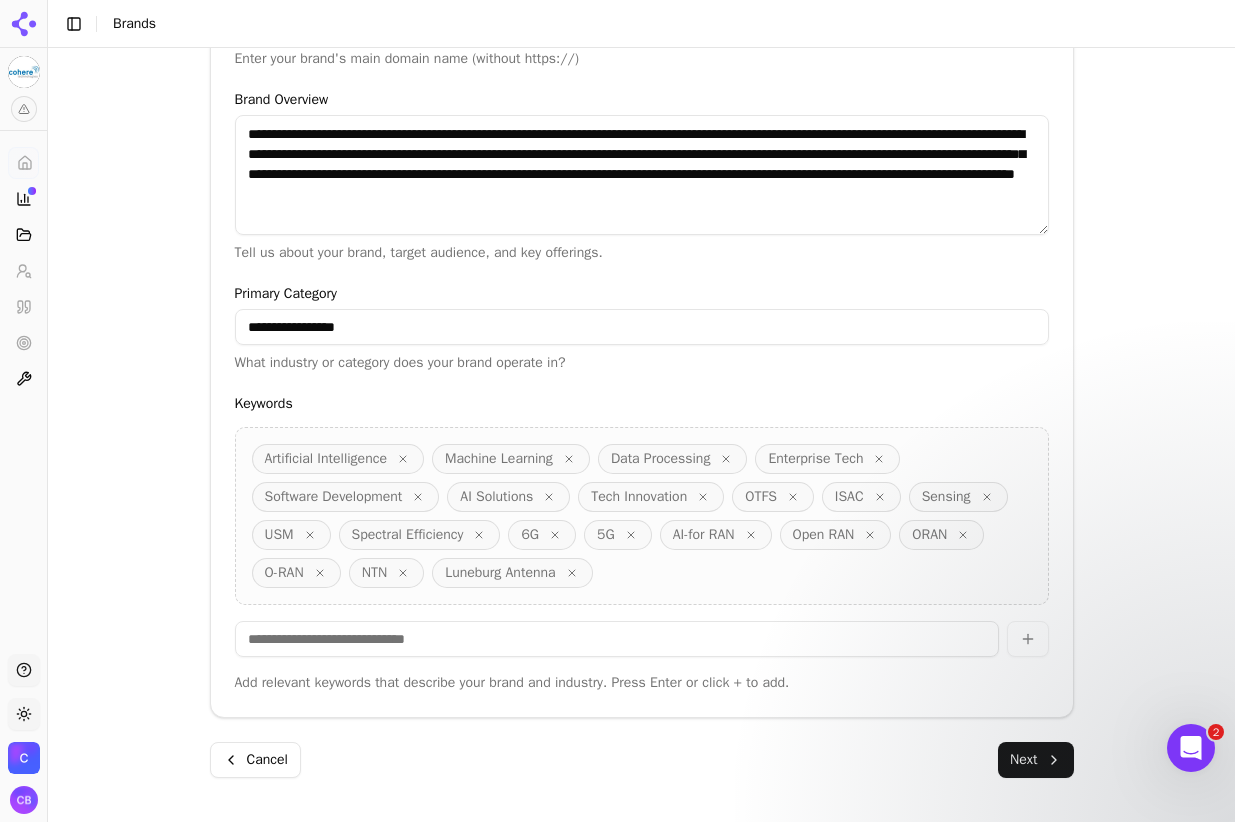 scroll, scrollTop: 542, scrollLeft: 0, axis: vertical 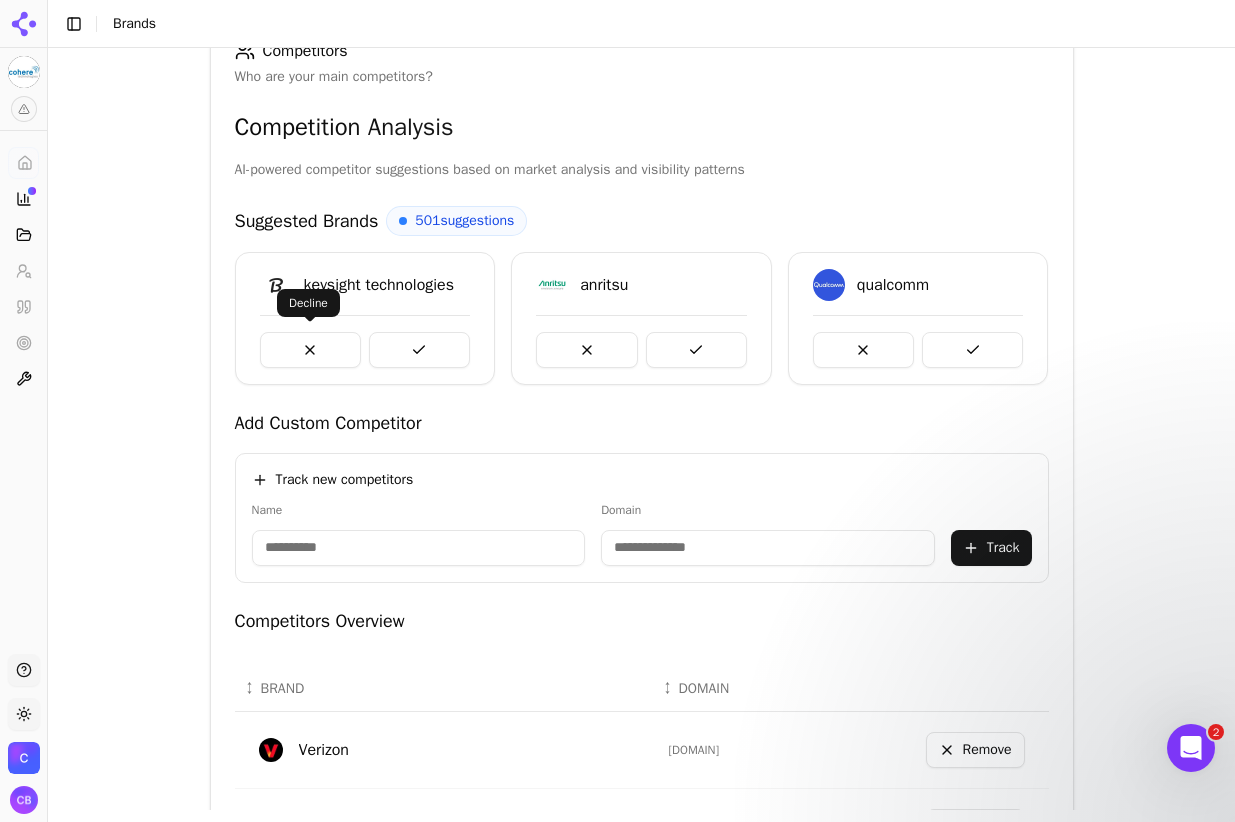 click at bounding box center [310, 350] 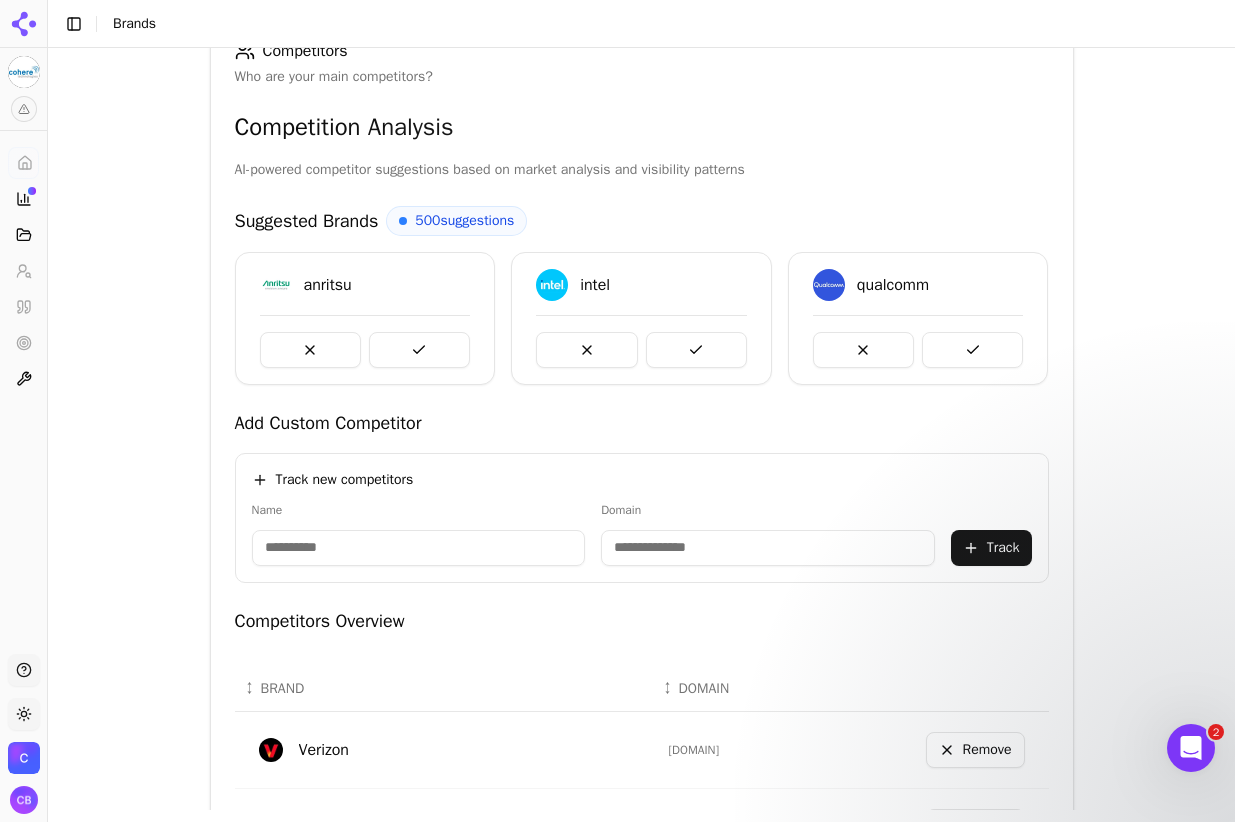 click at bounding box center [310, 350] 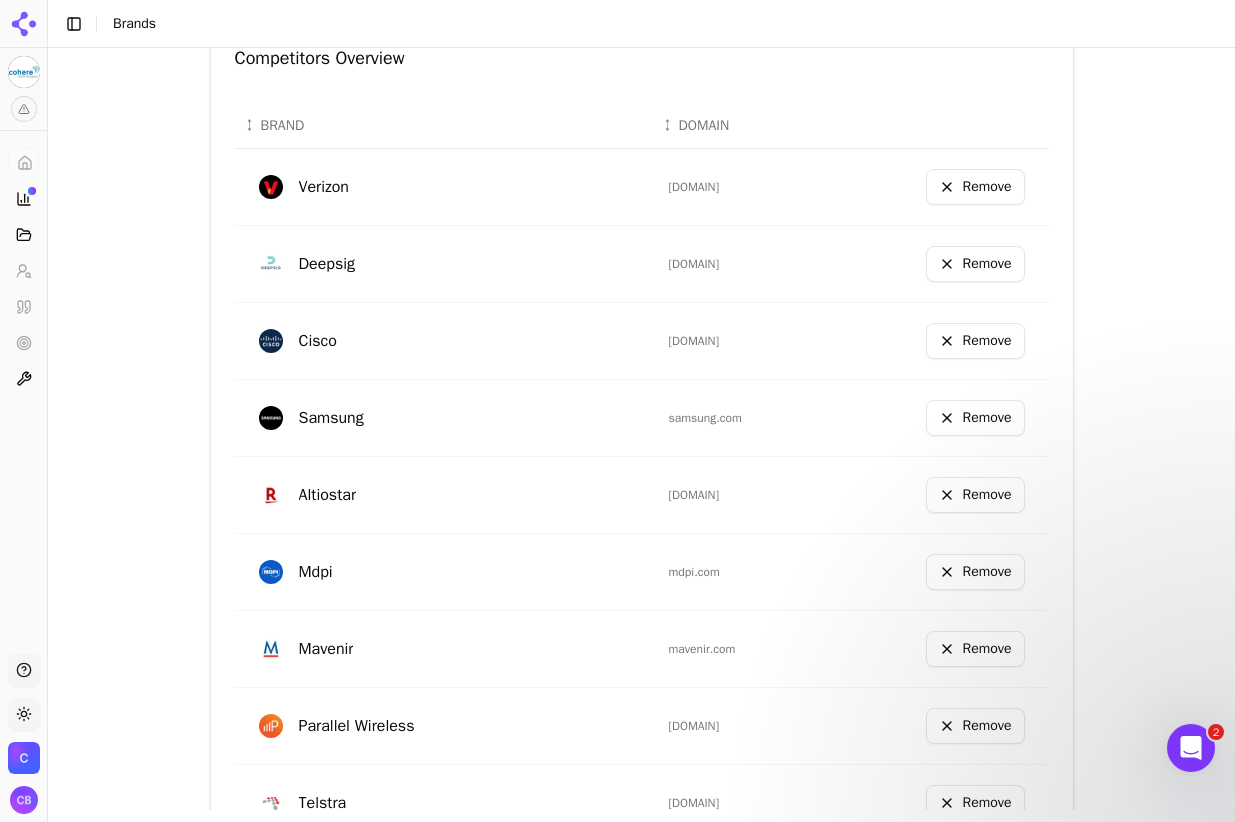 scroll, scrollTop: 880, scrollLeft: 0, axis: vertical 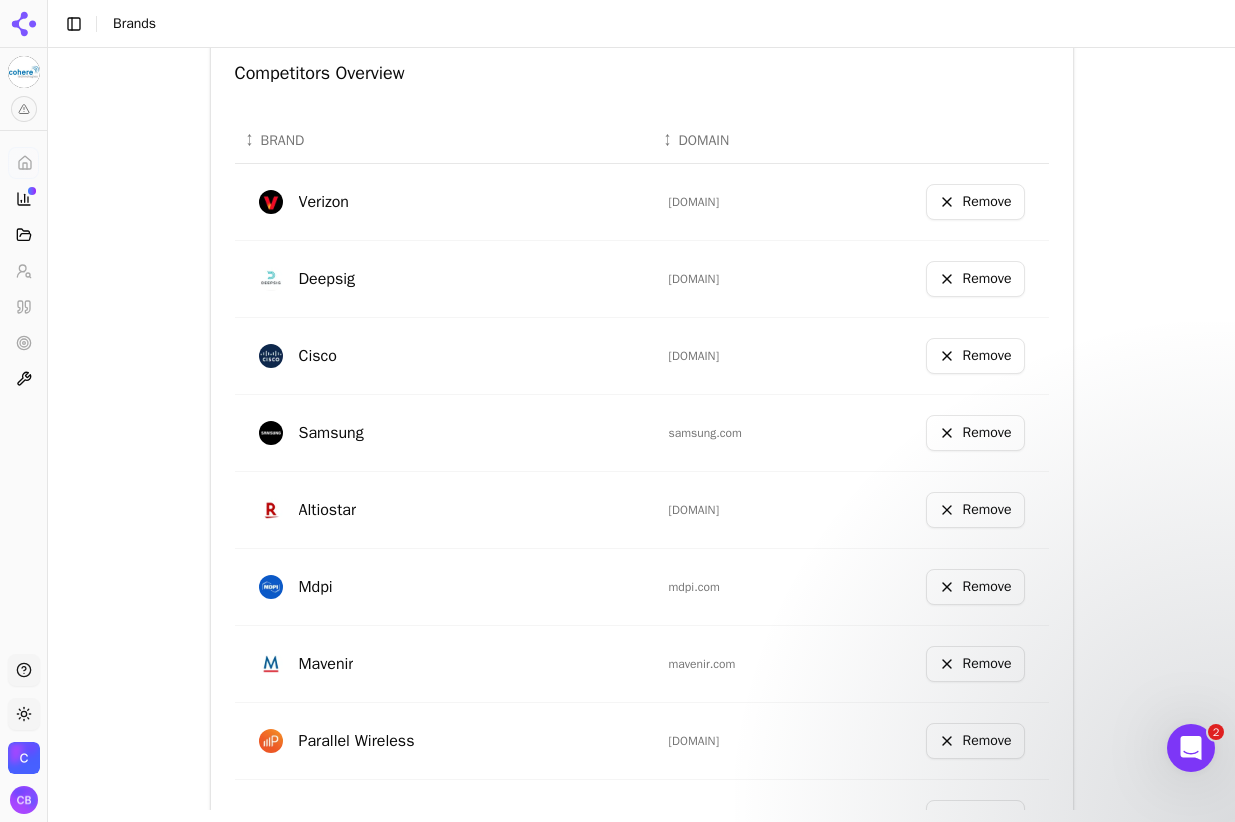 click on "Remove" at bounding box center [975, 510] 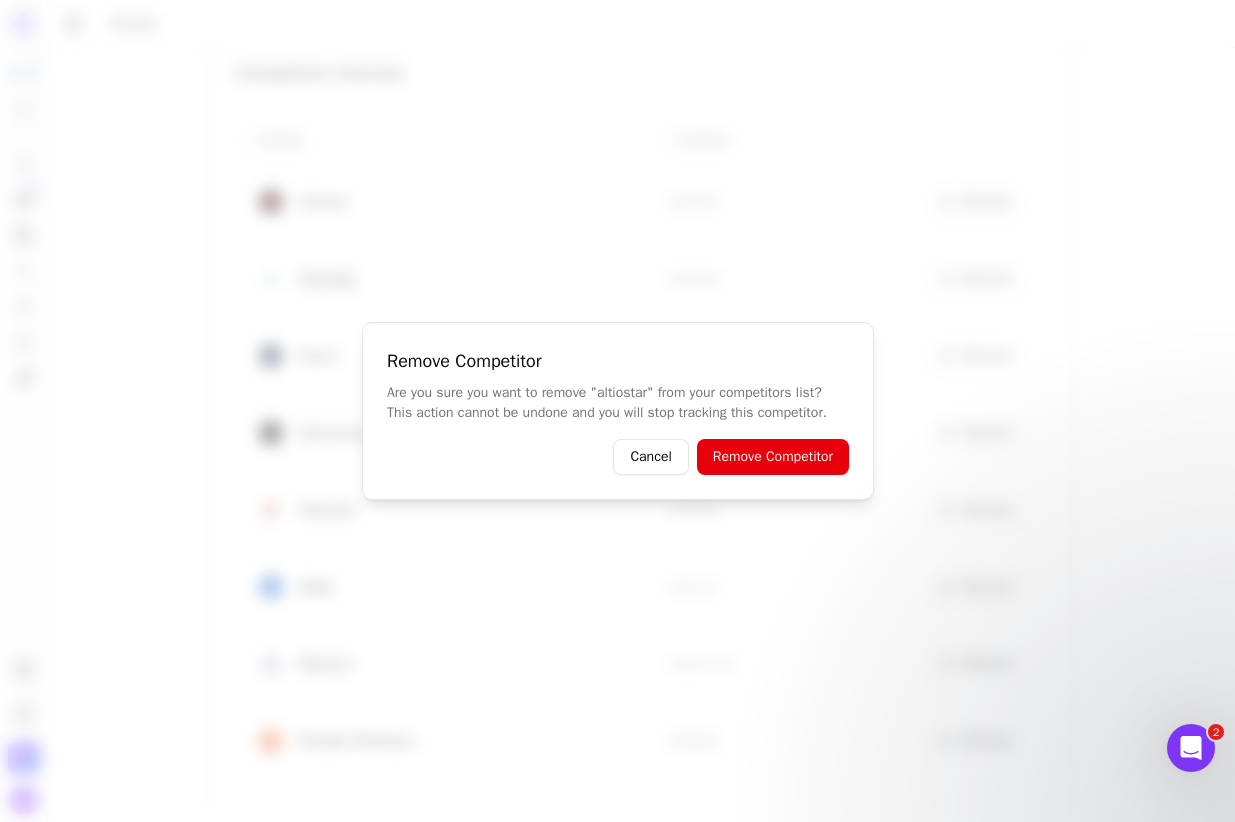 click on "Remove Competitor" at bounding box center [772, 457] 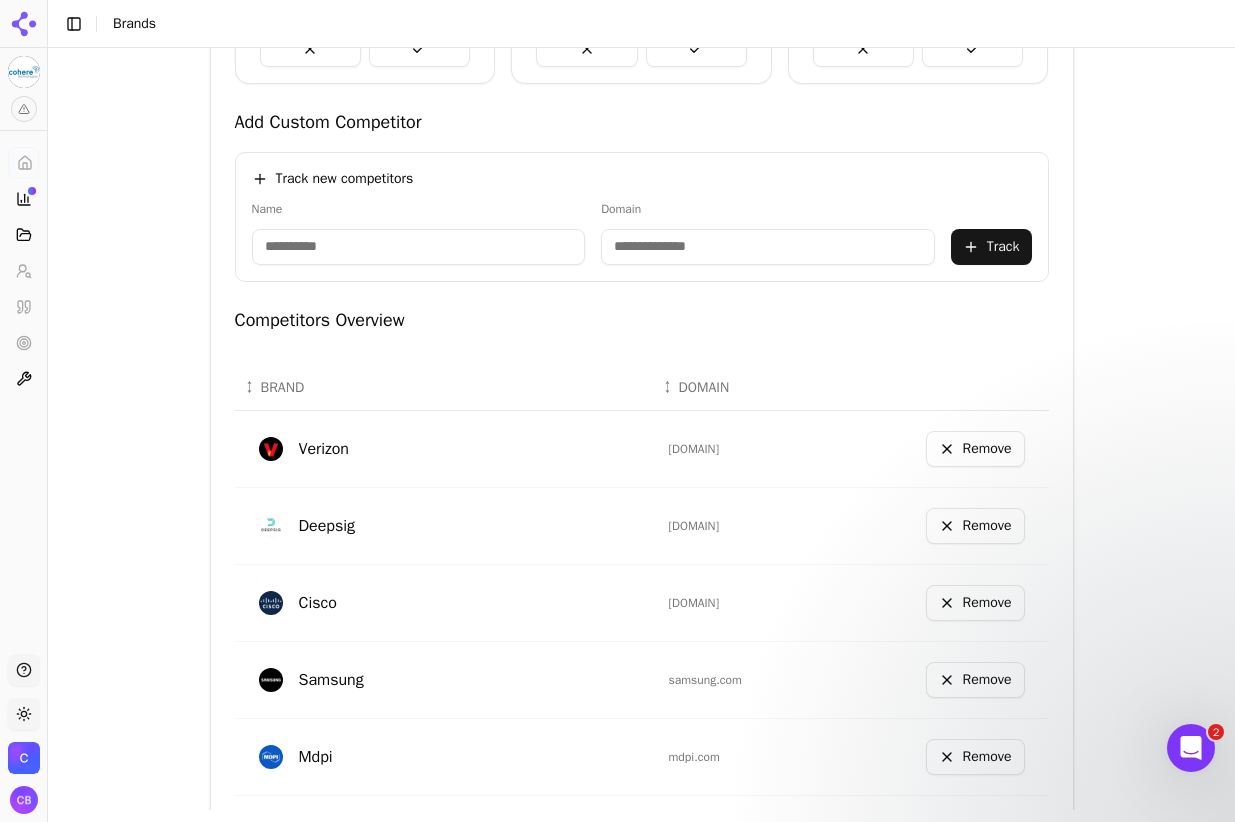 scroll, scrollTop: 632, scrollLeft: 0, axis: vertical 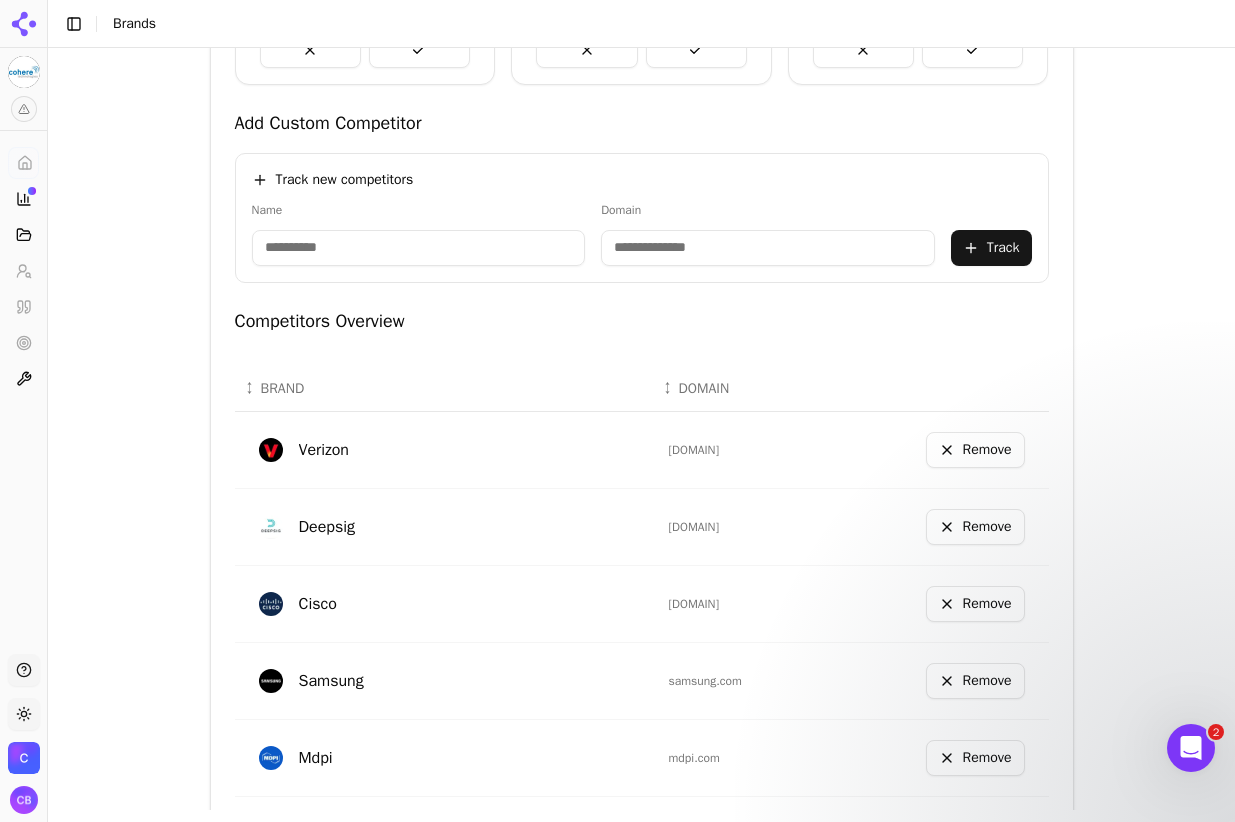 click at bounding box center [419, 248] 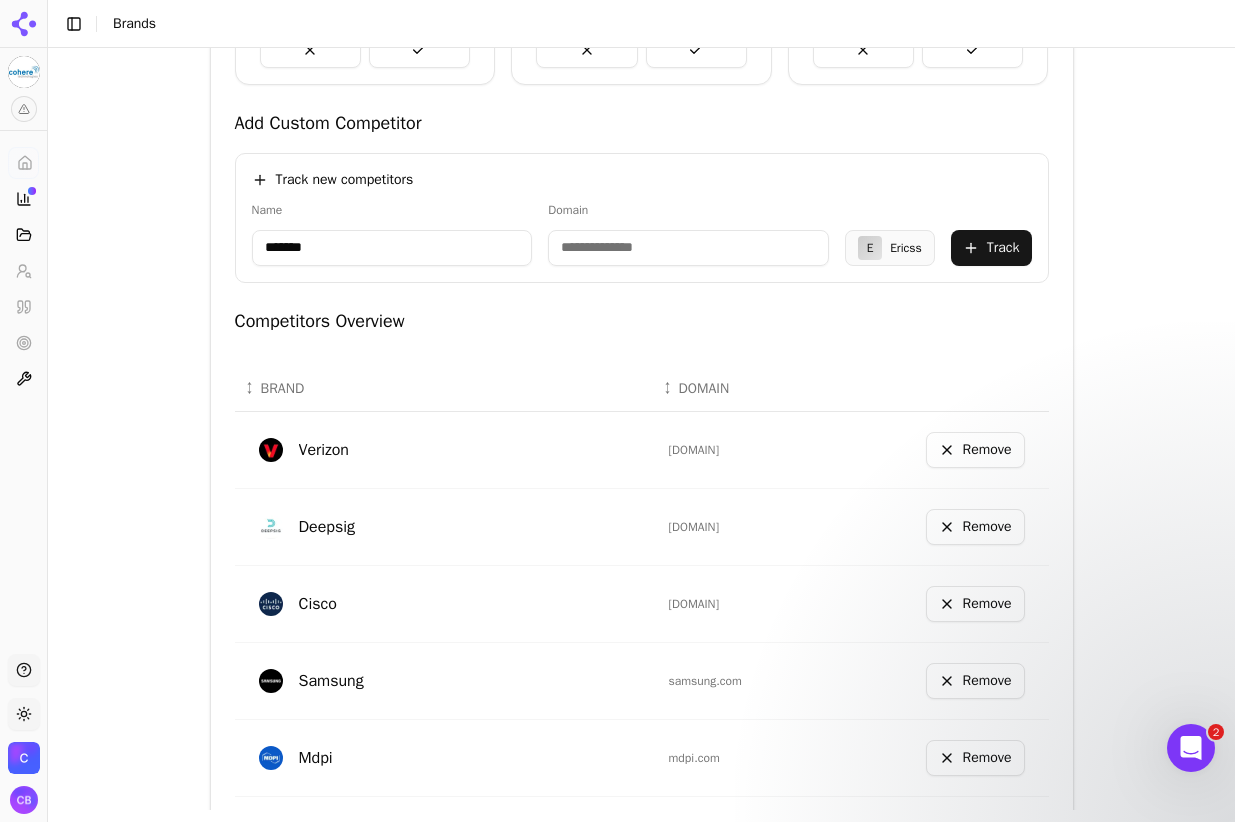 type on "********" 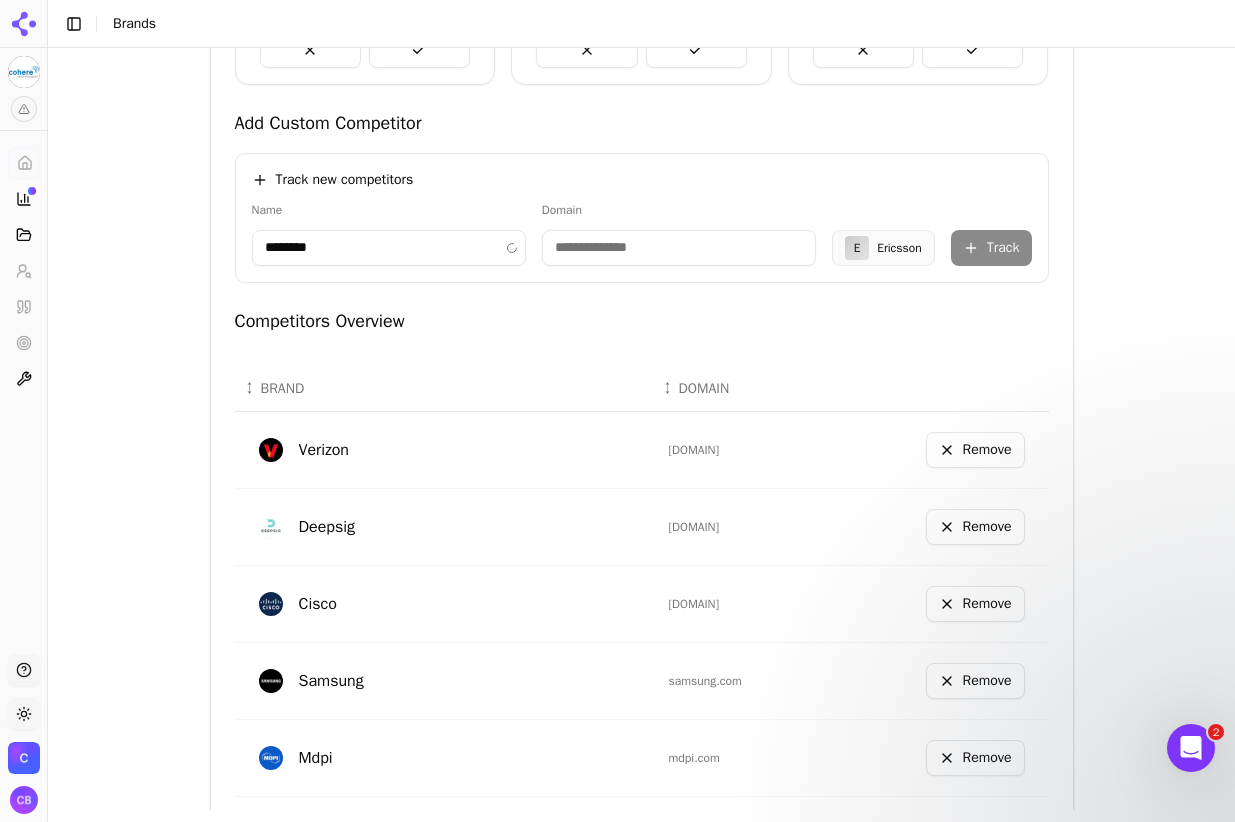 type on "**********" 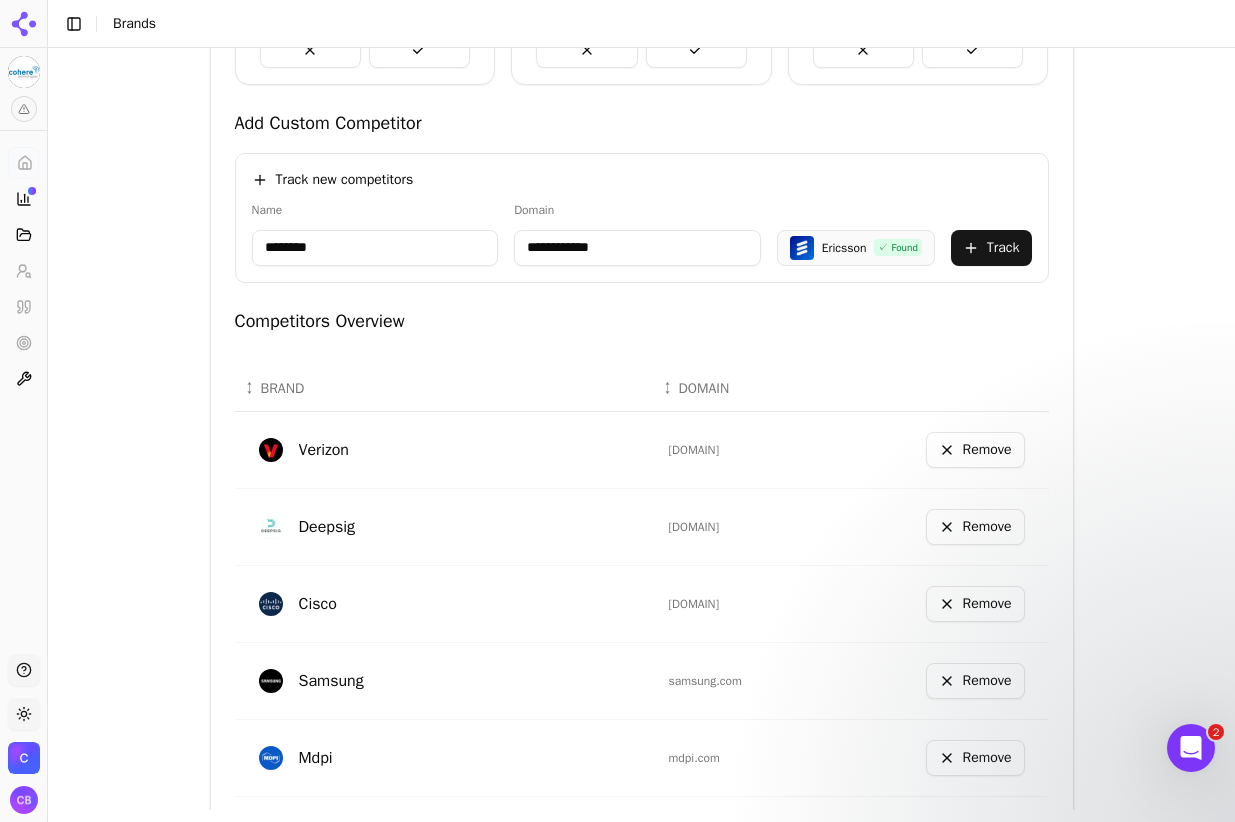 type on "********" 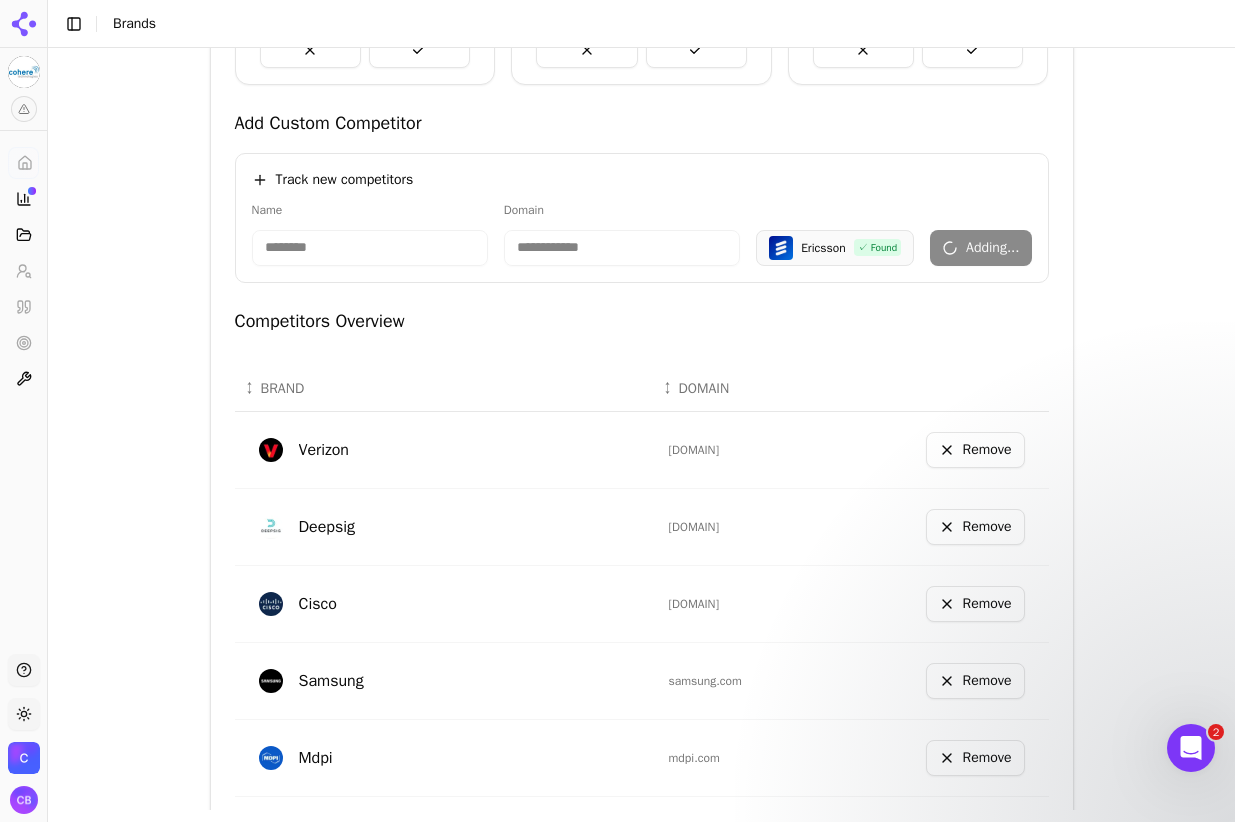 type 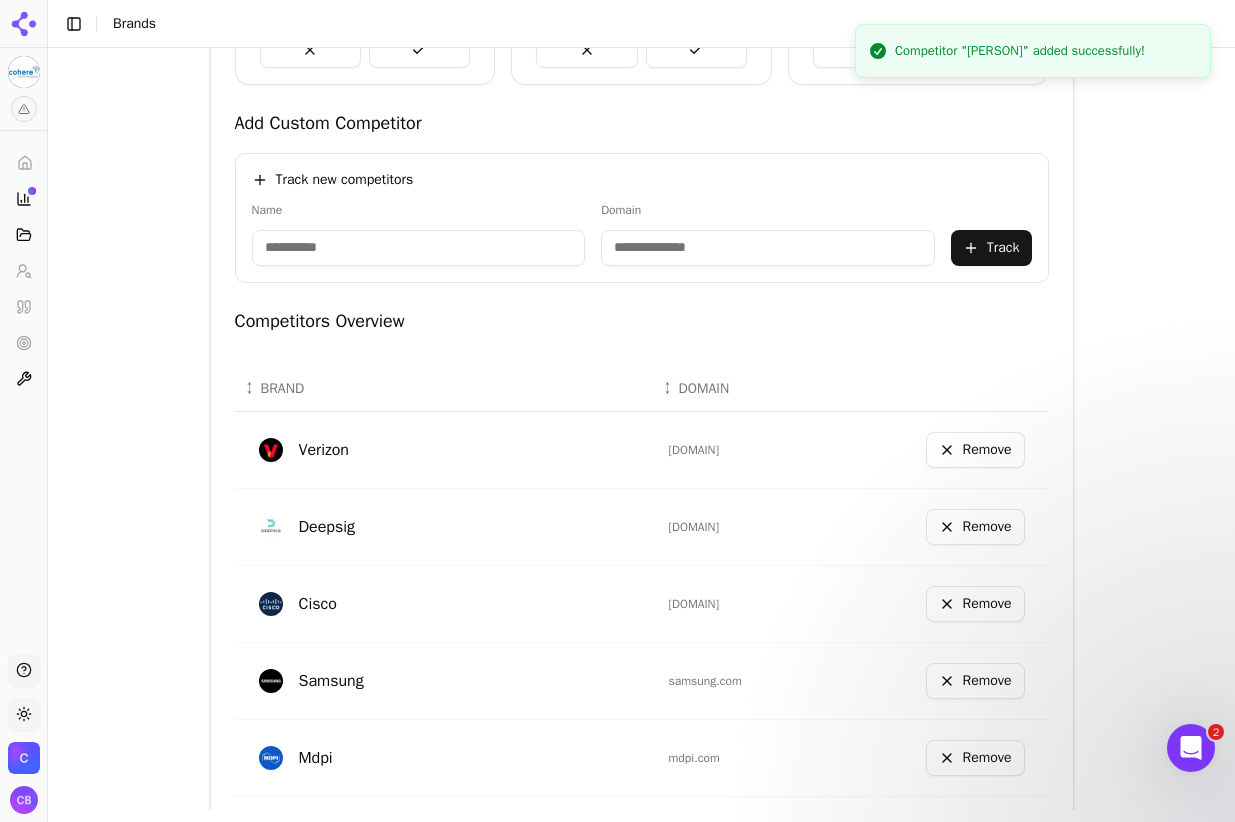 click at bounding box center [419, 248] 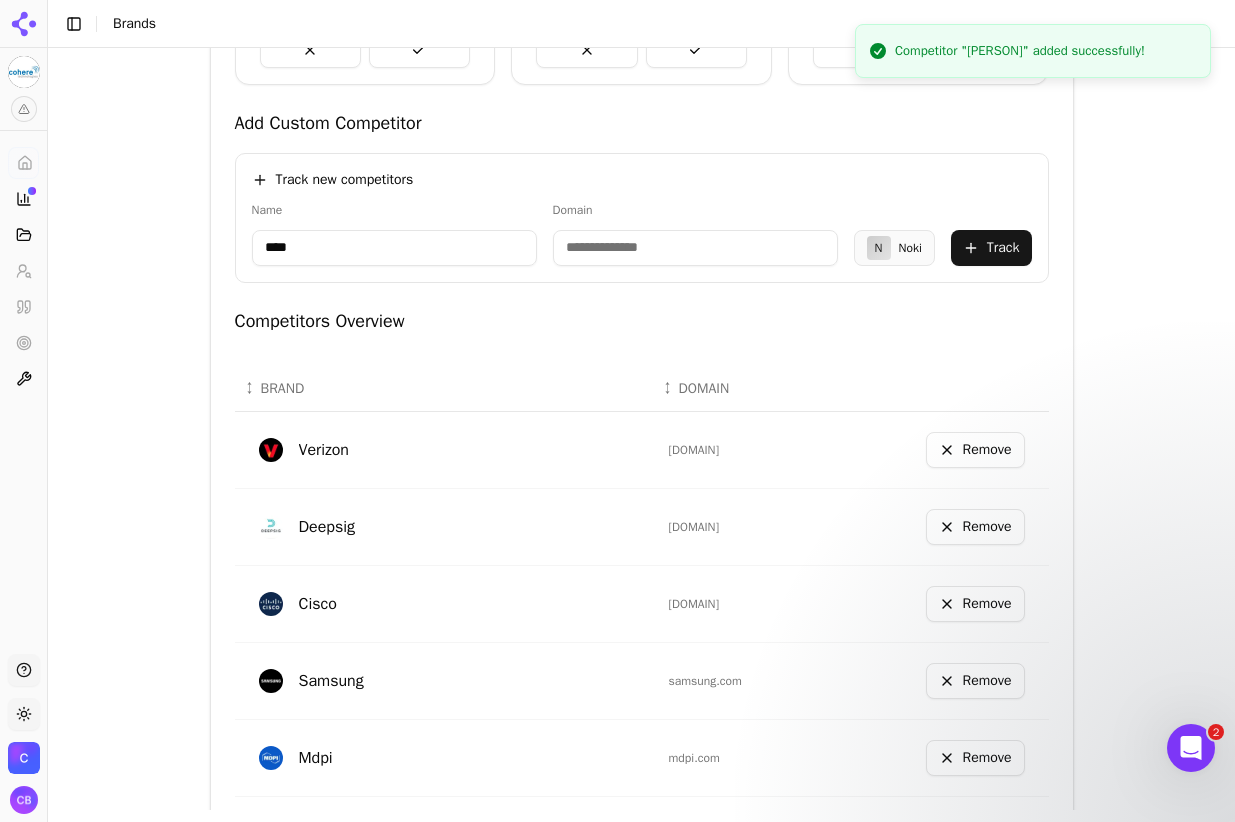 type on "*****" 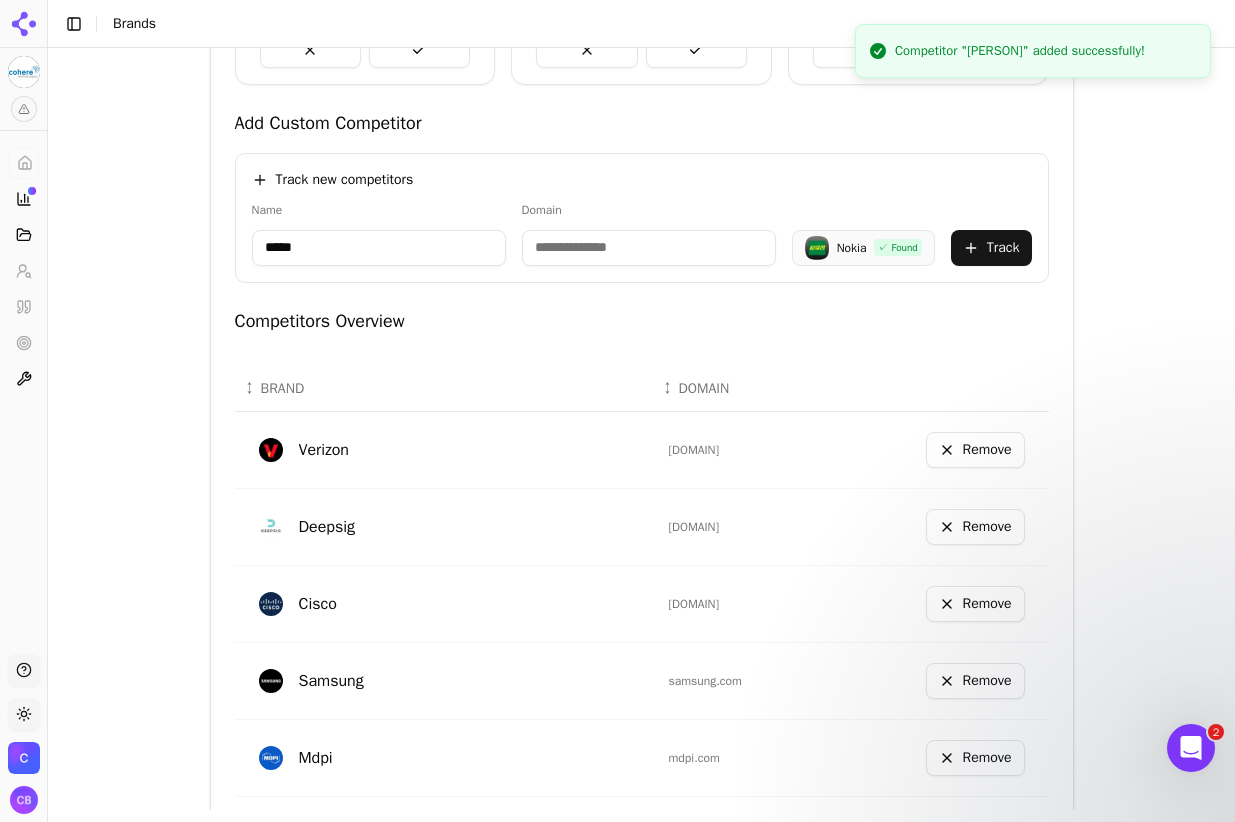 type on "**********" 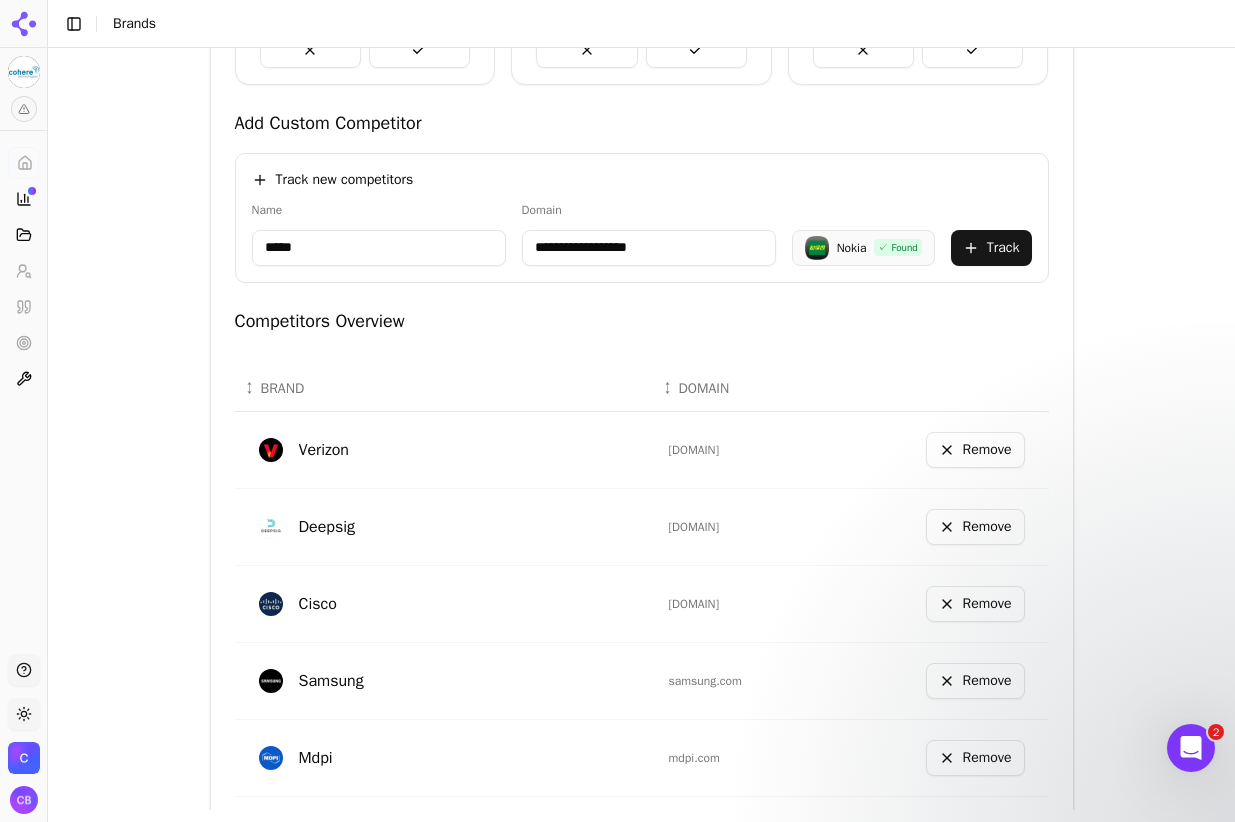 type on "*****" 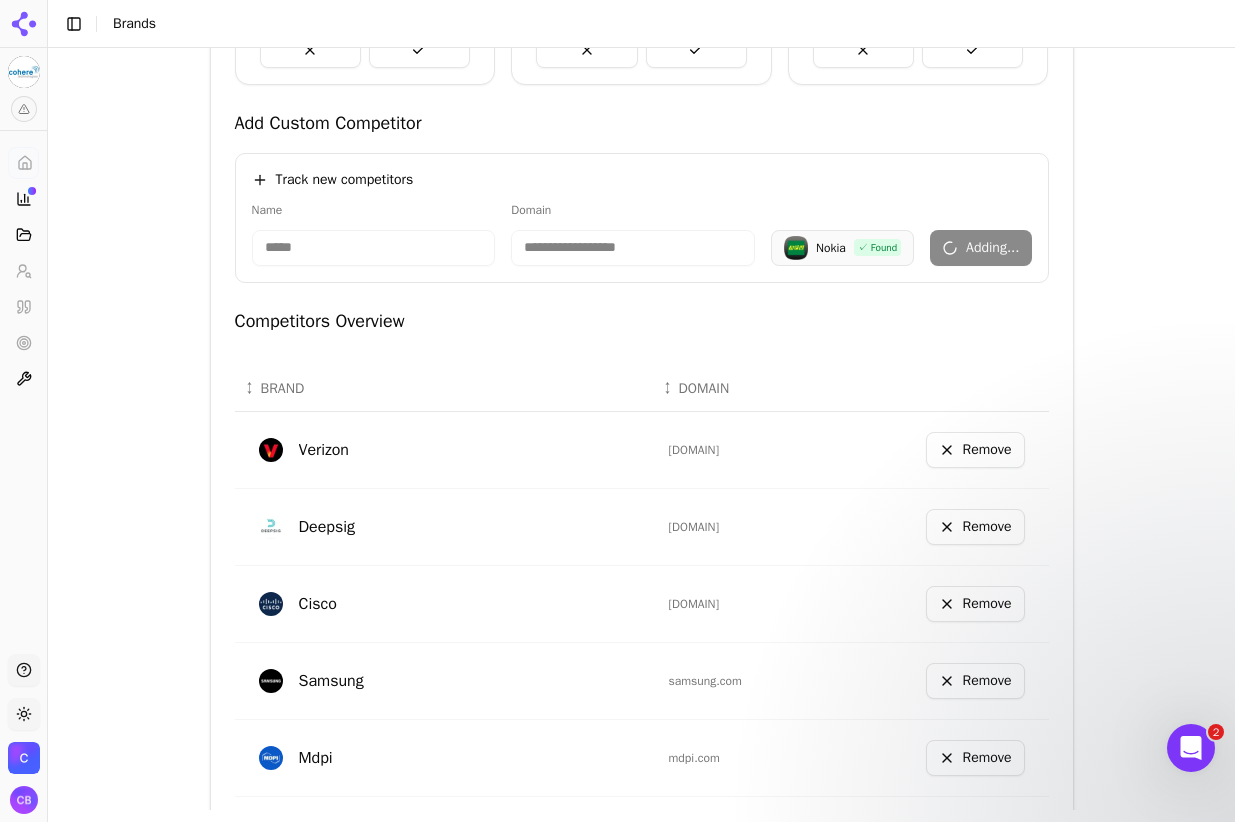 type 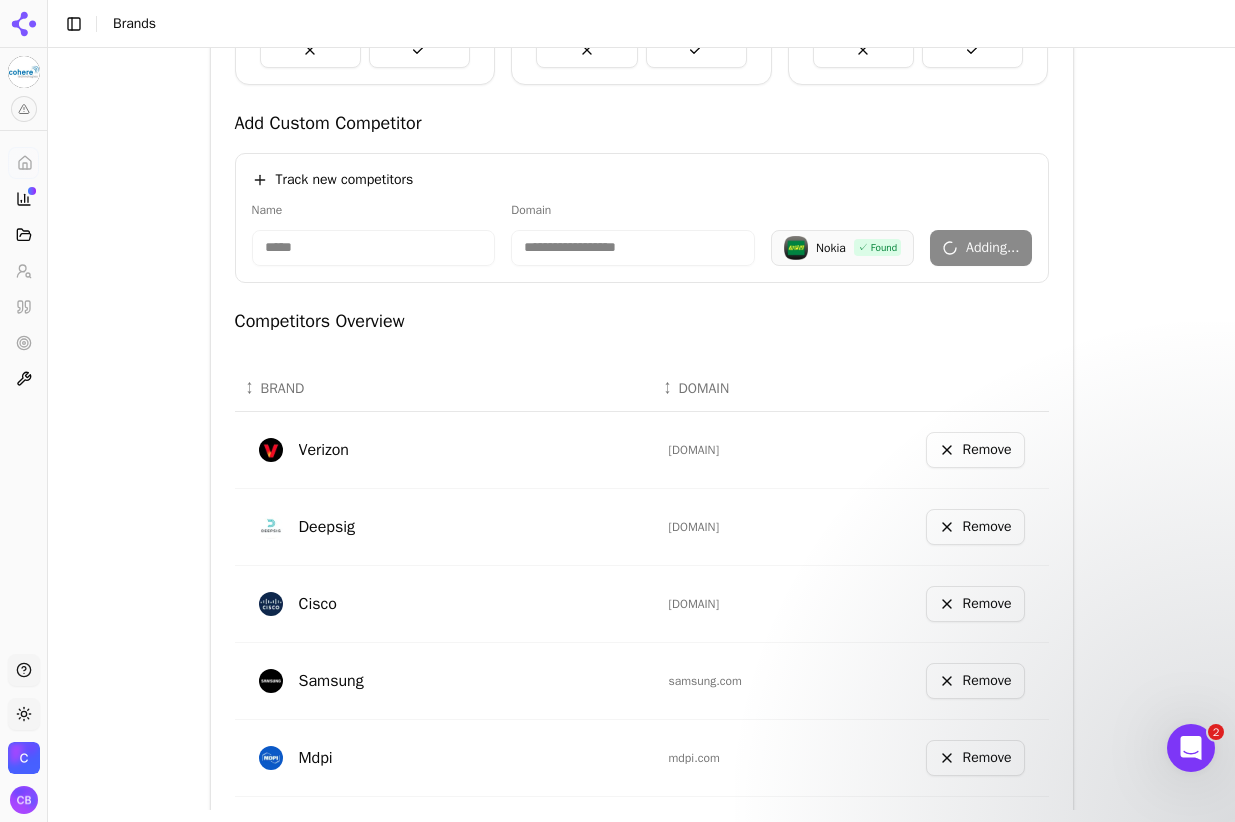 type 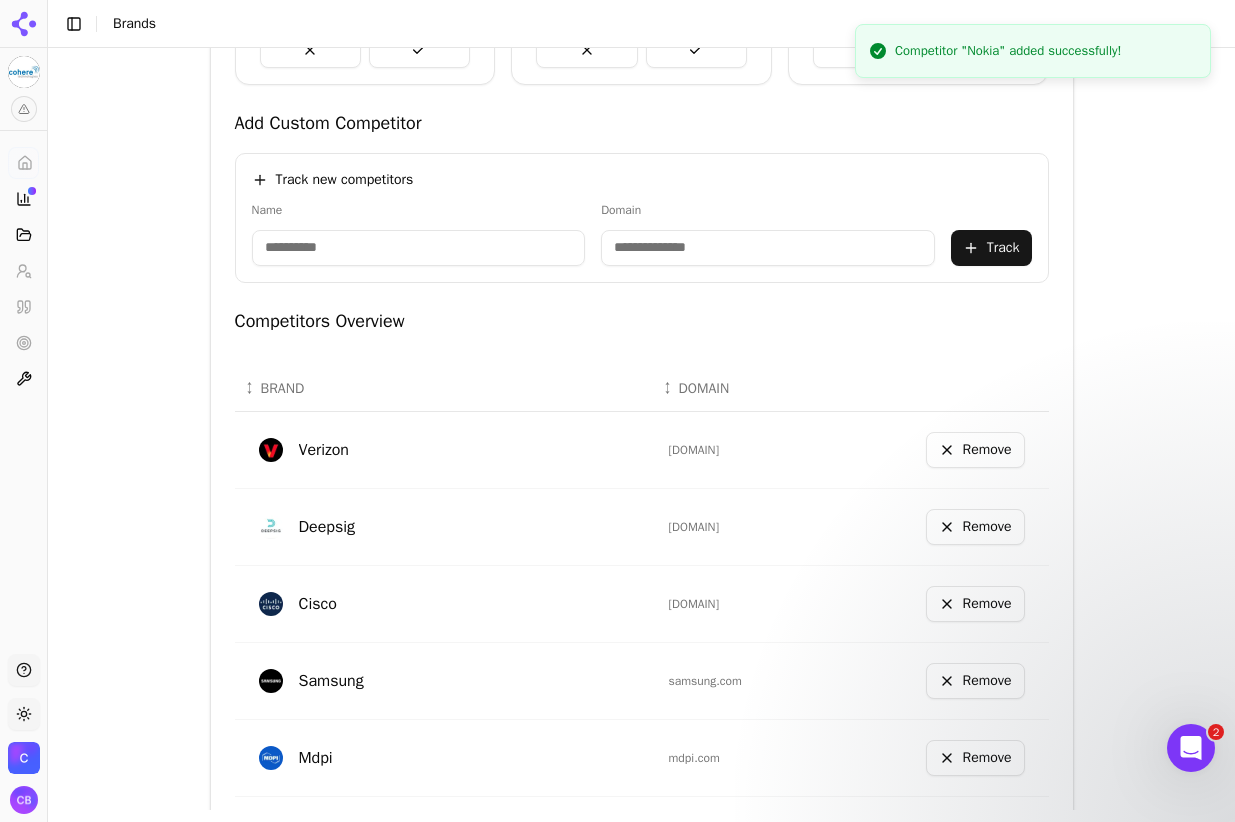 click at bounding box center (419, 248) 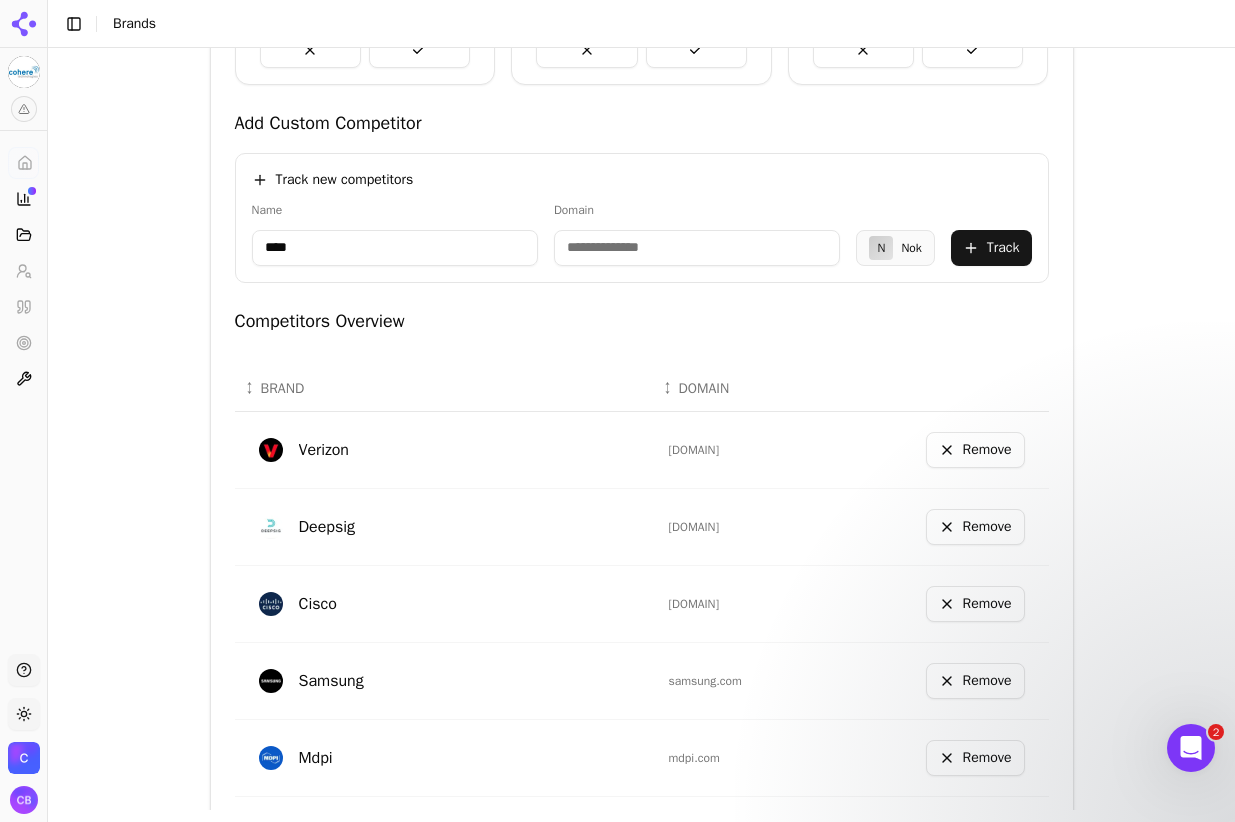 type on "*****" 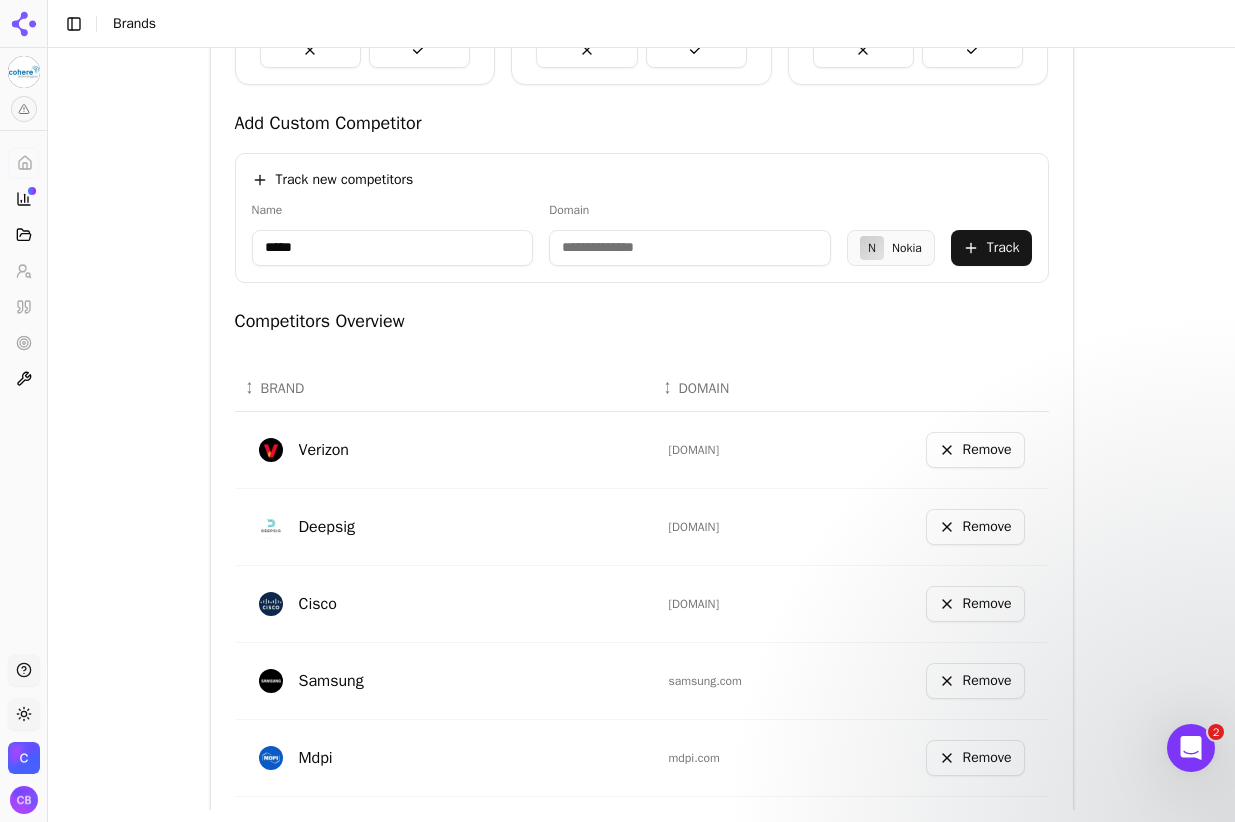 type on "**********" 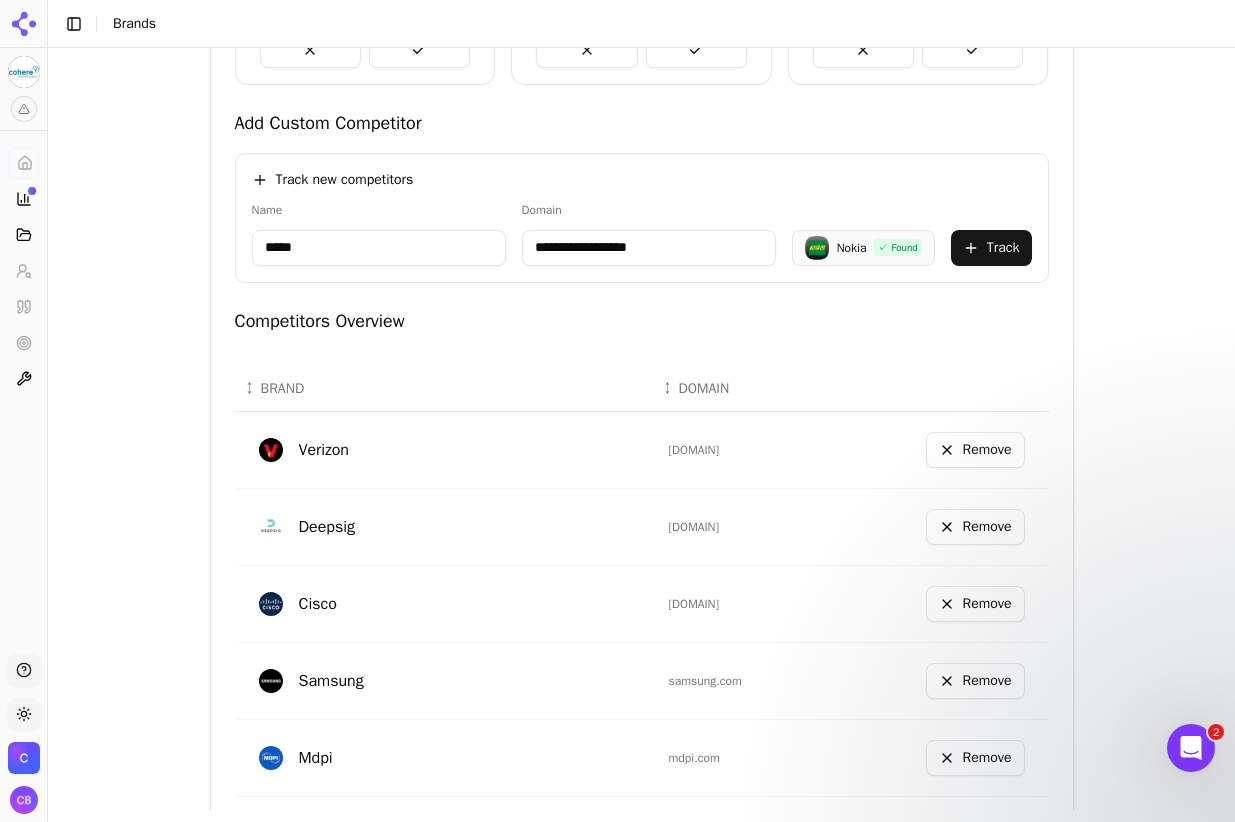 type on "*****" 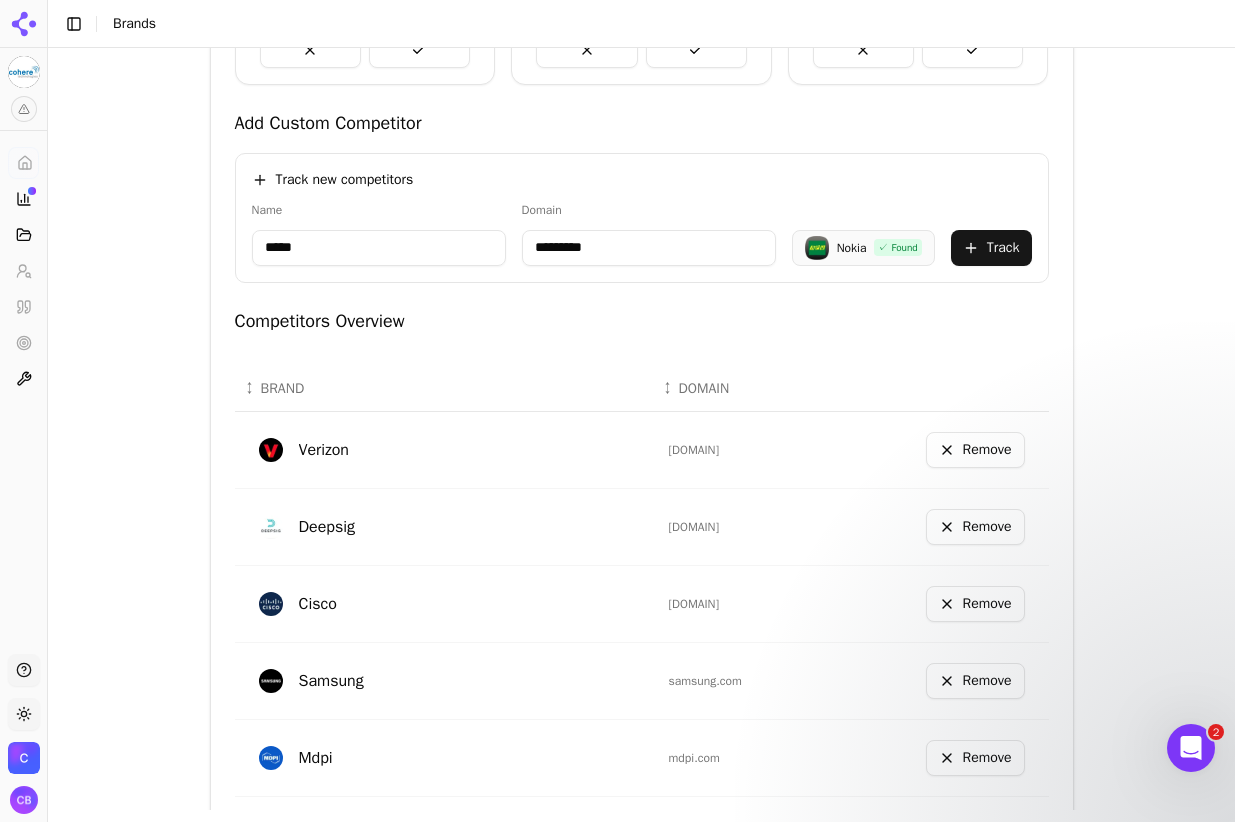 type on "*********" 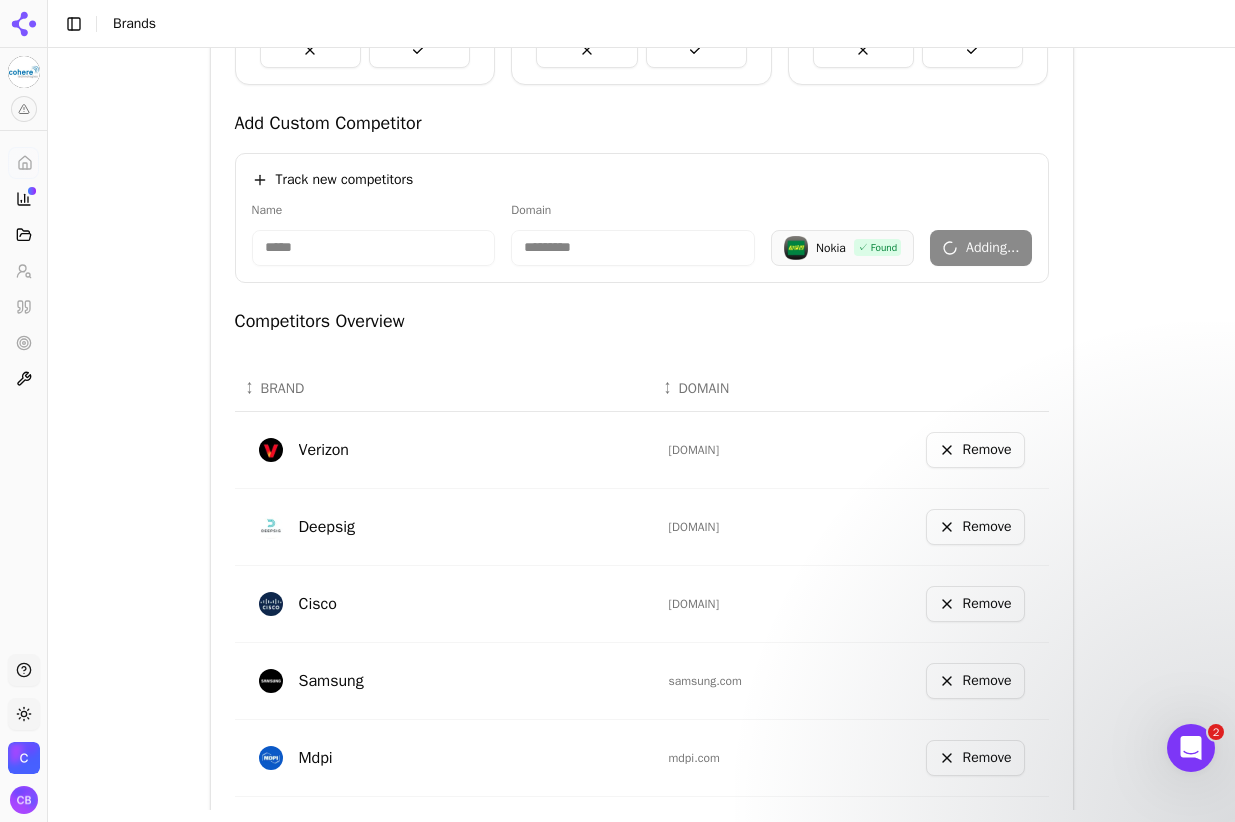 type 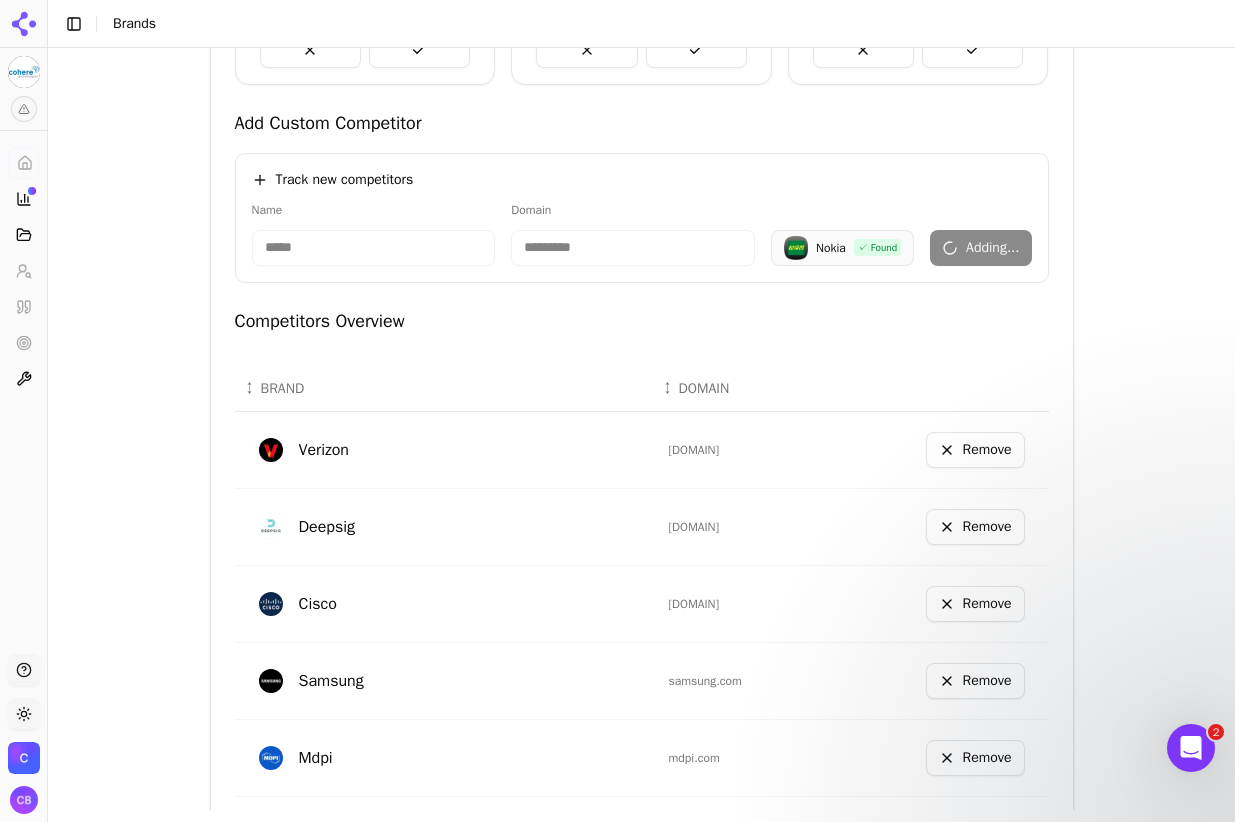 type 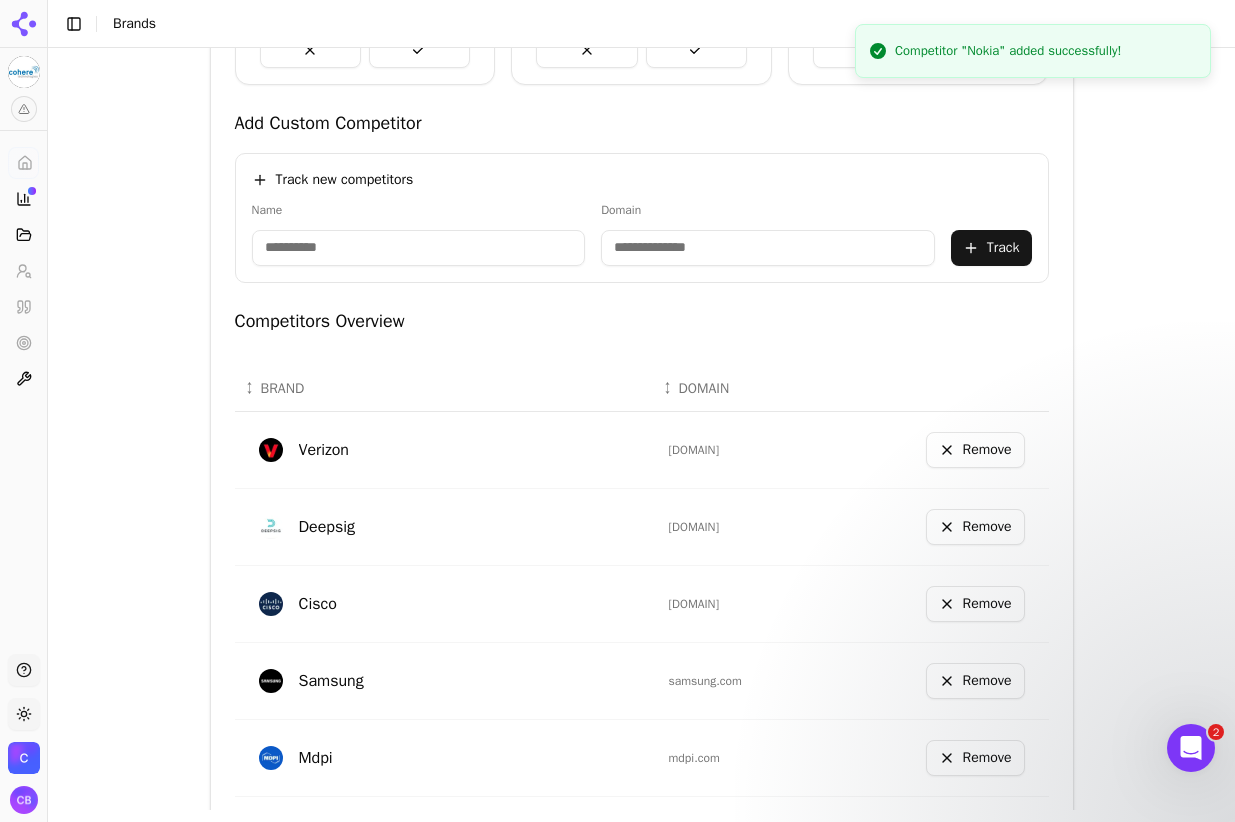 click at bounding box center (419, 248) 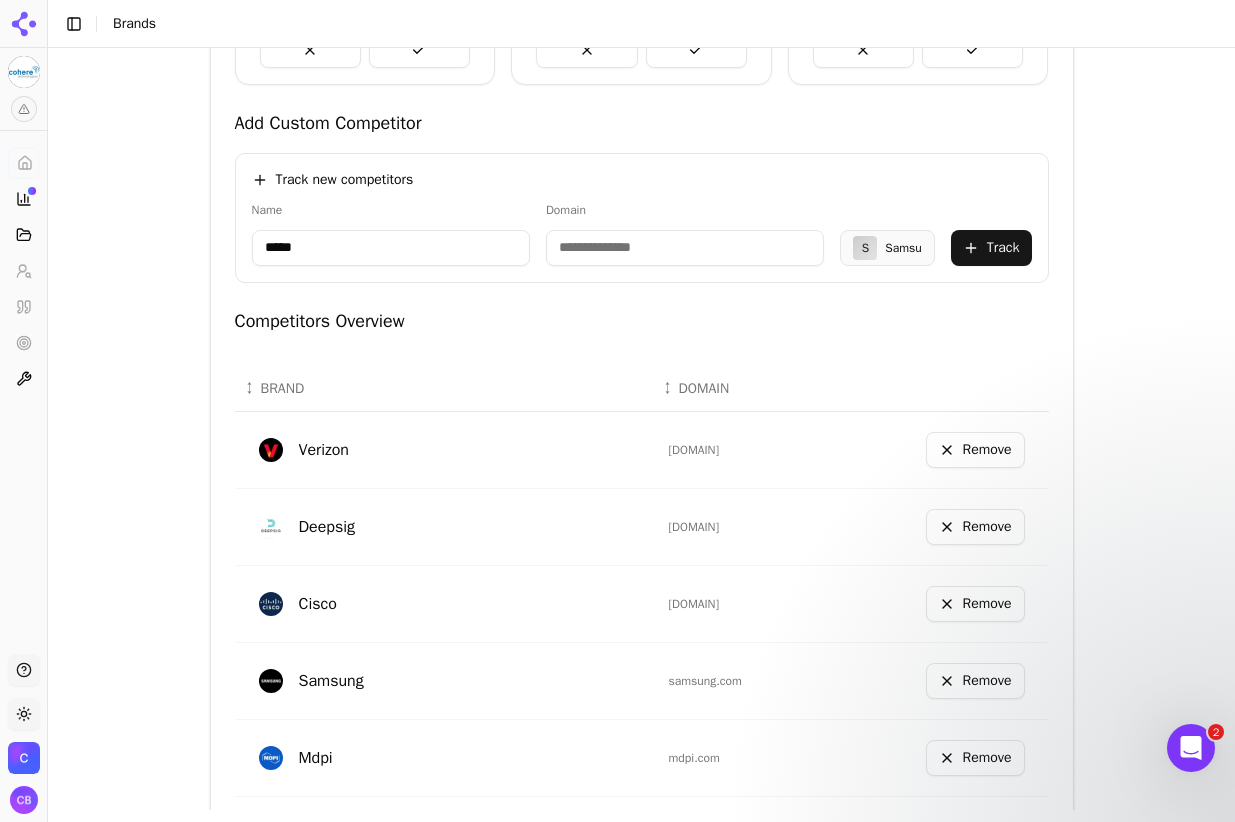 type on "******" 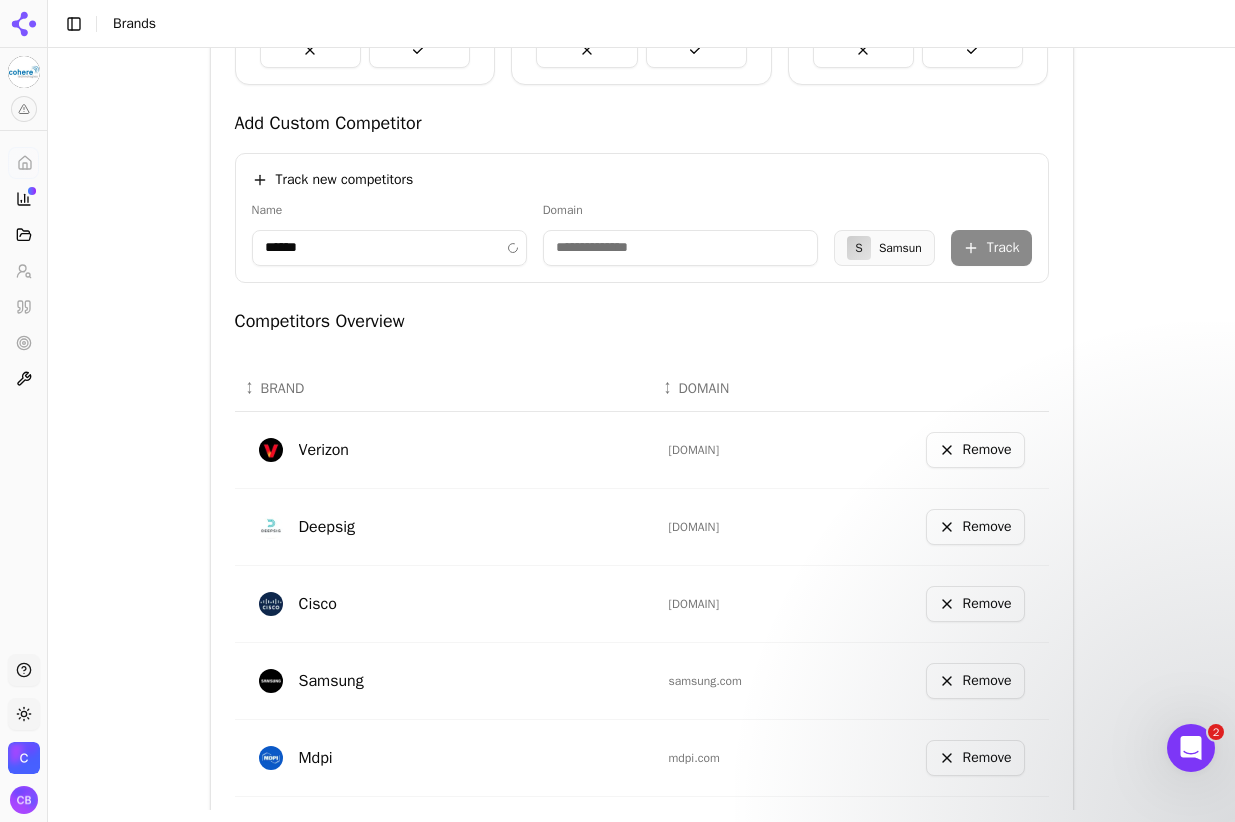 type on "**********" 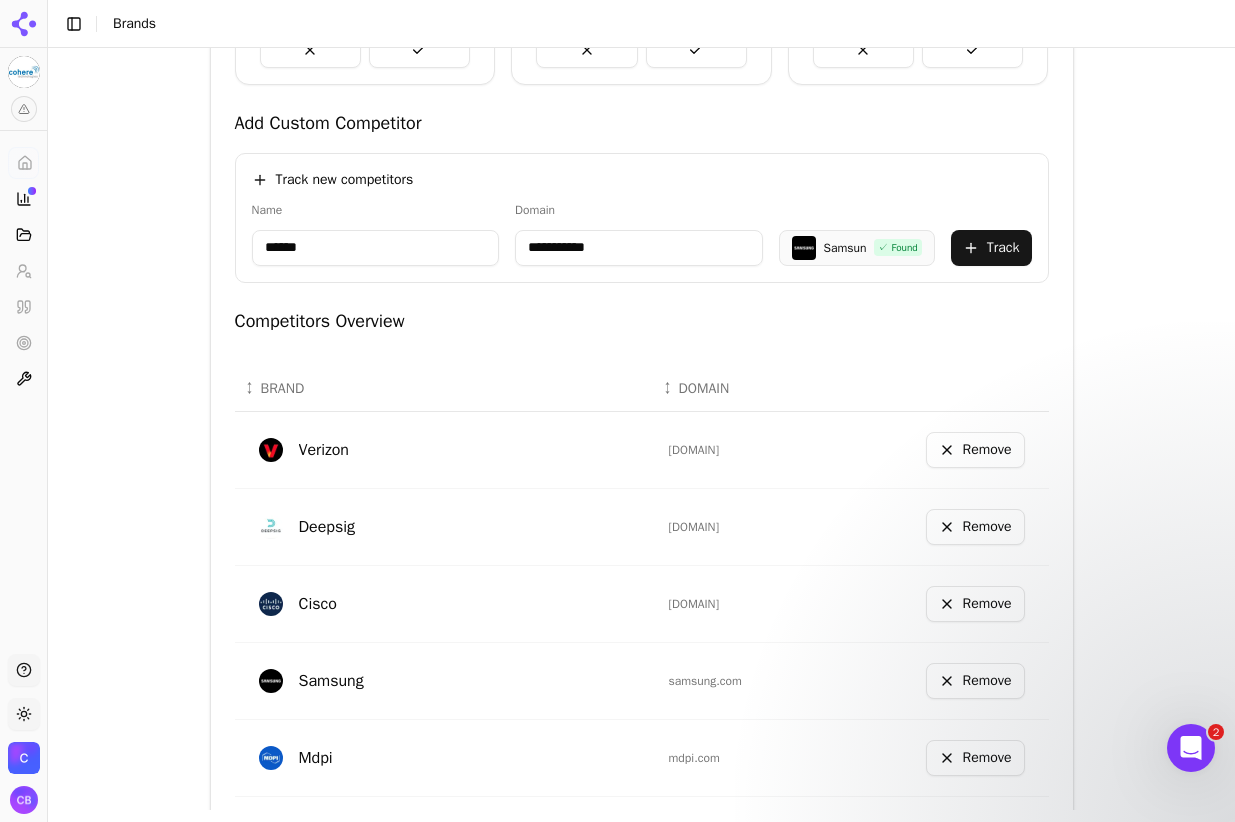 drag, startPoint x: 327, startPoint y: 240, endPoint x: 194, endPoint y: 233, distance: 133.18408 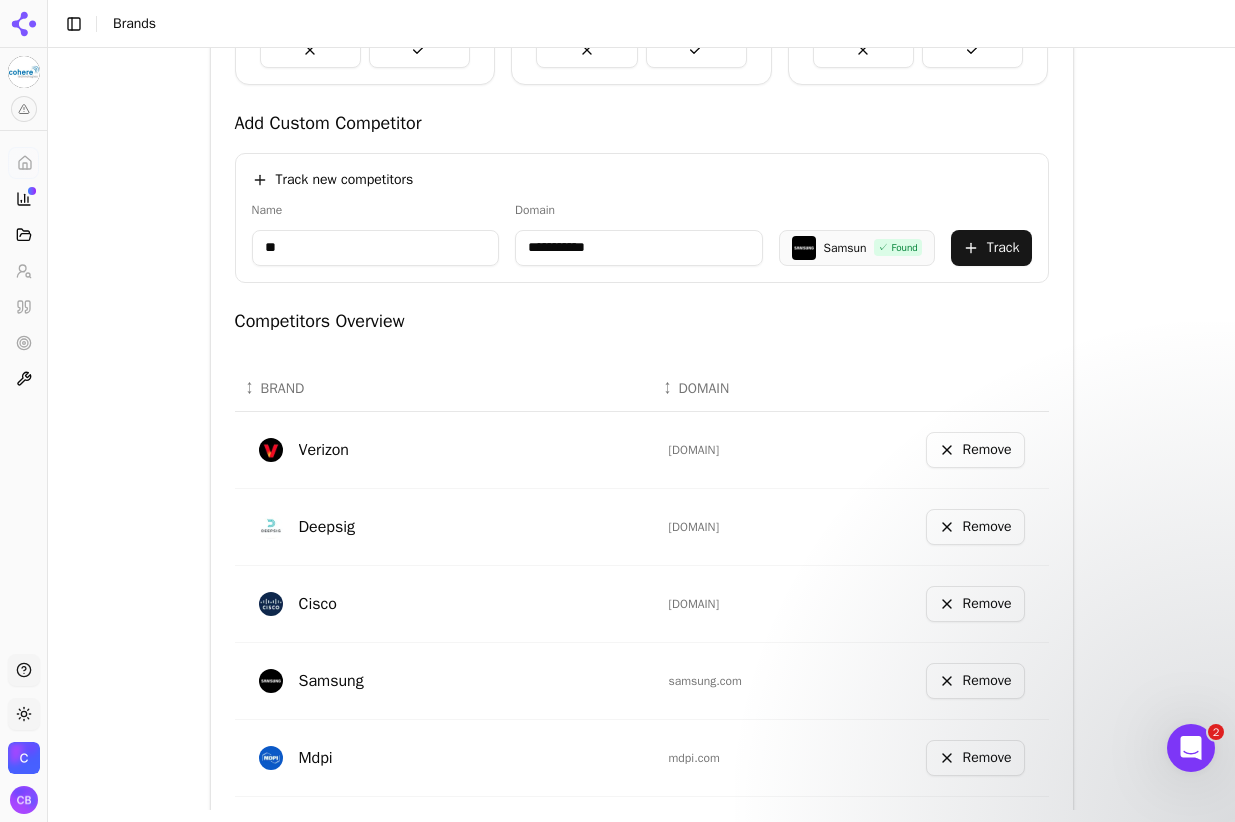 type on "*" 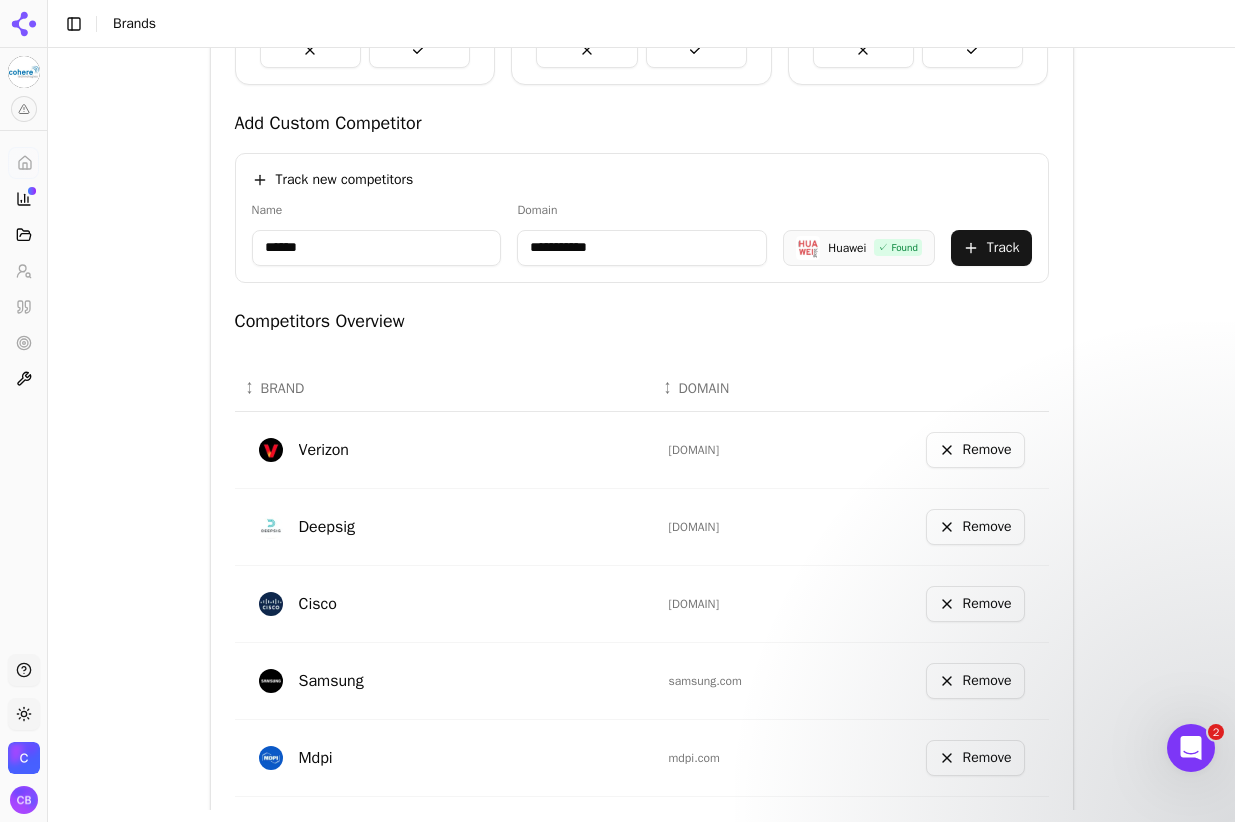 drag, startPoint x: 350, startPoint y: 247, endPoint x: 182, endPoint y: 245, distance: 168.0119 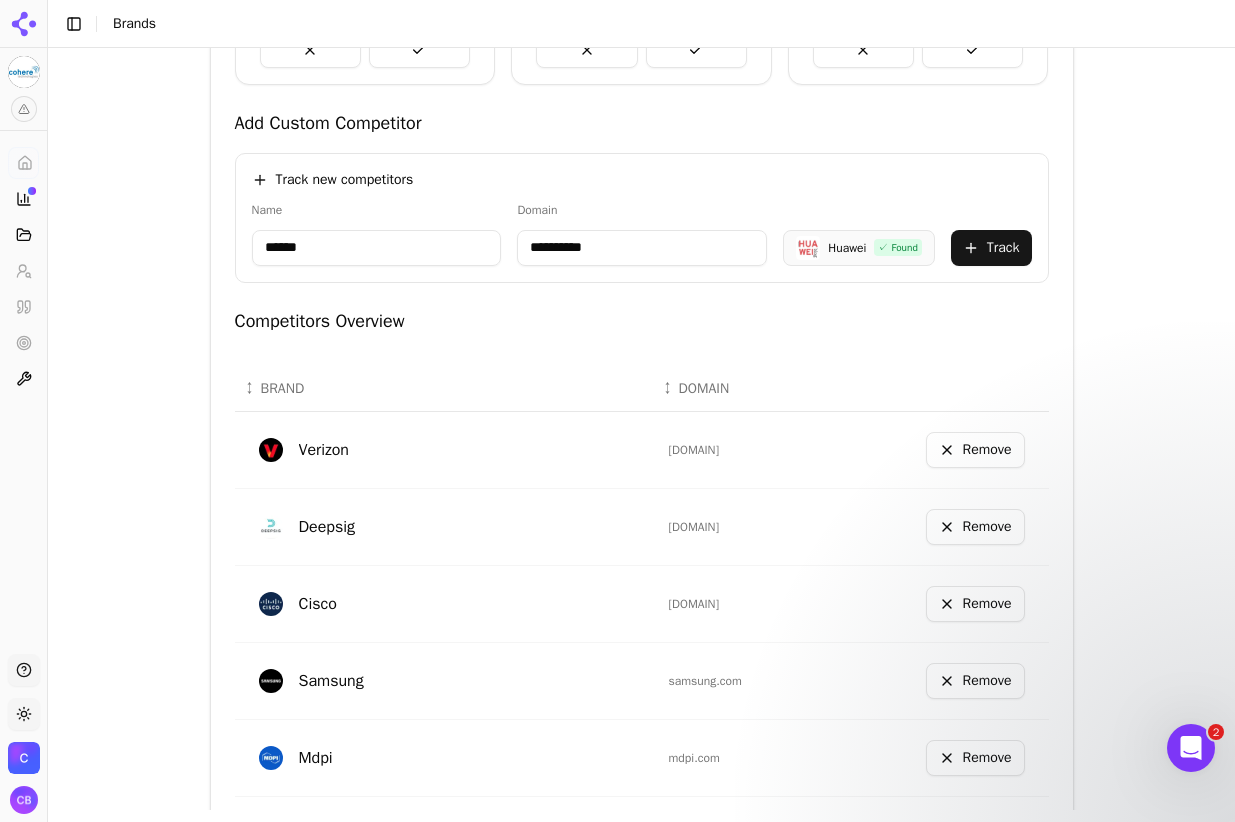 drag, startPoint x: 609, startPoint y: 243, endPoint x: 419, endPoint y: 240, distance: 190.02368 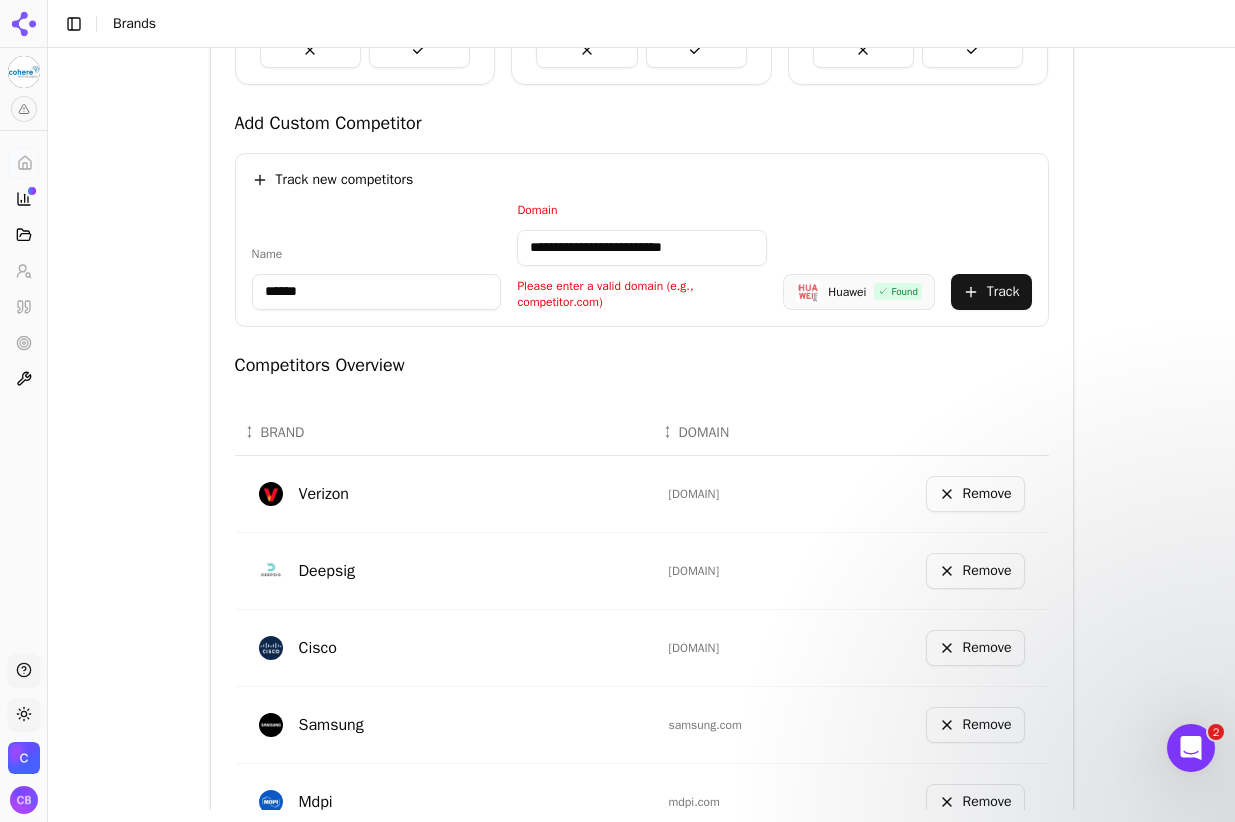 drag, startPoint x: 569, startPoint y: 248, endPoint x: 434, endPoint y: 236, distance: 135.53229 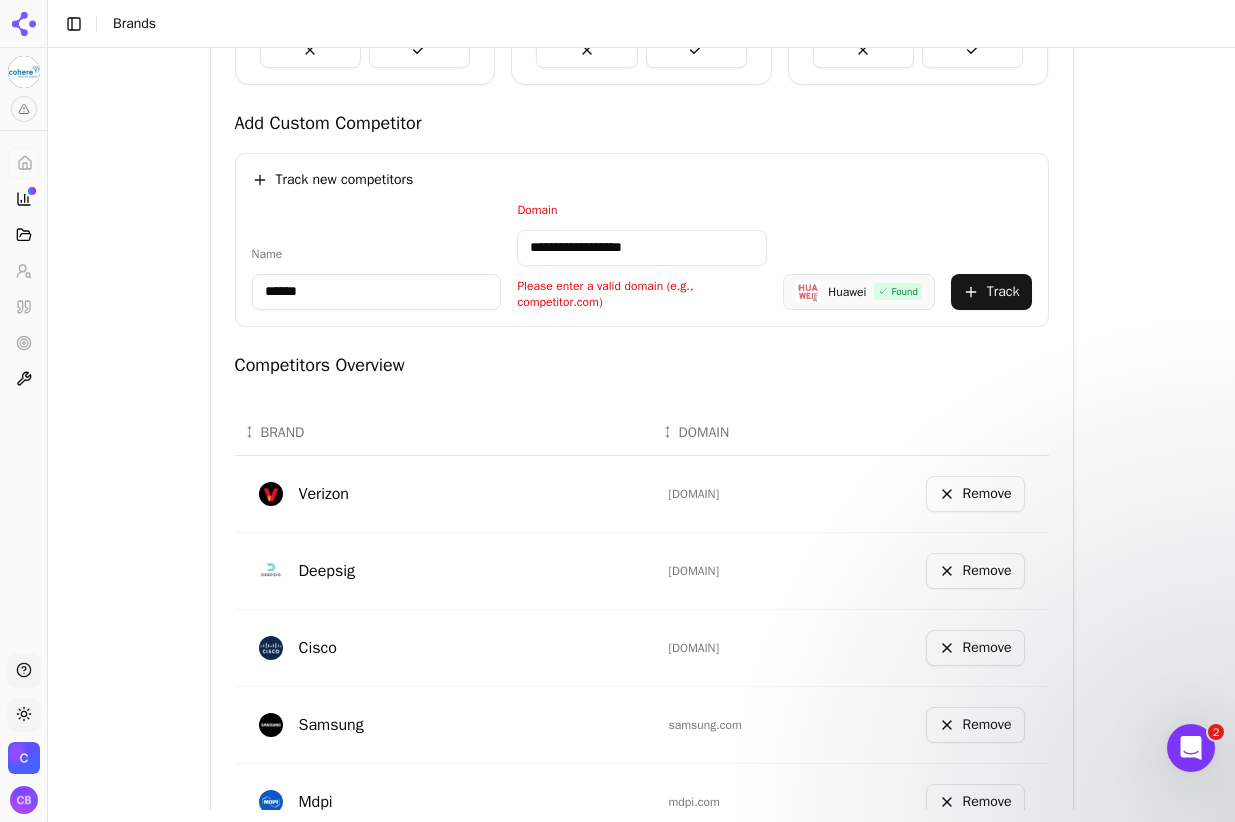 click on "**********" at bounding box center (642, 240) 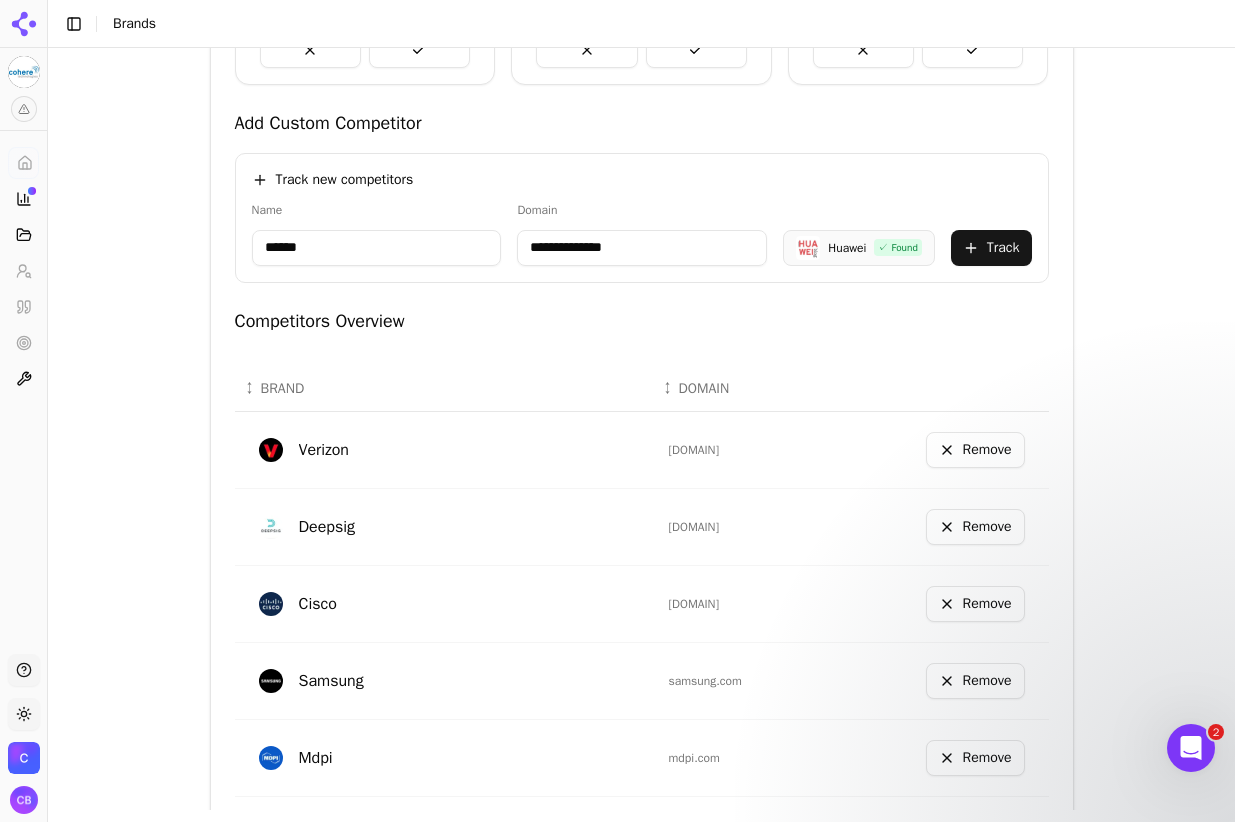 type on "**********" 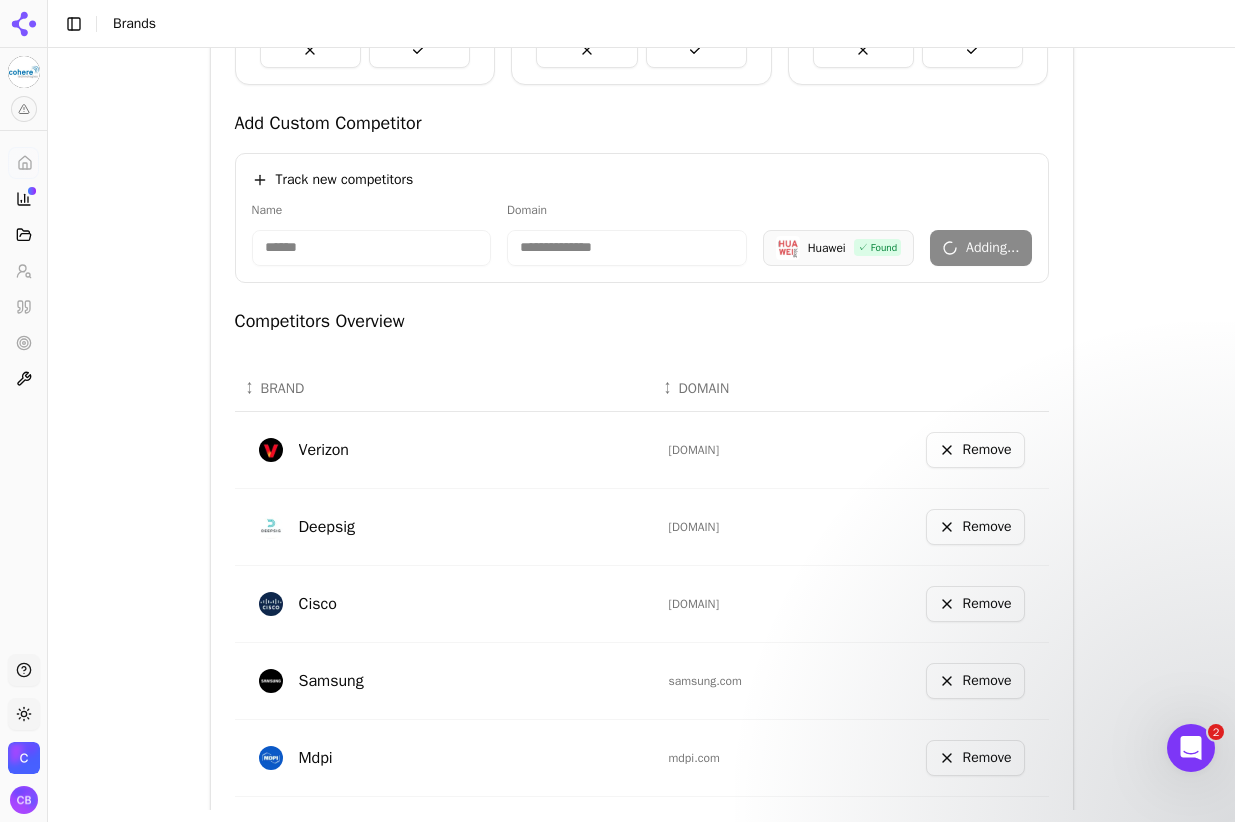 type 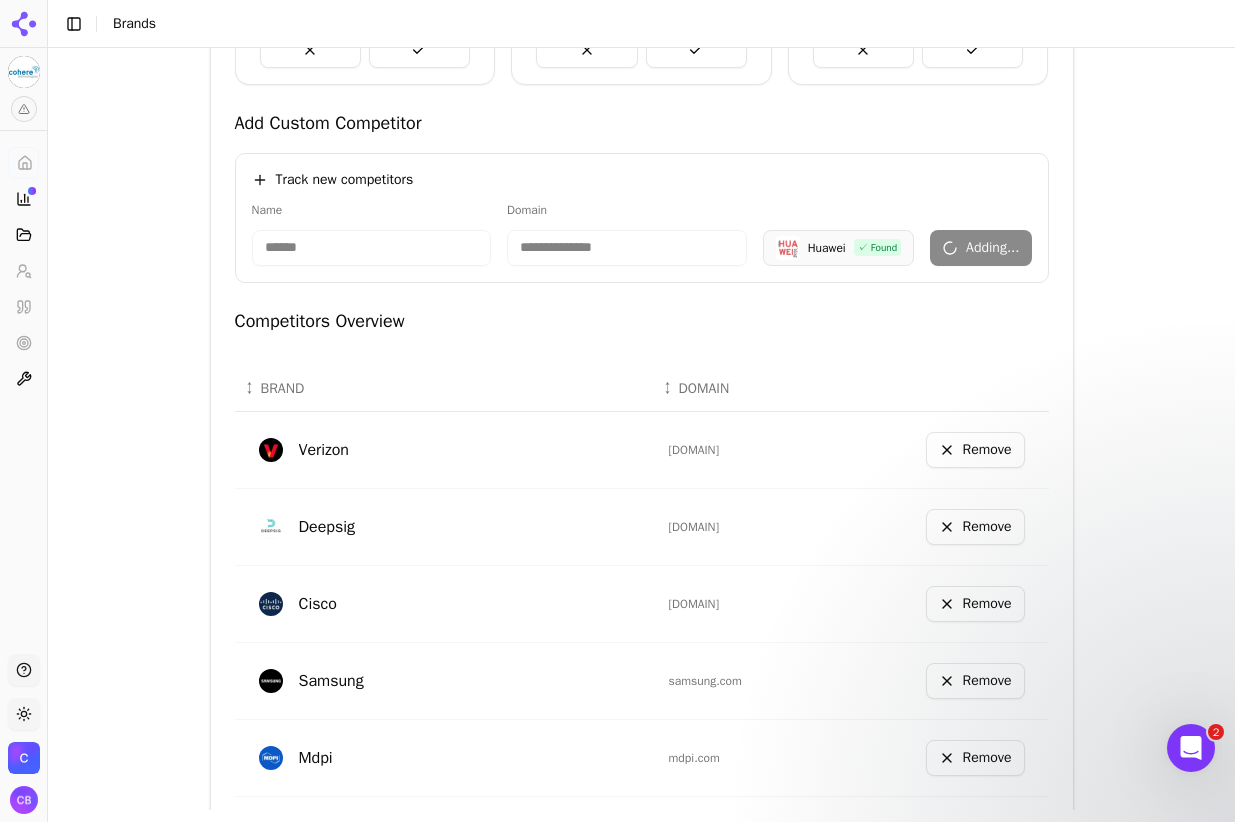 type 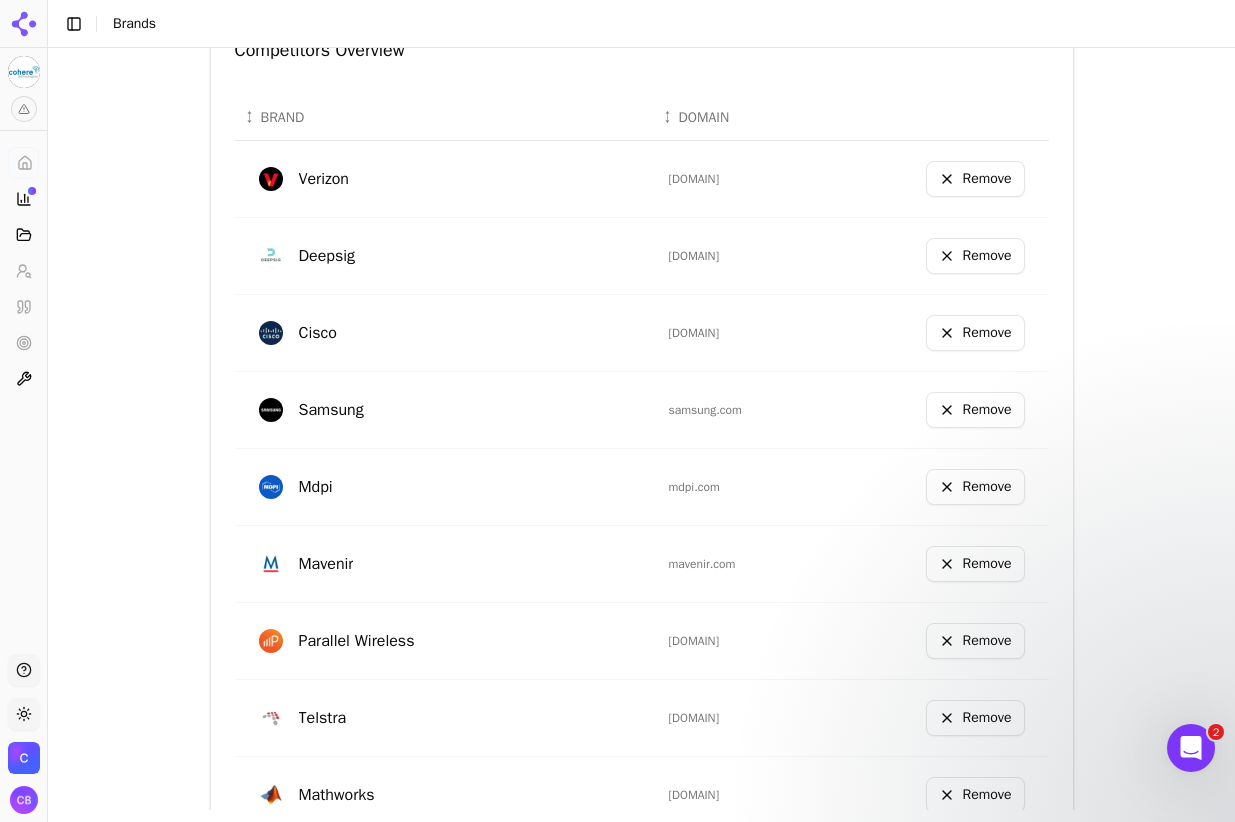 scroll, scrollTop: 907, scrollLeft: 0, axis: vertical 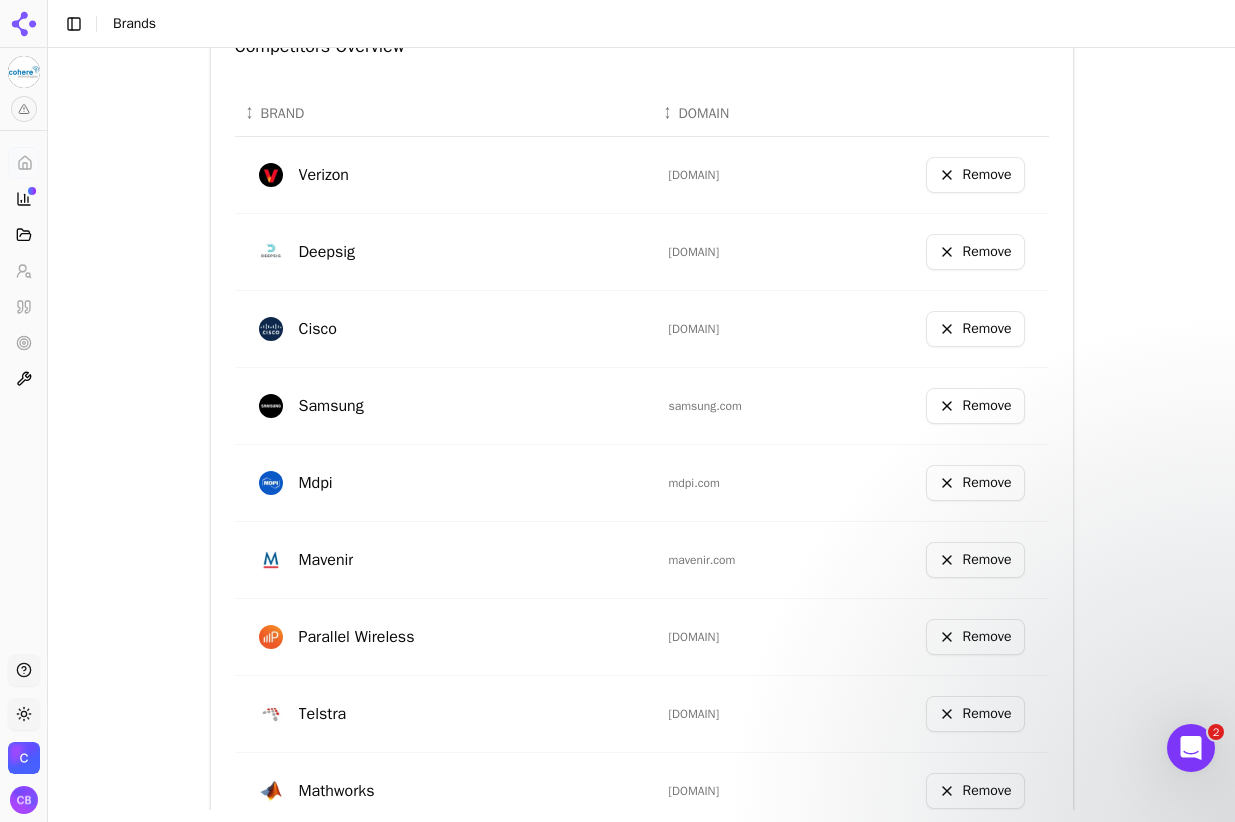 click on "Remove" at bounding box center (975, 175) 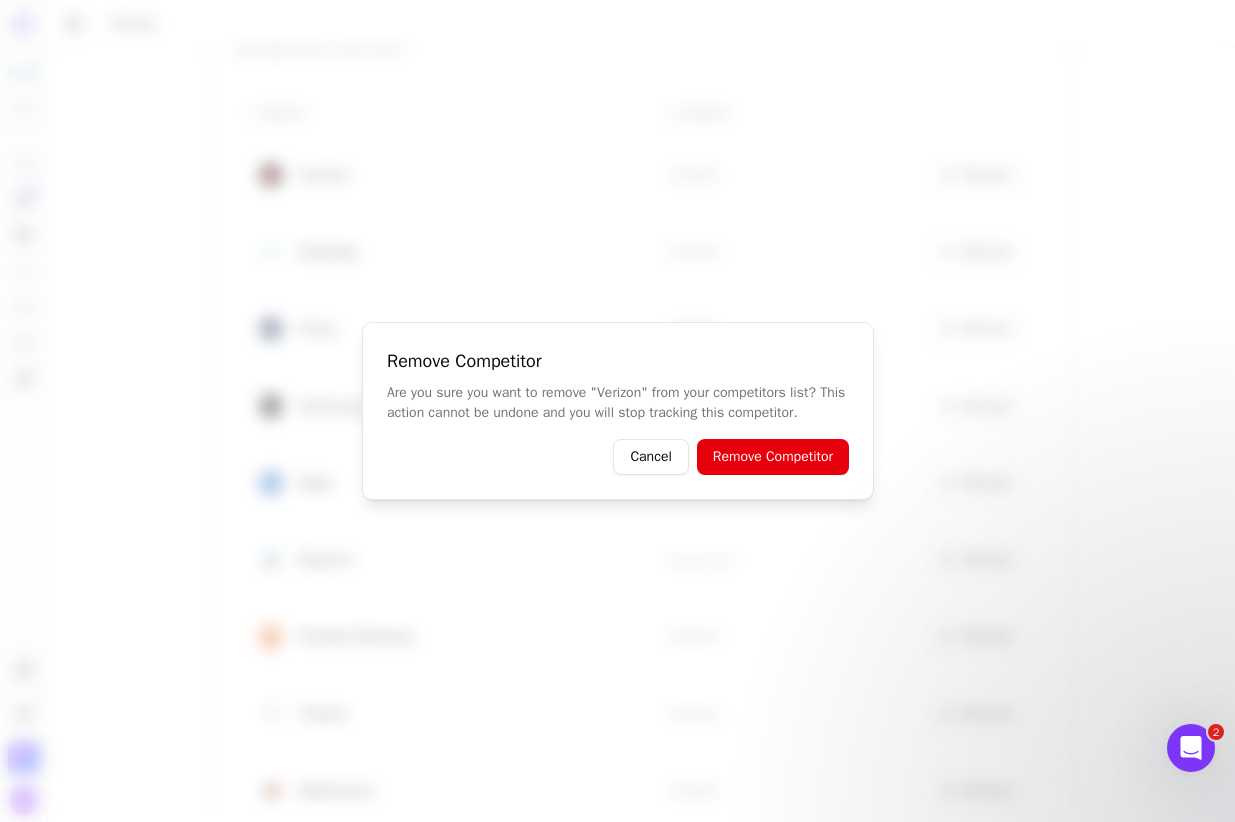 click on "Remove Competitor" at bounding box center (772, 457) 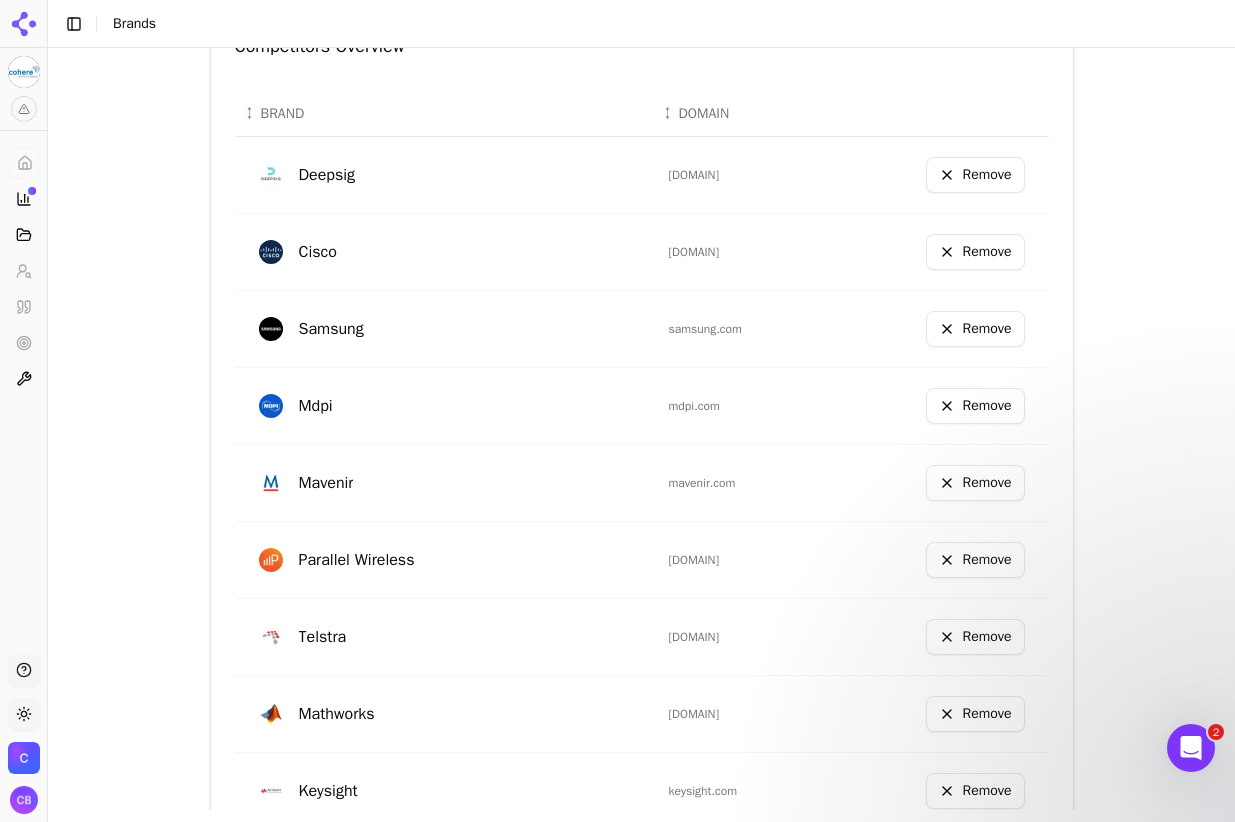 click on "Remove" at bounding box center [975, 175] 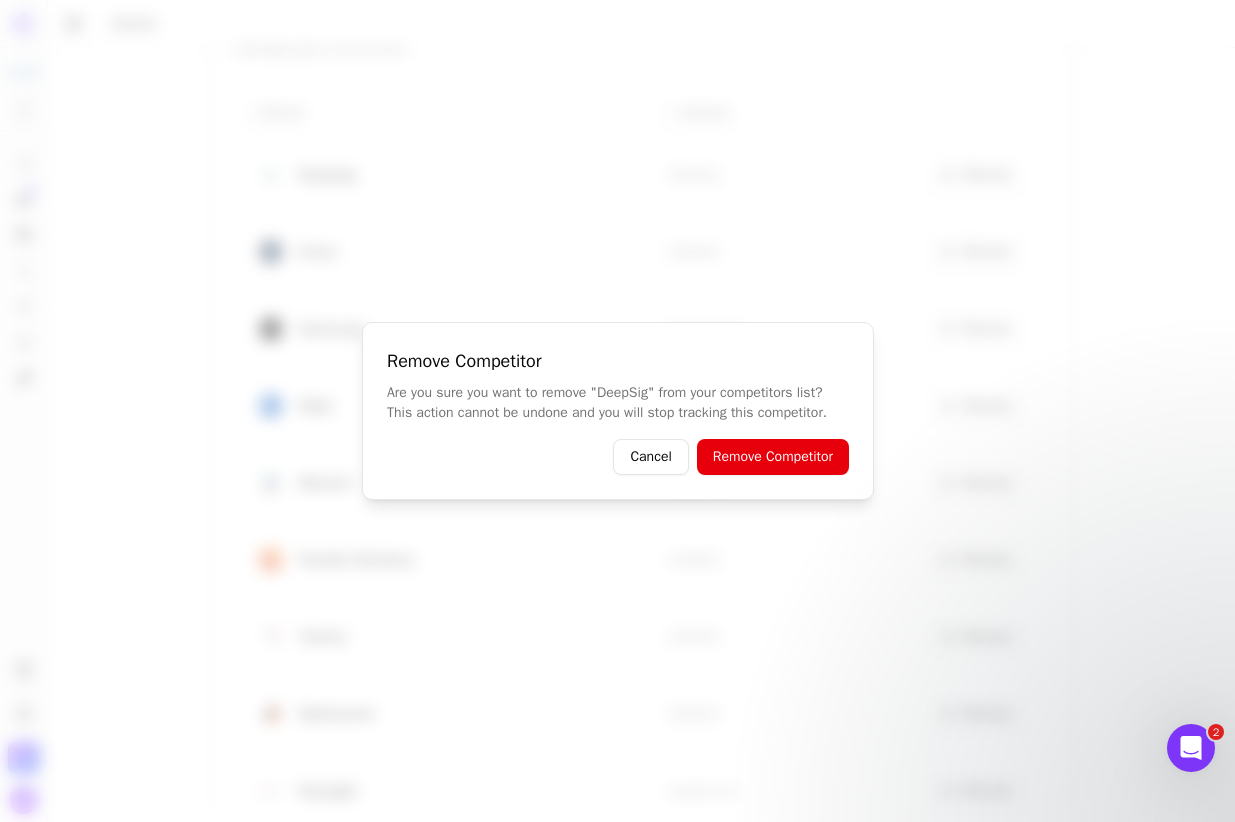 click on "Remove Competitor" at bounding box center [772, 457] 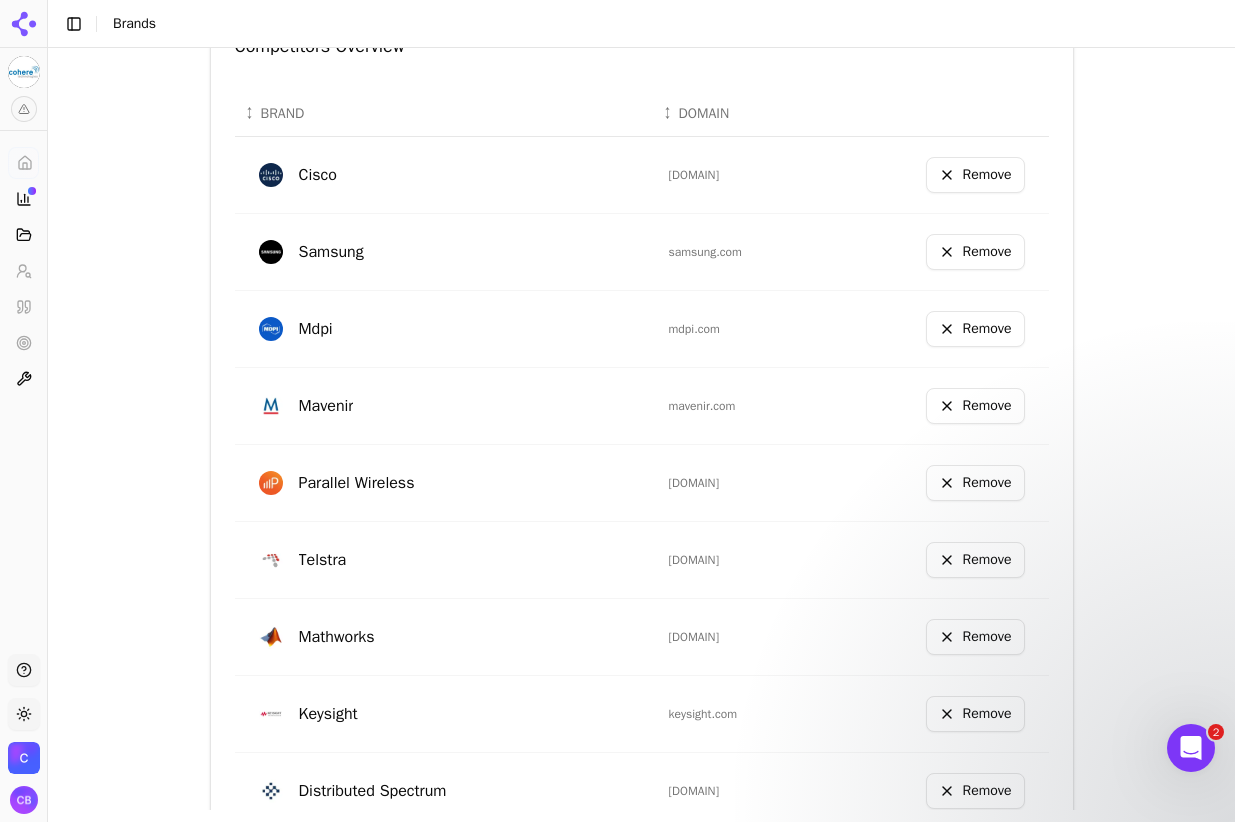 click on "Remove" at bounding box center [975, 175] 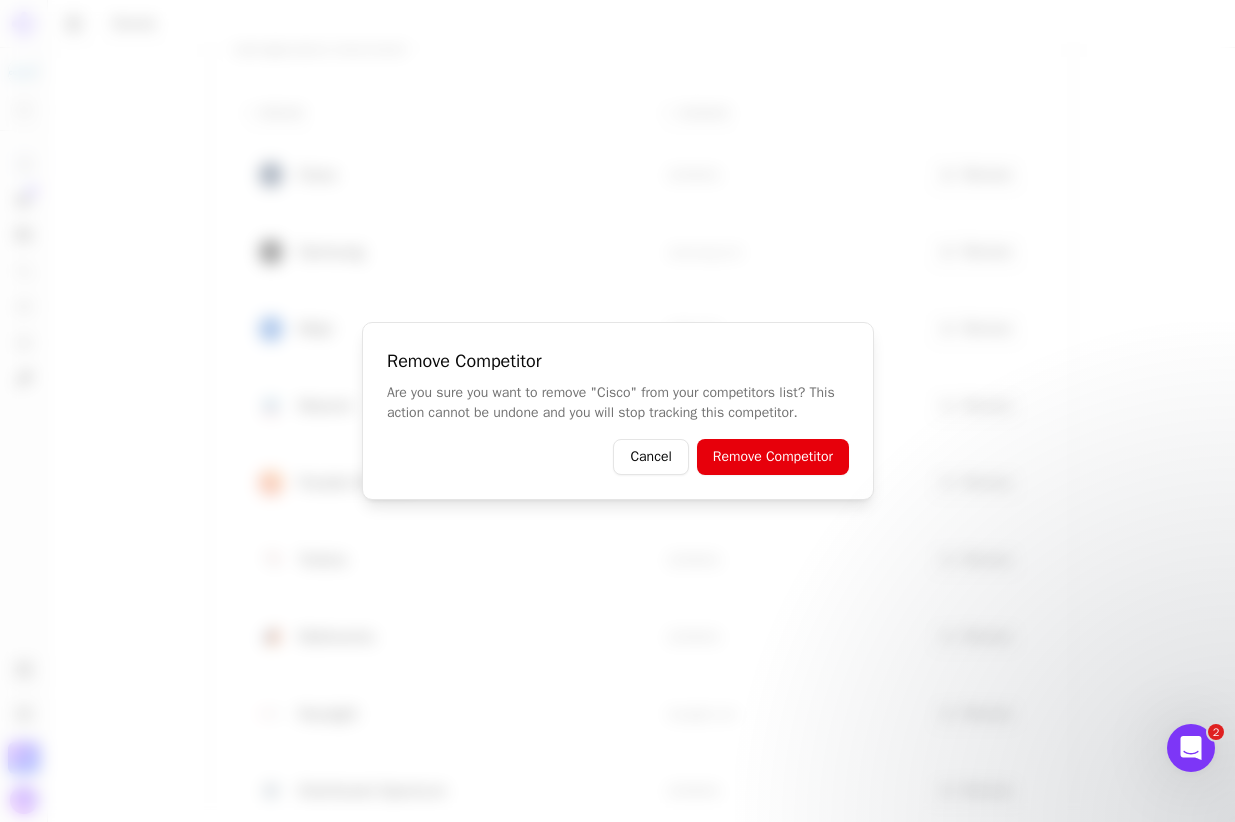 click on "Remove Competitor" at bounding box center (772, 457) 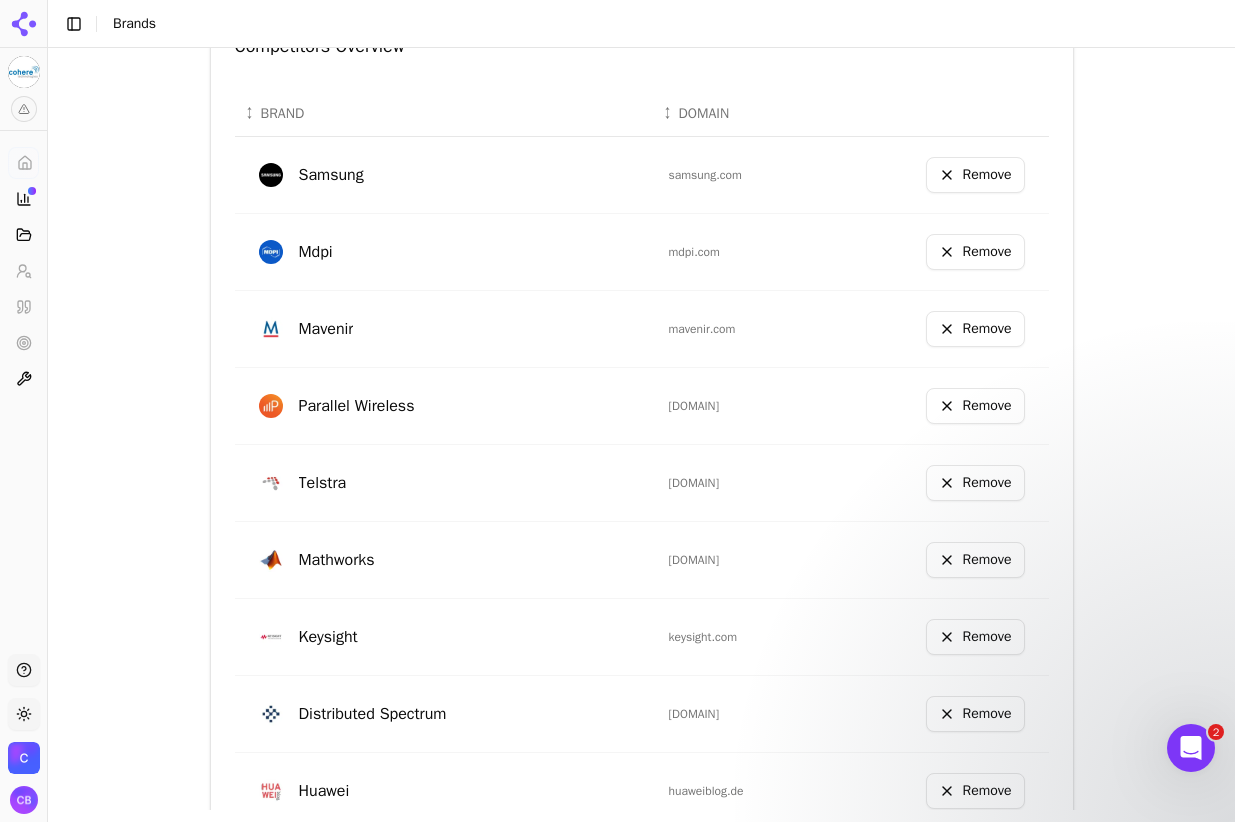 click on "Remove" at bounding box center [975, 252] 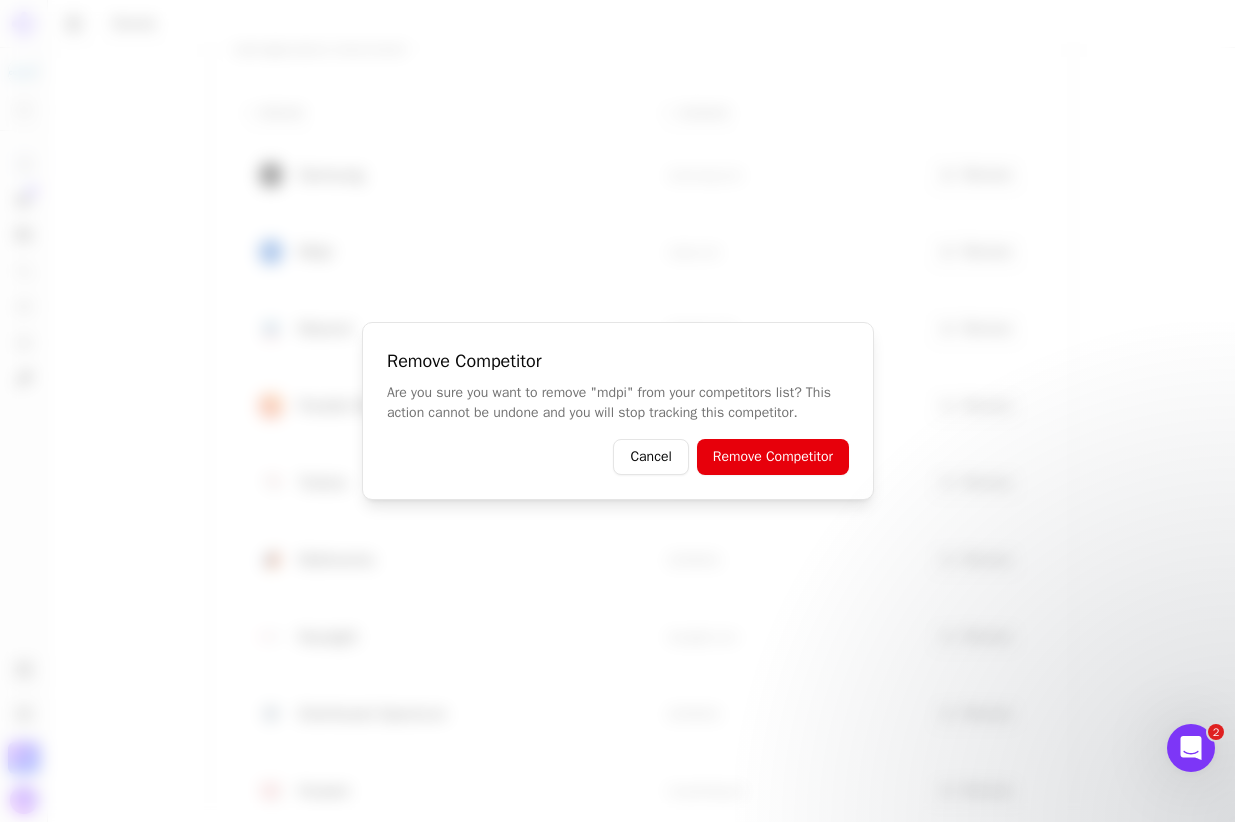 click on "Remove Competitor" at bounding box center [772, 457] 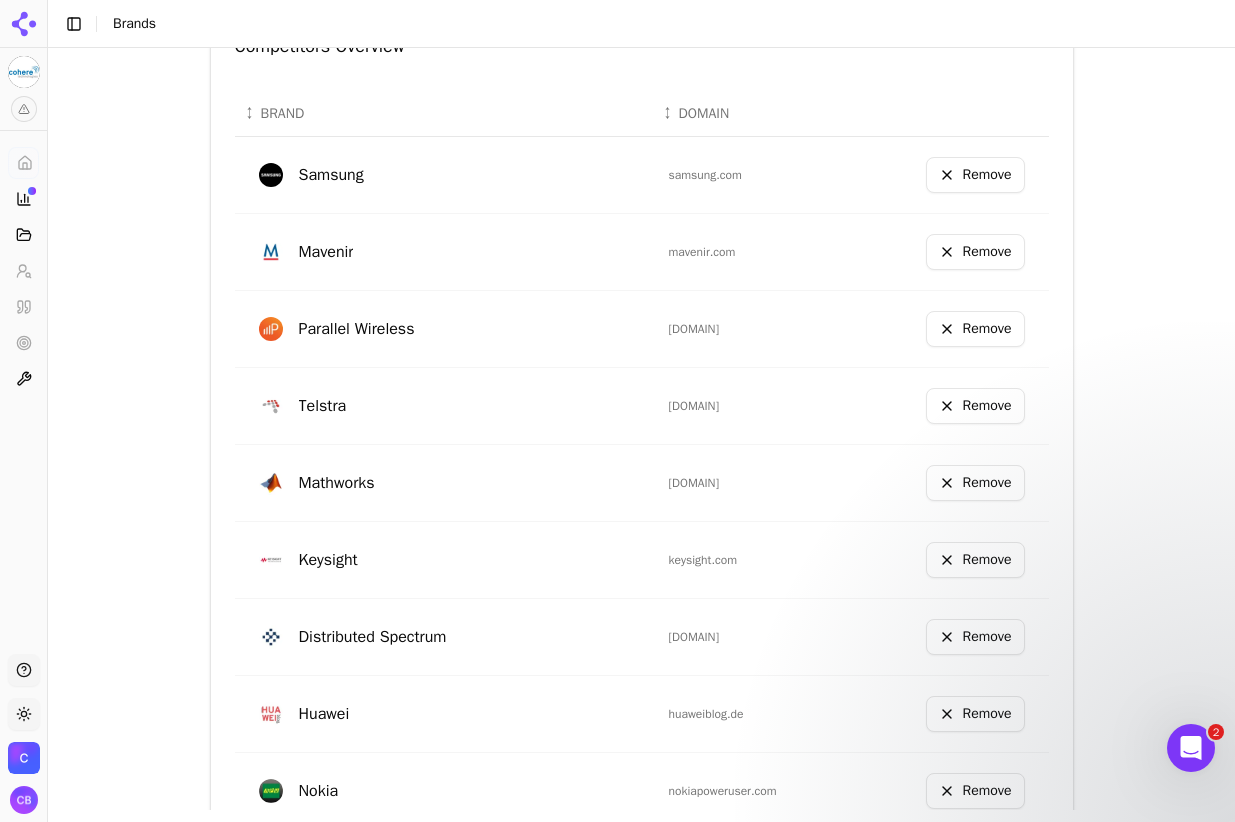 click on "Remove" at bounding box center [975, 252] 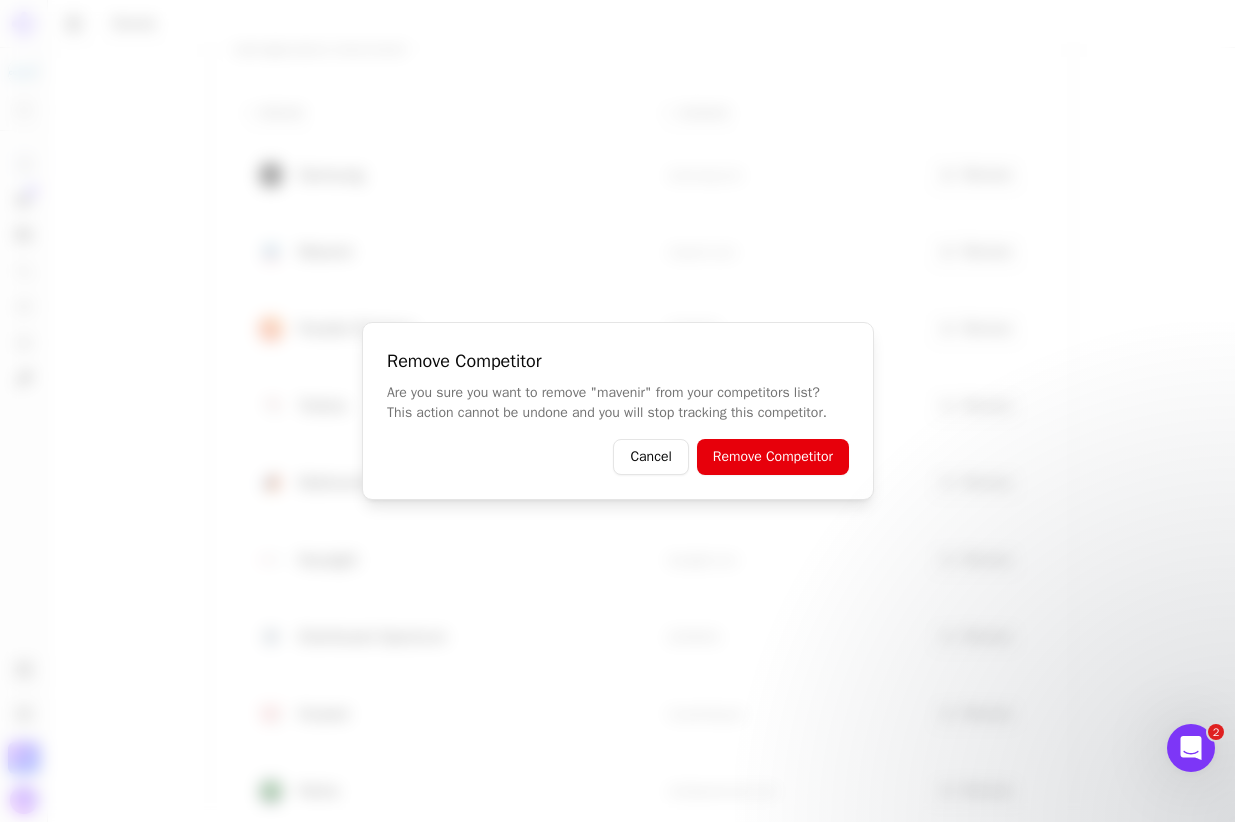 click on "Cancel" at bounding box center (650, 457) 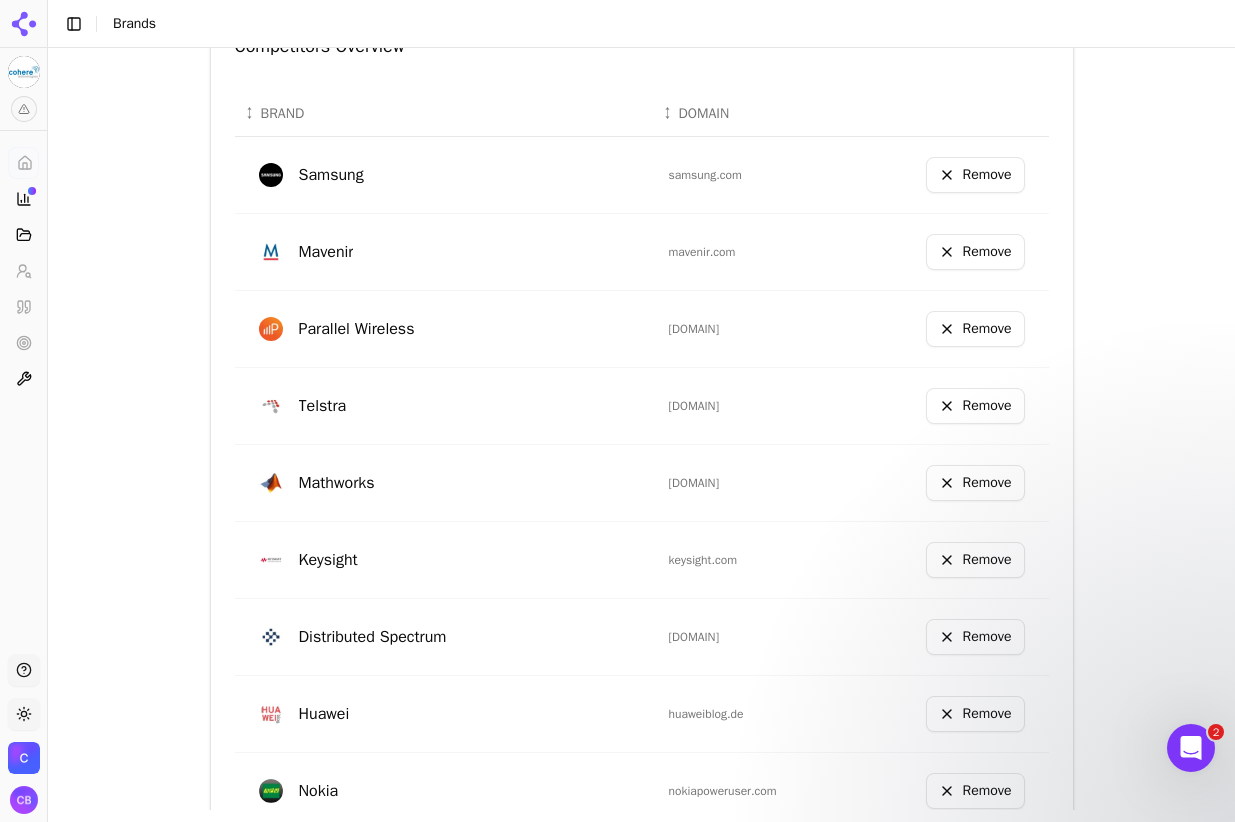 click on "Remove" at bounding box center [975, 252] 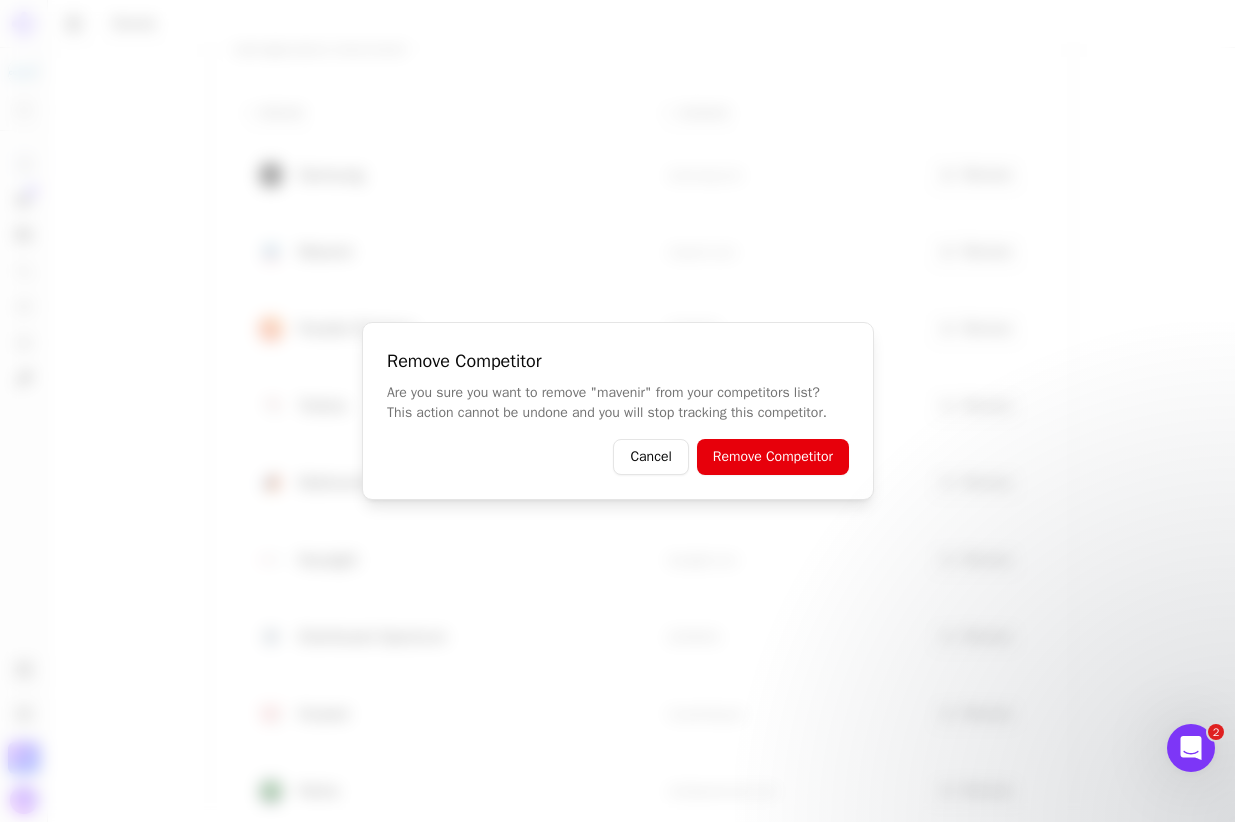 click on "Remove Competitor" at bounding box center [772, 457] 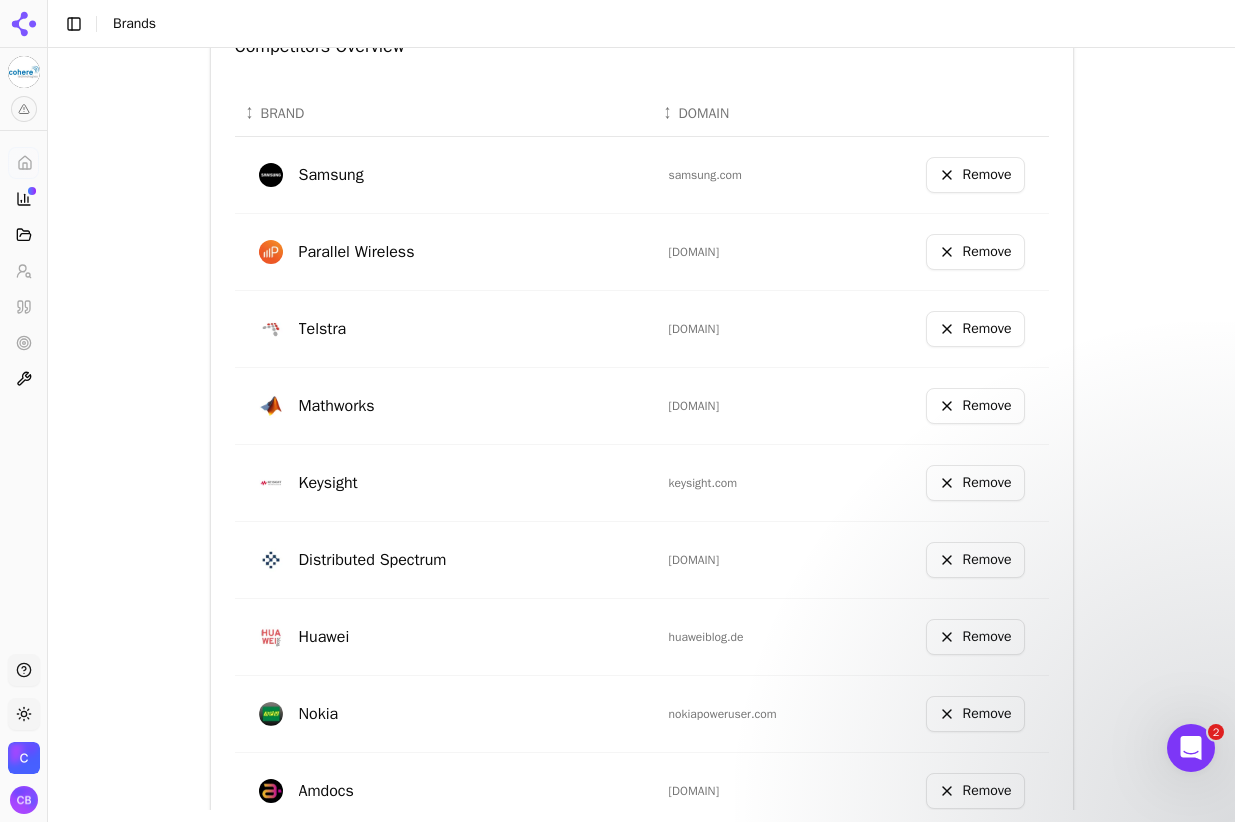 click on "Remove" at bounding box center (975, 252) 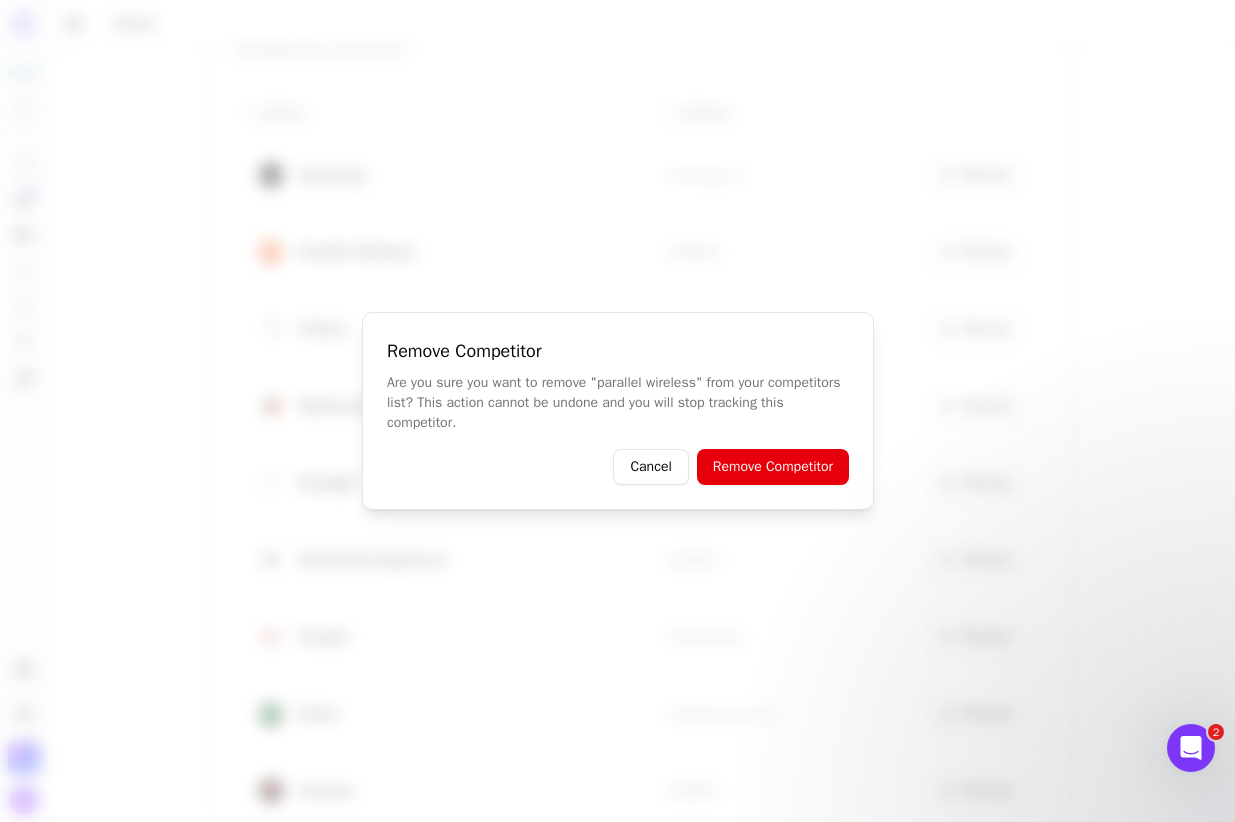 click on "Remove Competitor" at bounding box center [772, 467] 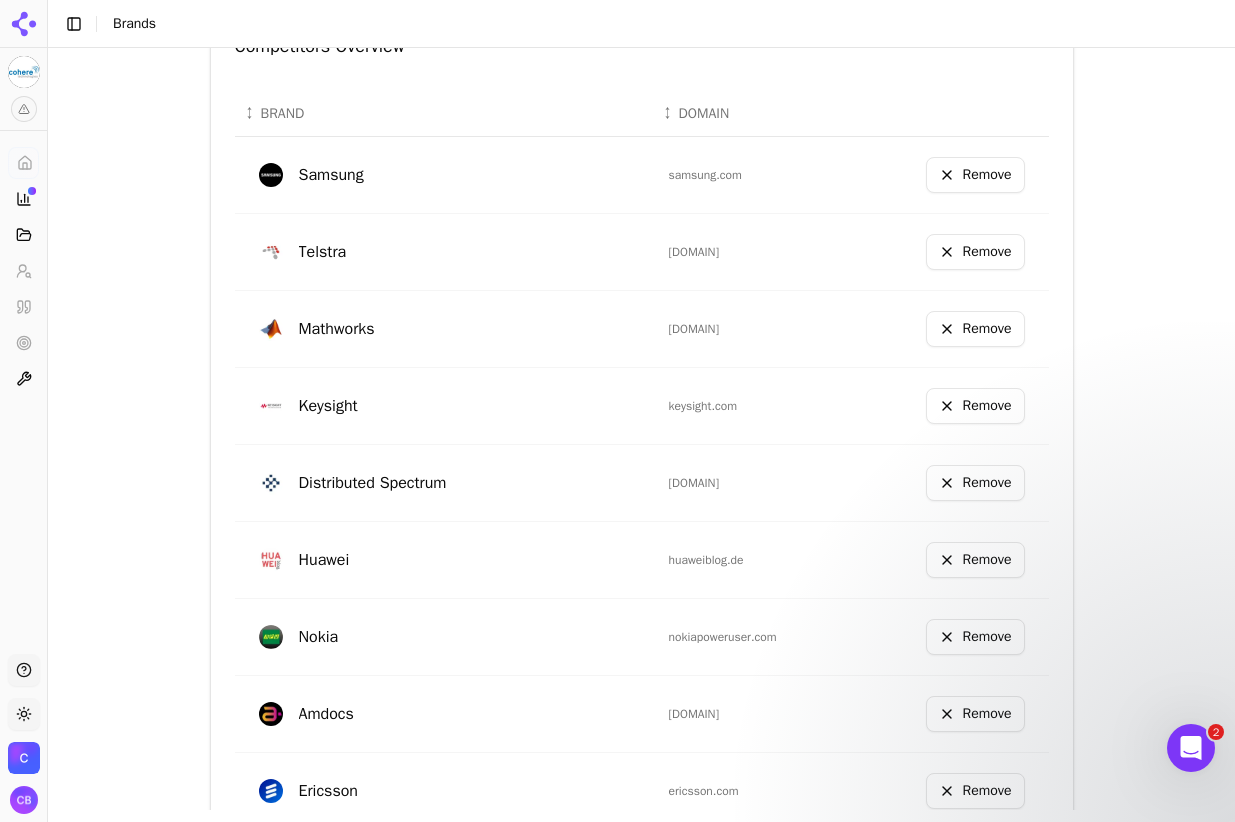 click on "Remove" at bounding box center [975, 252] 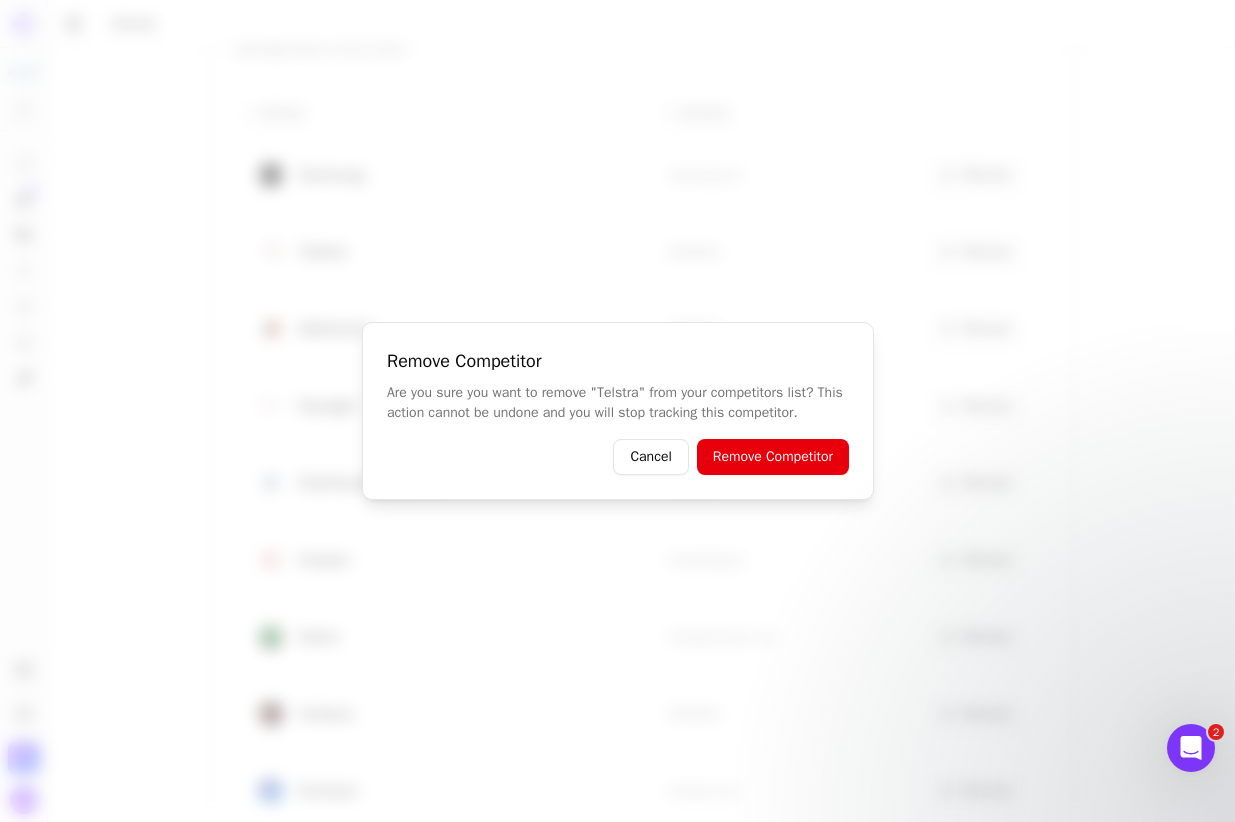 click on "Remove Competitor" at bounding box center [772, 457] 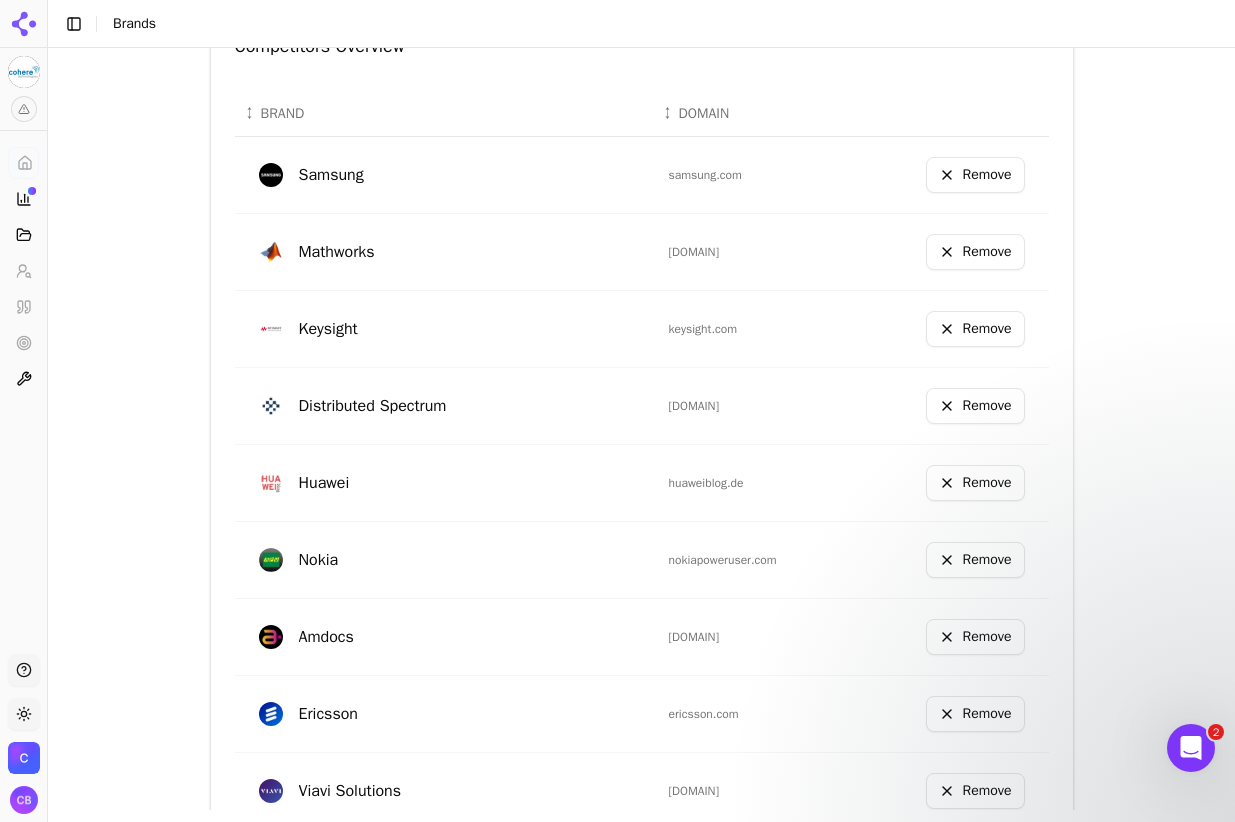 click on "Remove" at bounding box center [975, 252] 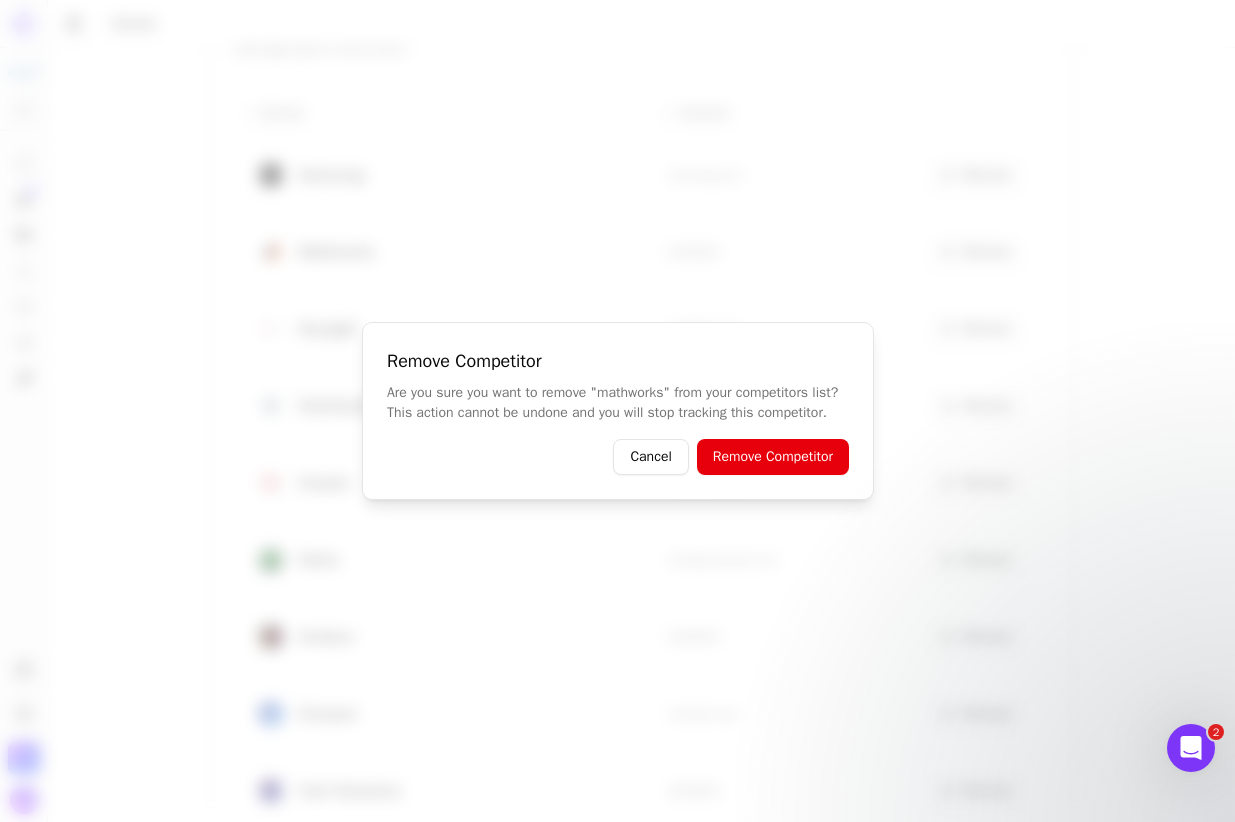 click on "Remove Competitor" at bounding box center [772, 457] 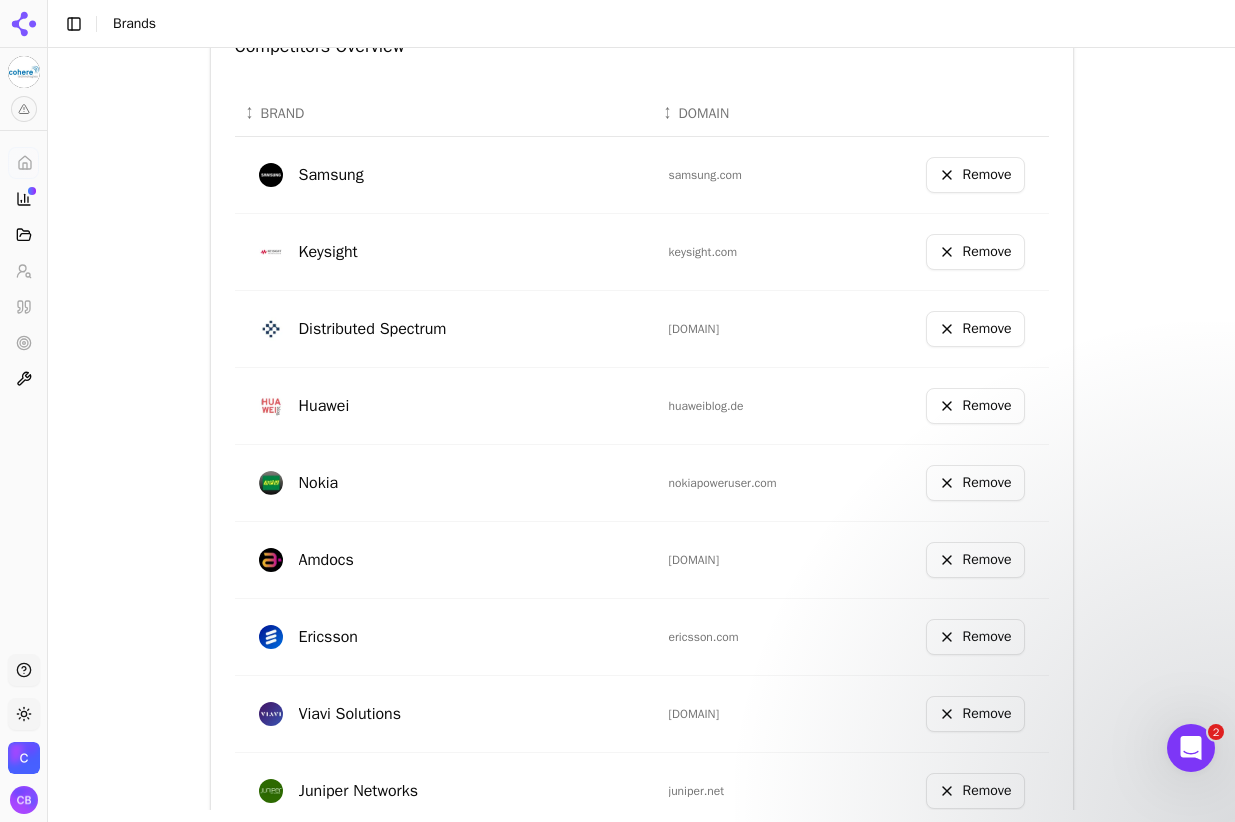 click on "Remove" at bounding box center (975, 252) 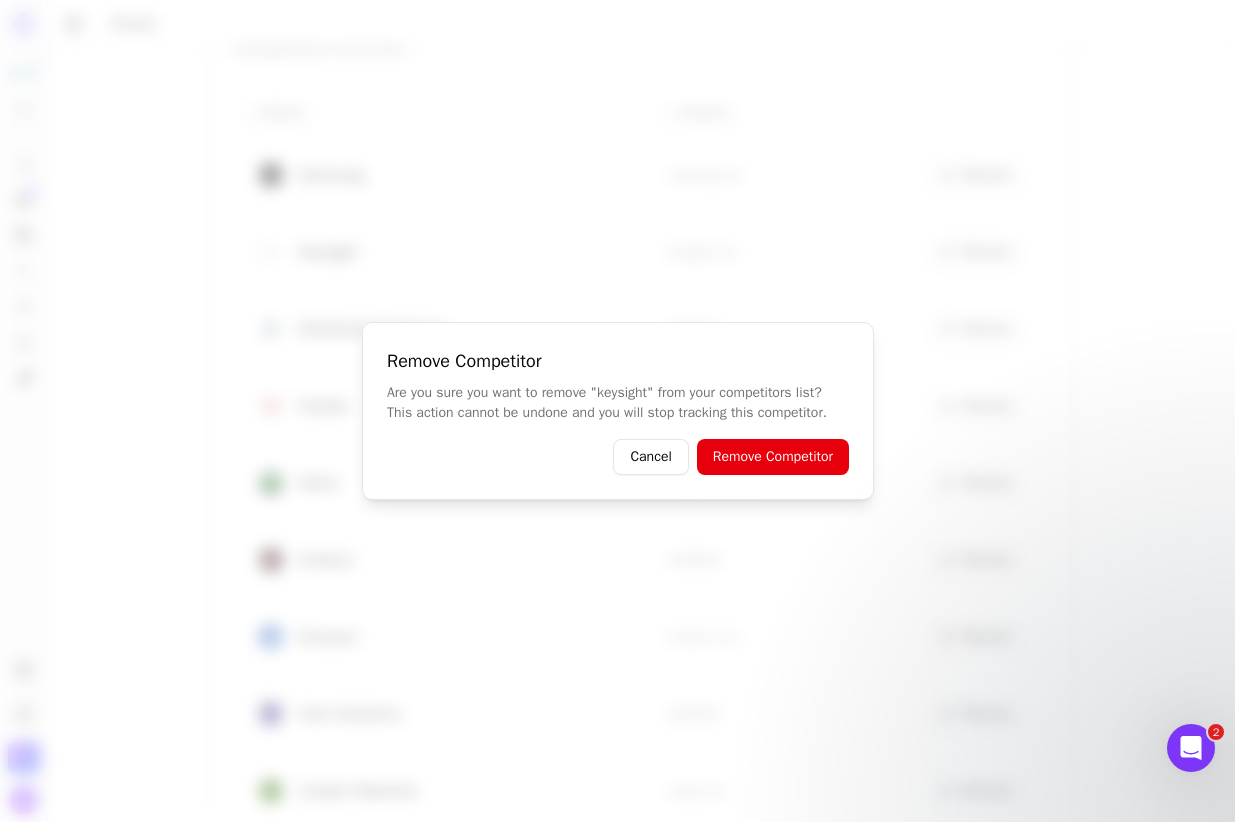 click on "Remove Competitor" at bounding box center (772, 457) 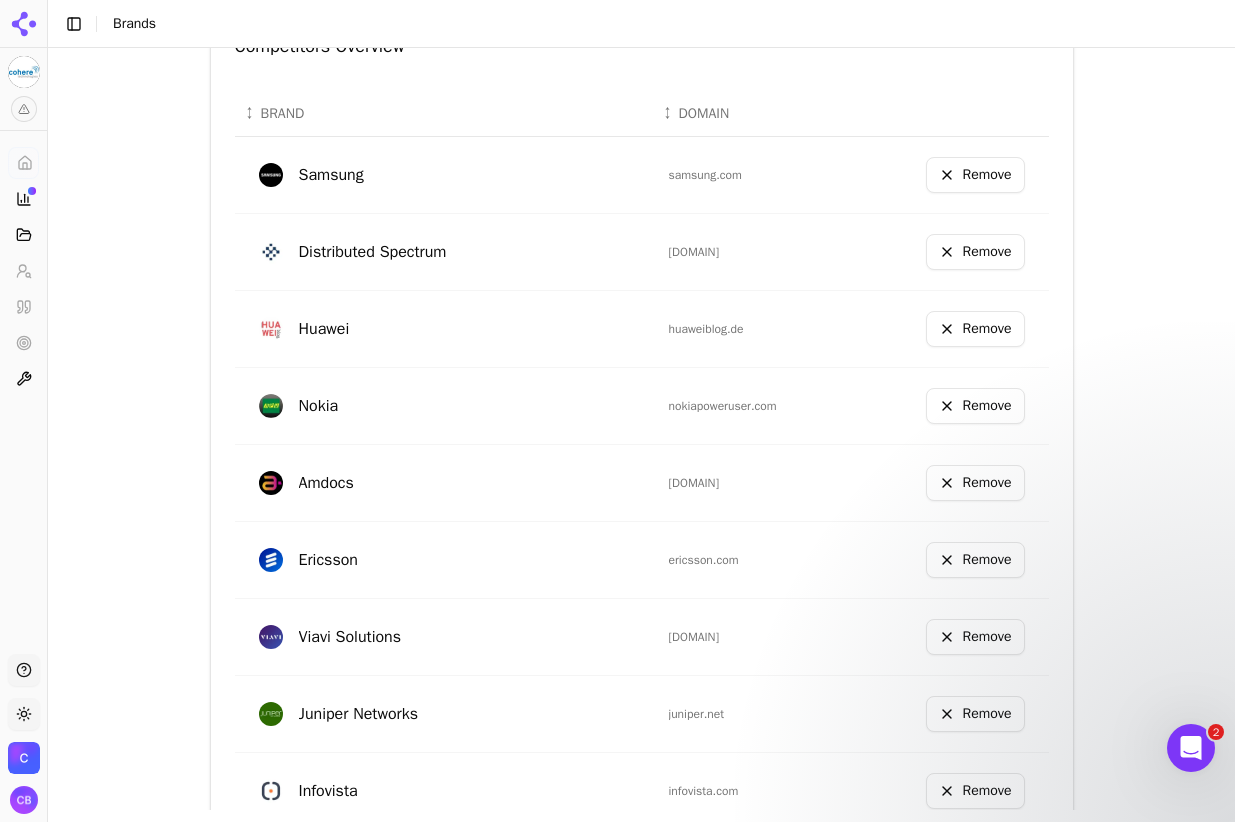 click on "Remove" at bounding box center [975, 252] 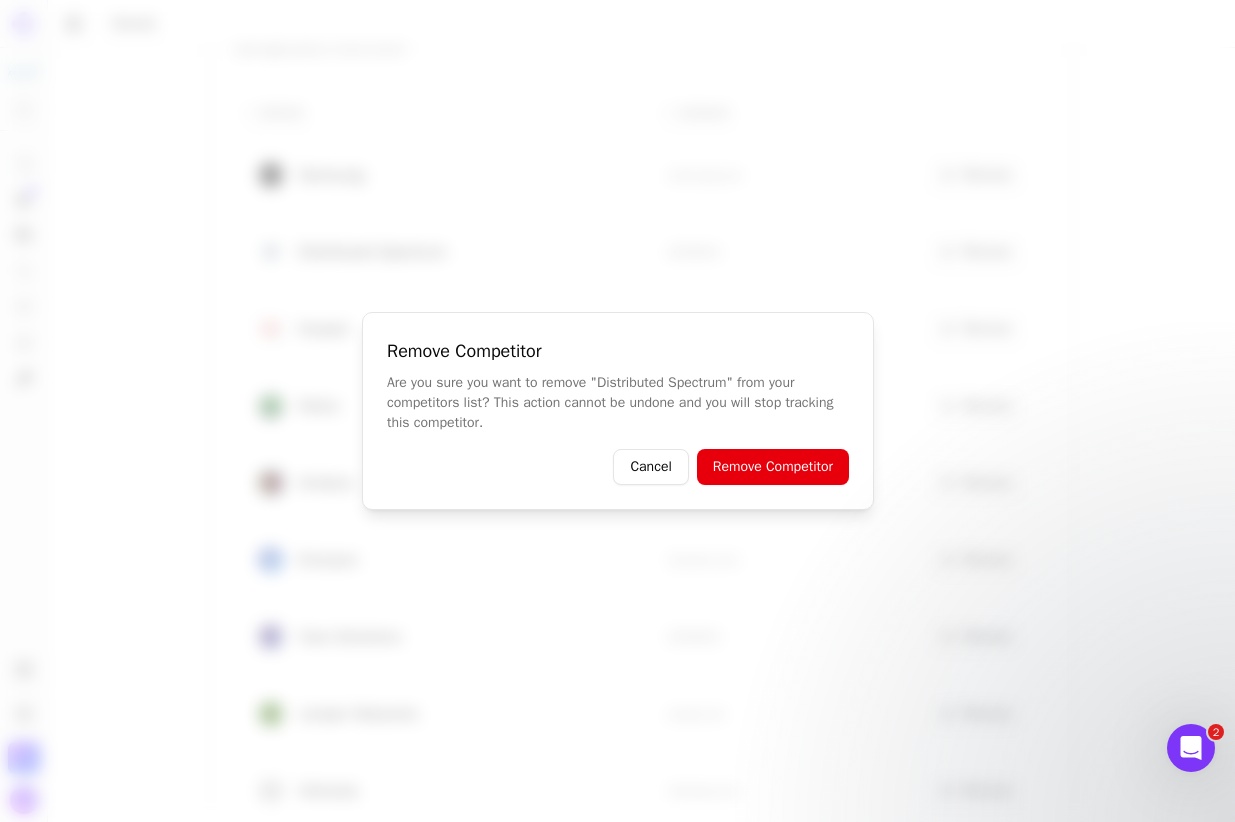 click on "Remove Competitor" at bounding box center (772, 467) 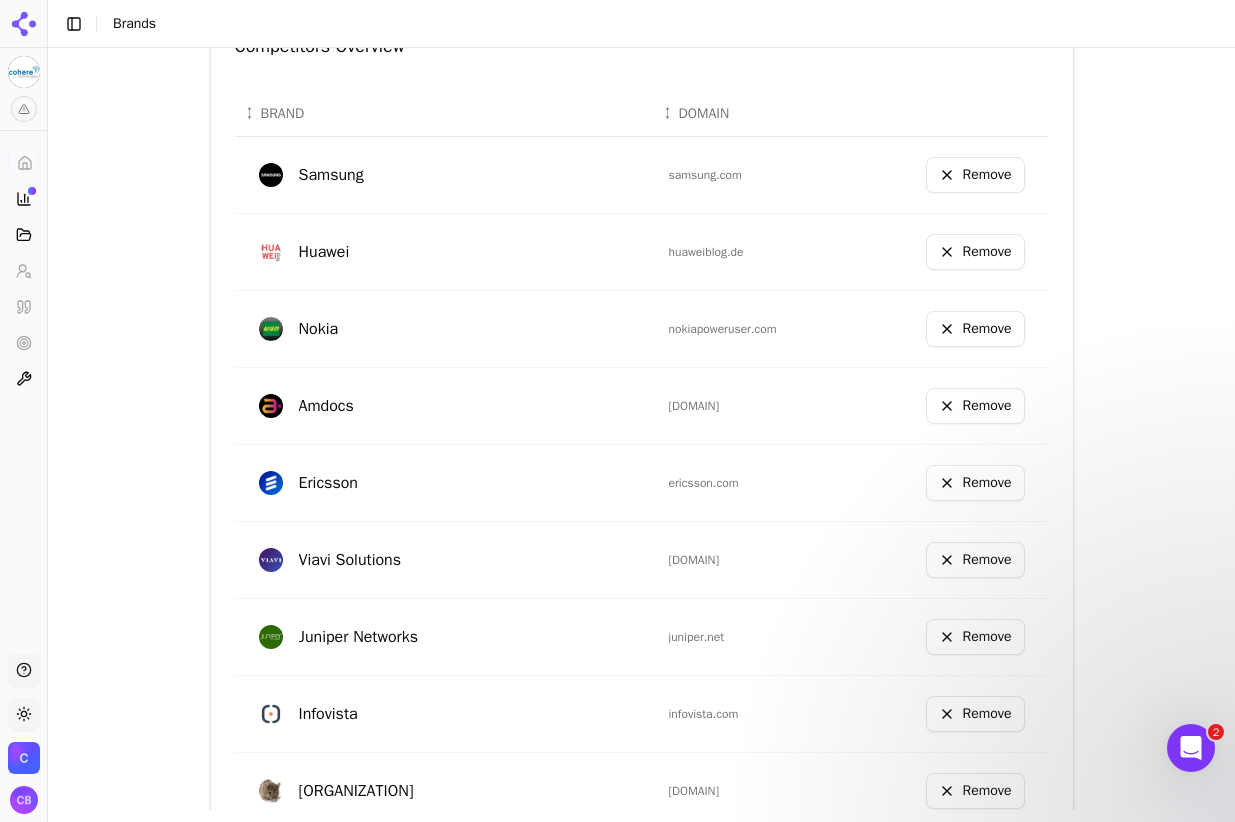 click on "Remove" at bounding box center [975, 406] 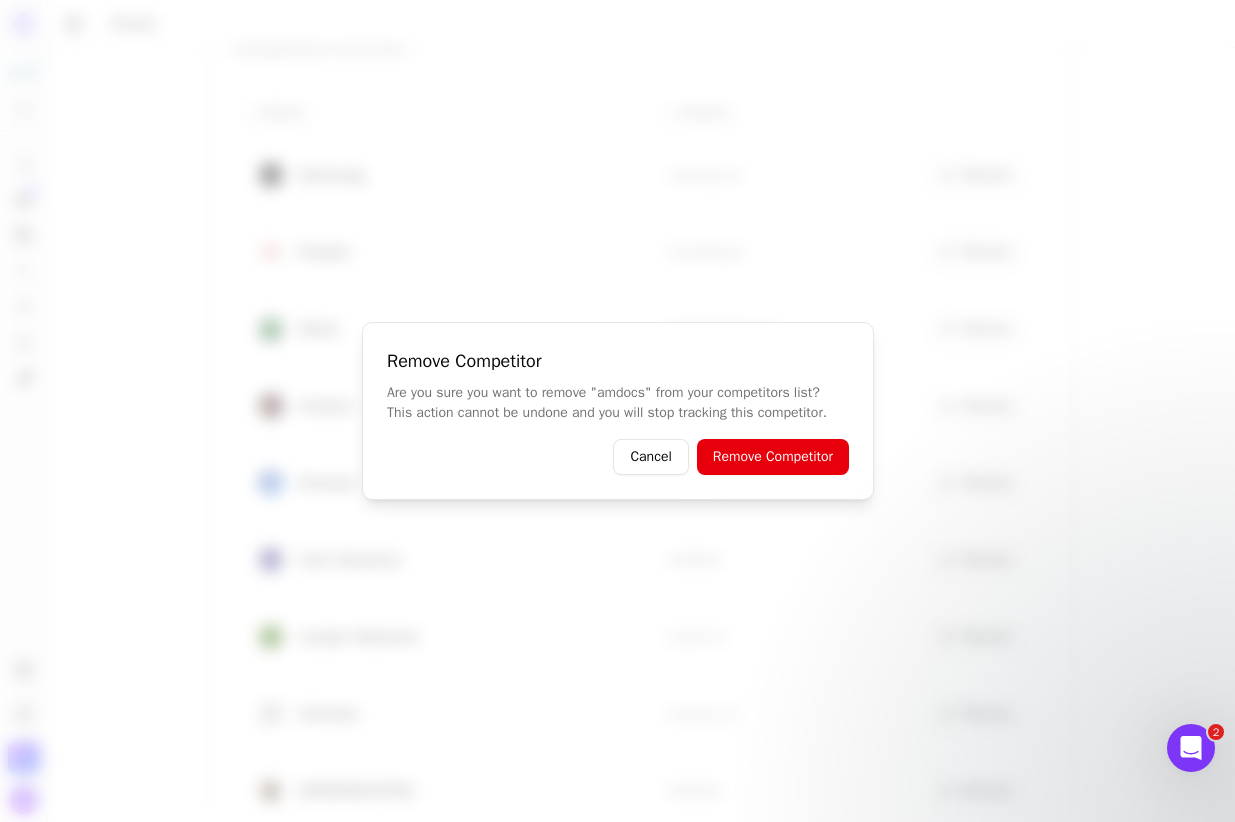 click on "Remove Competitor" at bounding box center (772, 457) 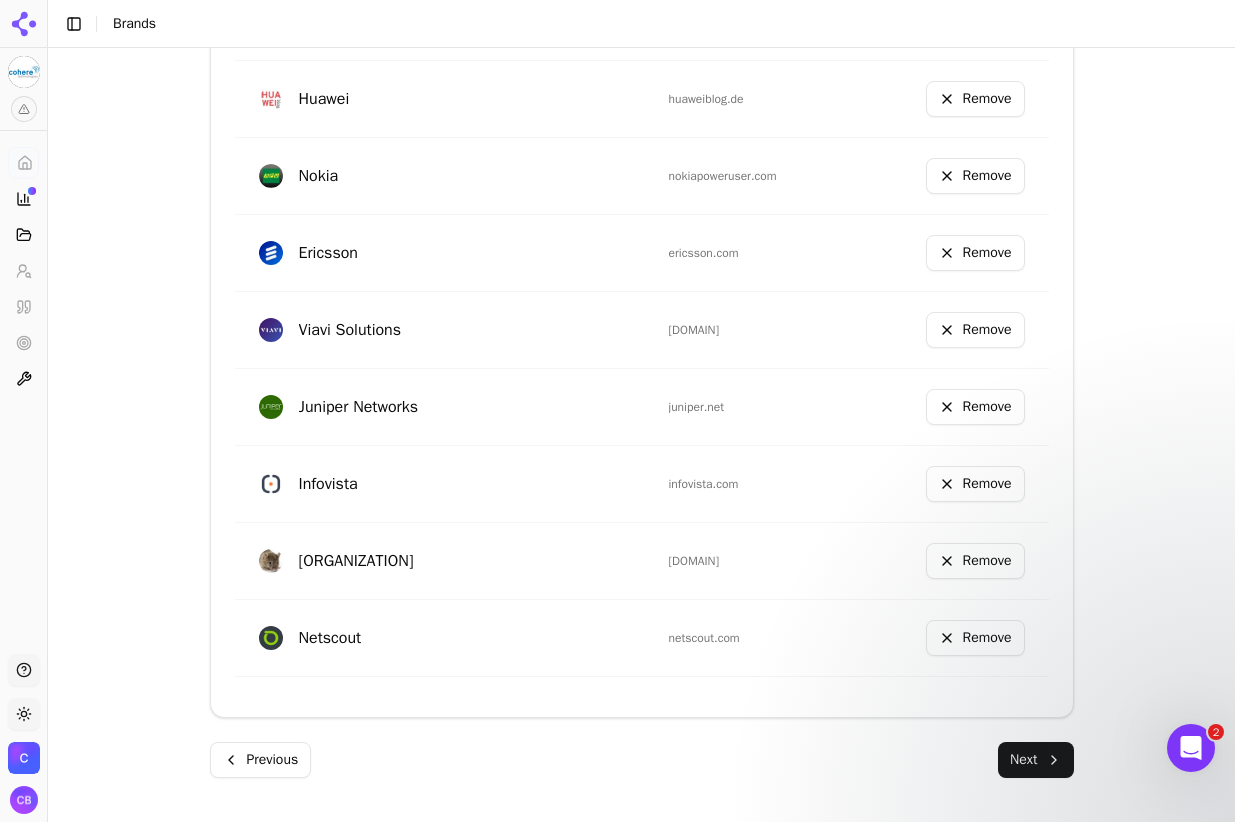 scroll, scrollTop: 1059, scrollLeft: 0, axis: vertical 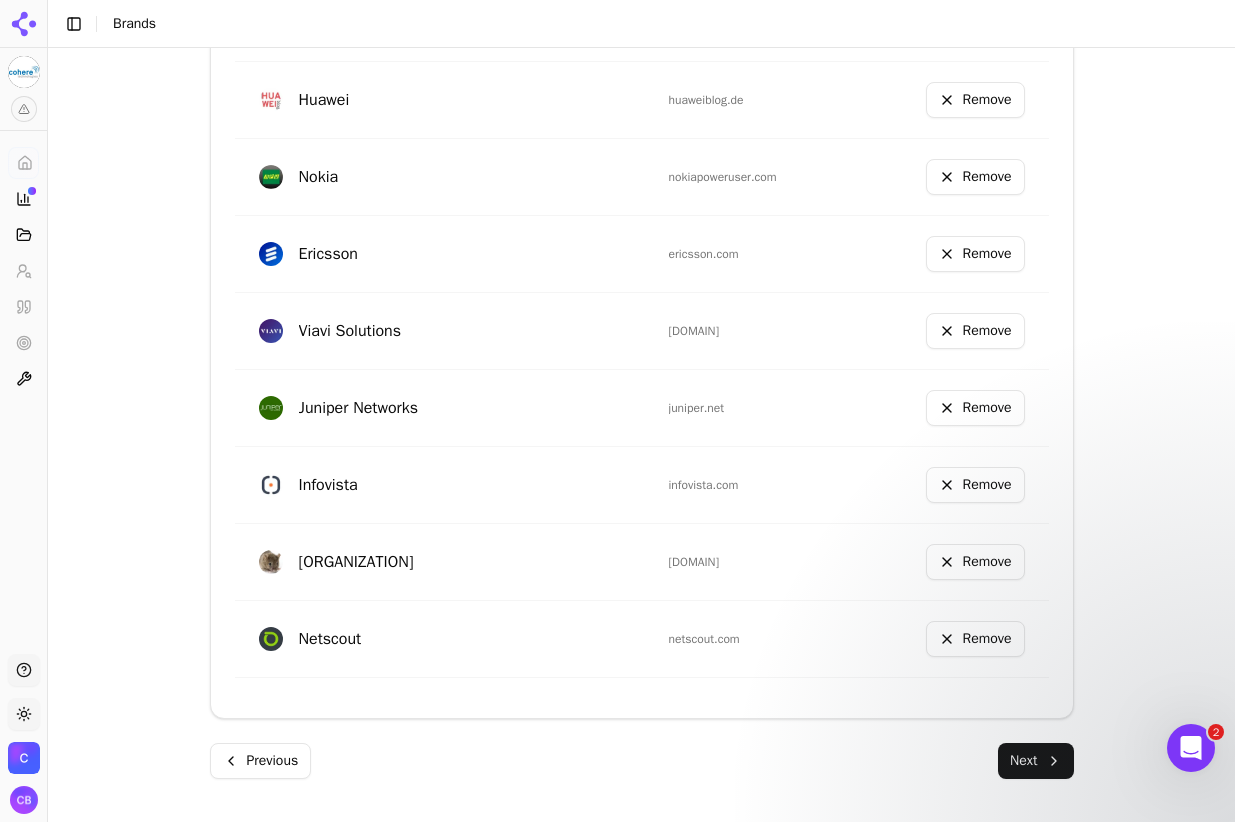 click on "Remove" at bounding box center (975, 331) 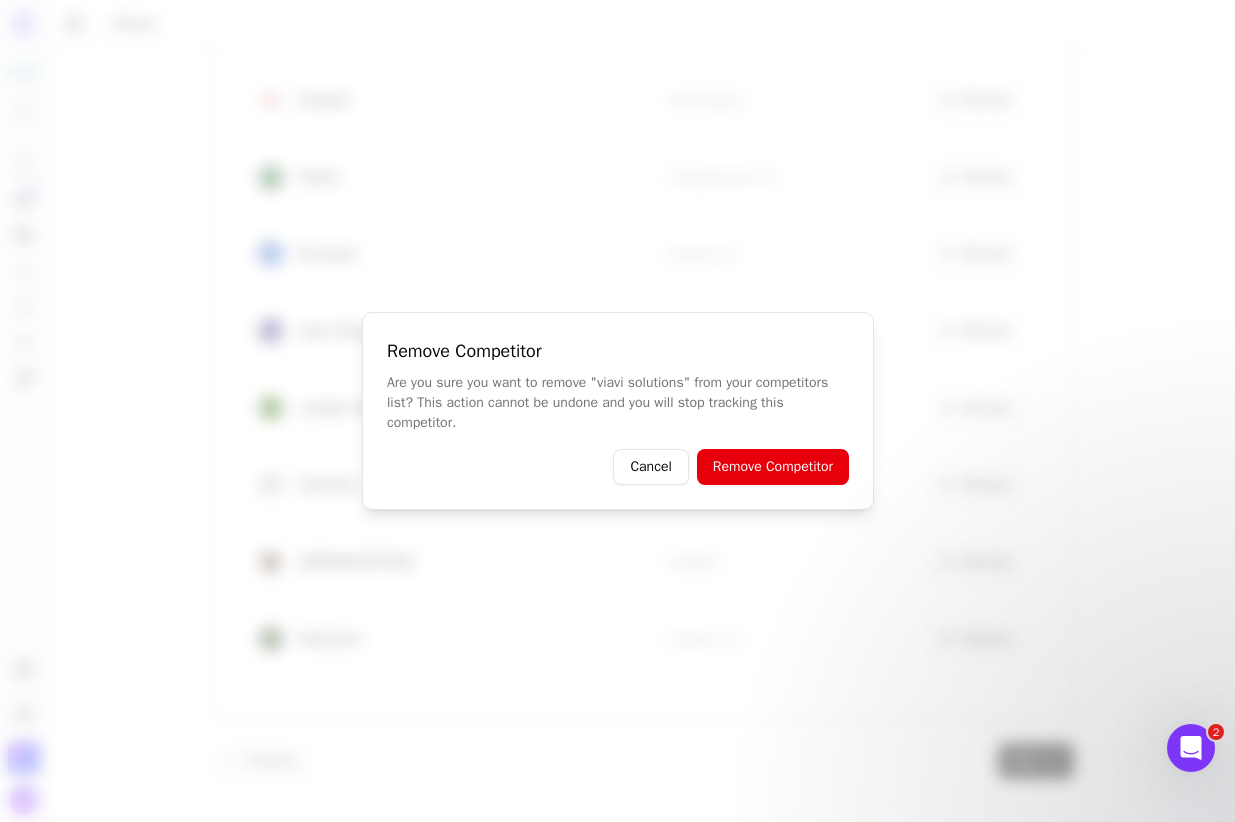 click on "Remove Competitor" at bounding box center (772, 467) 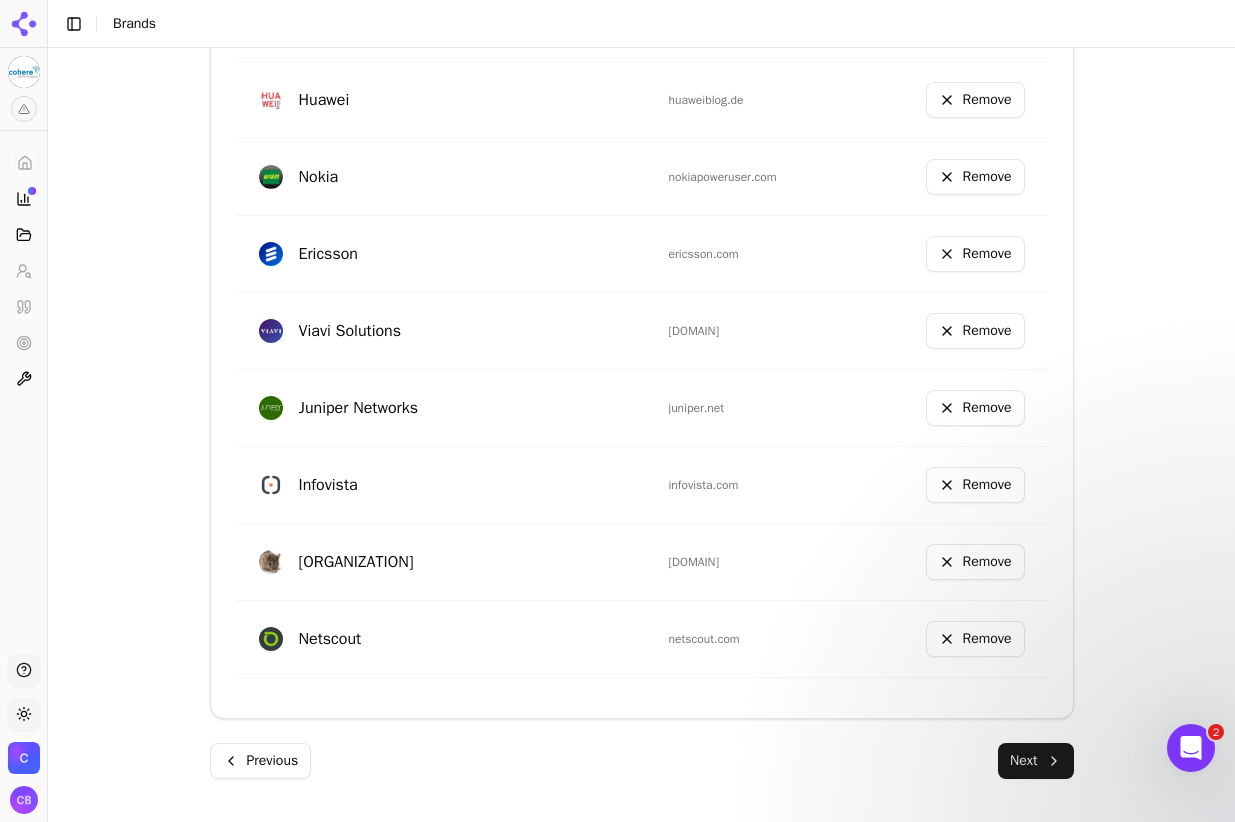 scroll, scrollTop: 982, scrollLeft: 0, axis: vertical 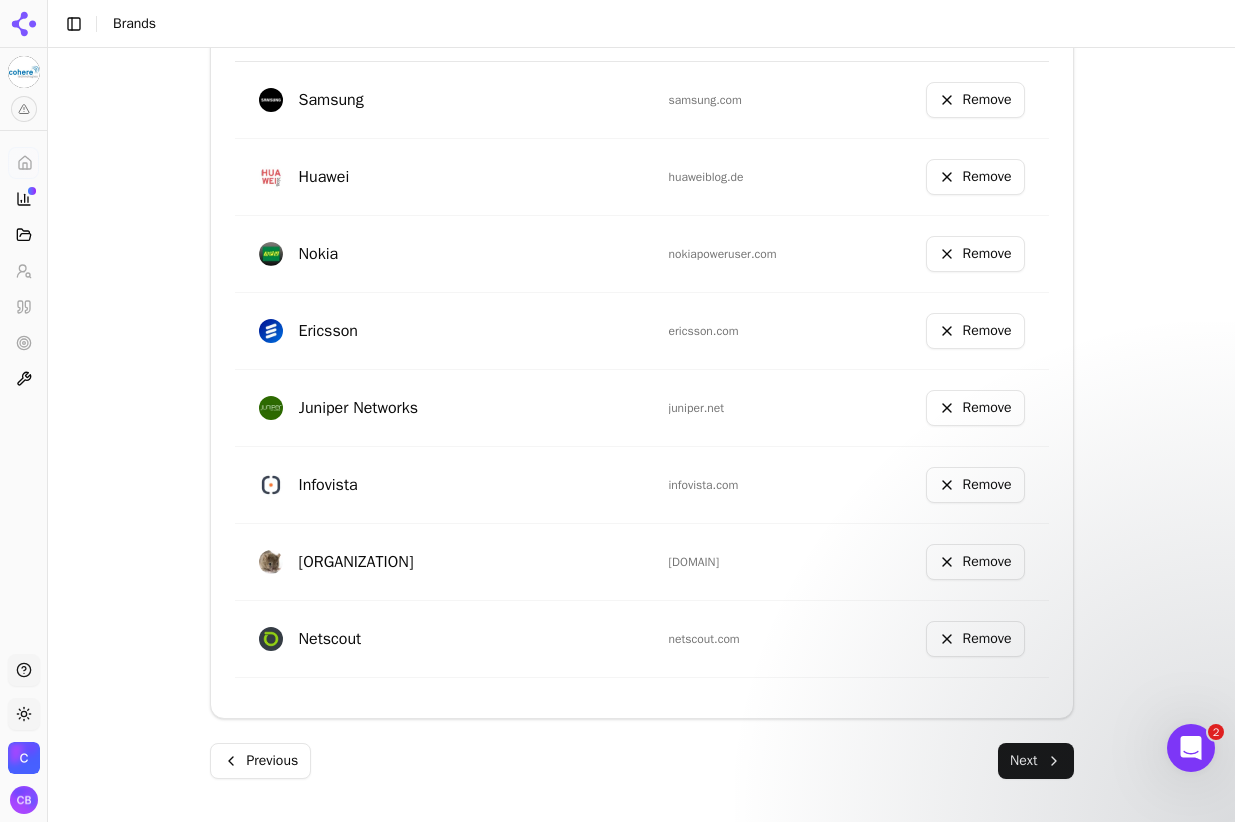 click on "Remove" at bounding box center [975, 408] 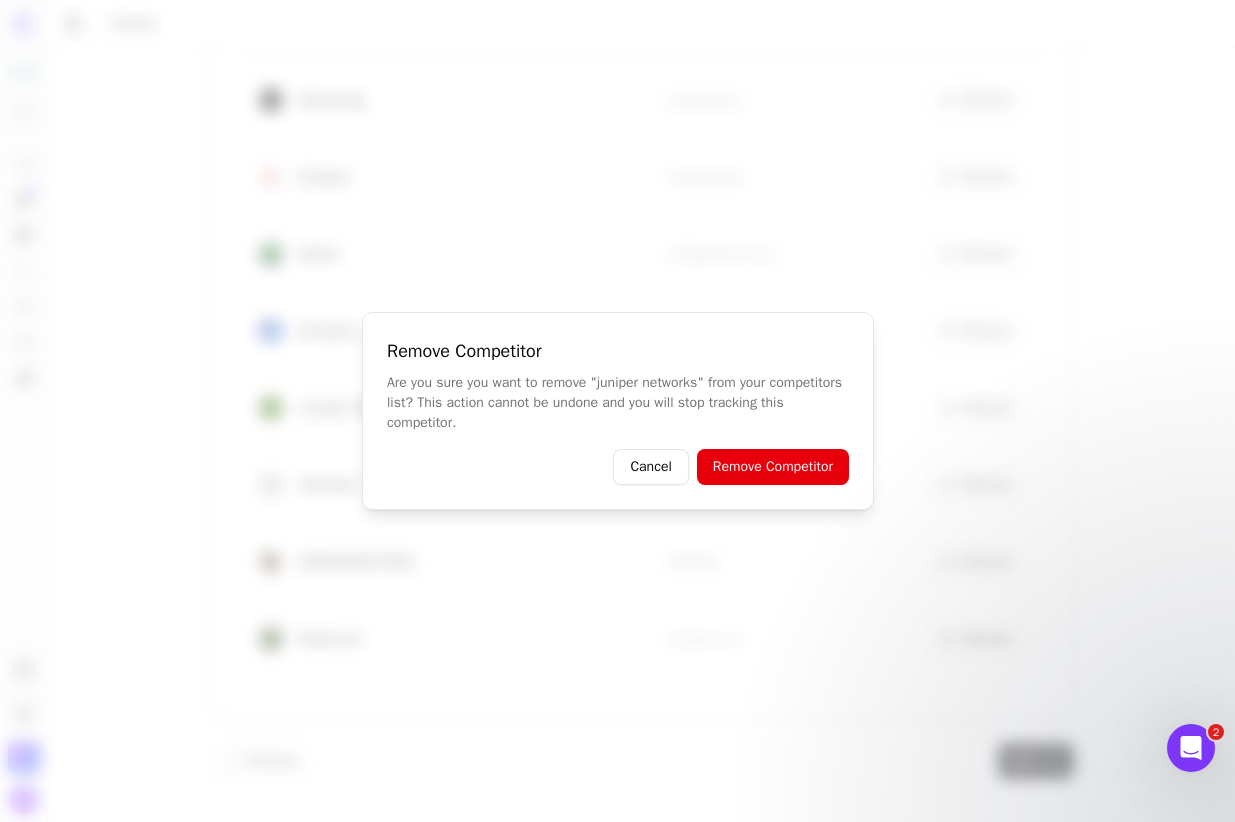 click on "Remove Competitor" at bounding box center [772, 467] 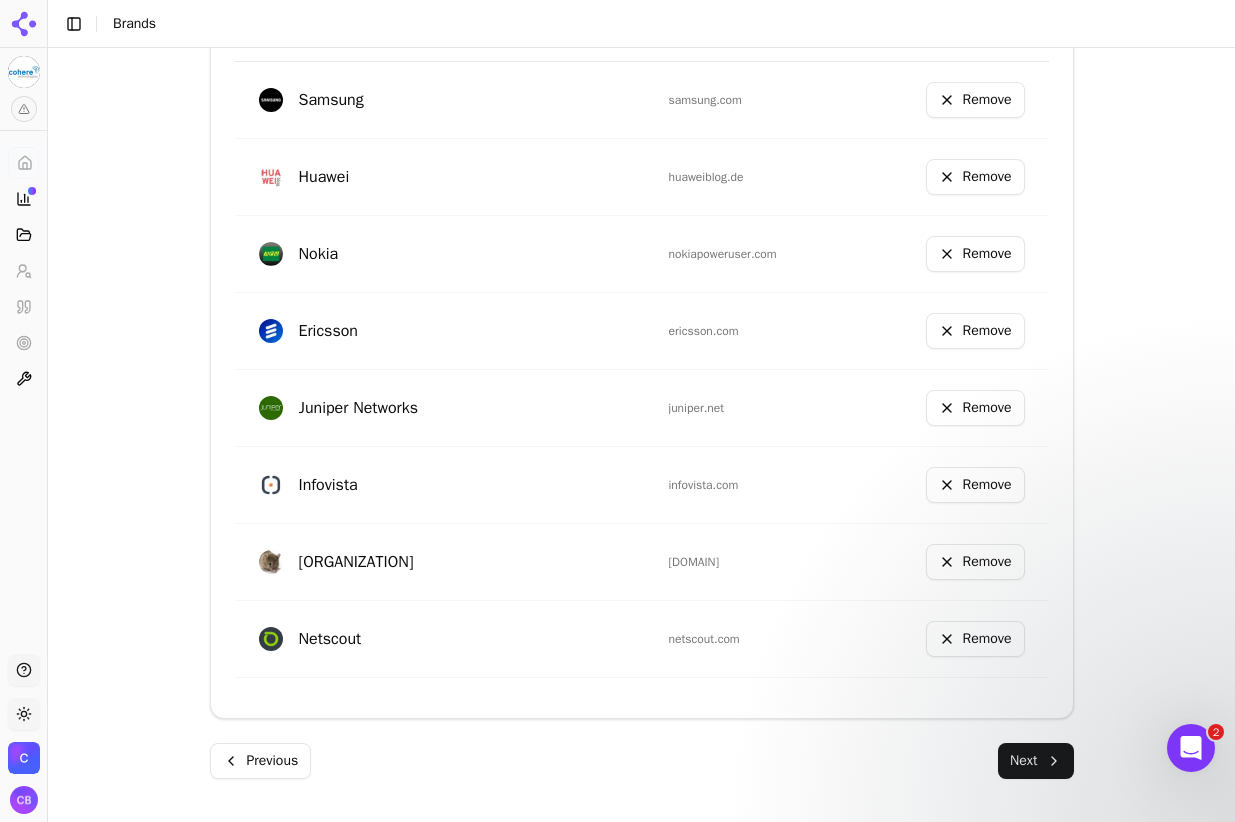 scroll, scrollTop: 905, scrollLeft: 0, axis: vertical 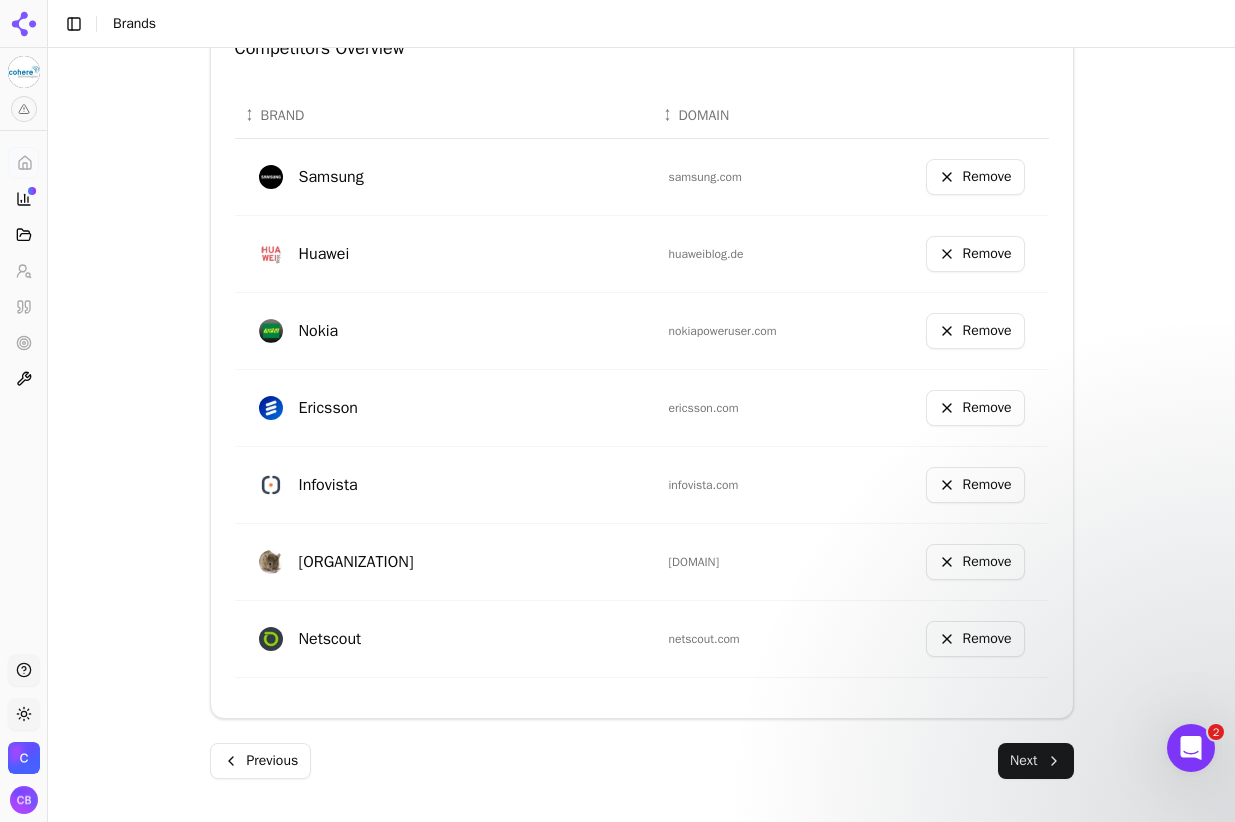 click on "Remove" at bounding box center (975, 485) 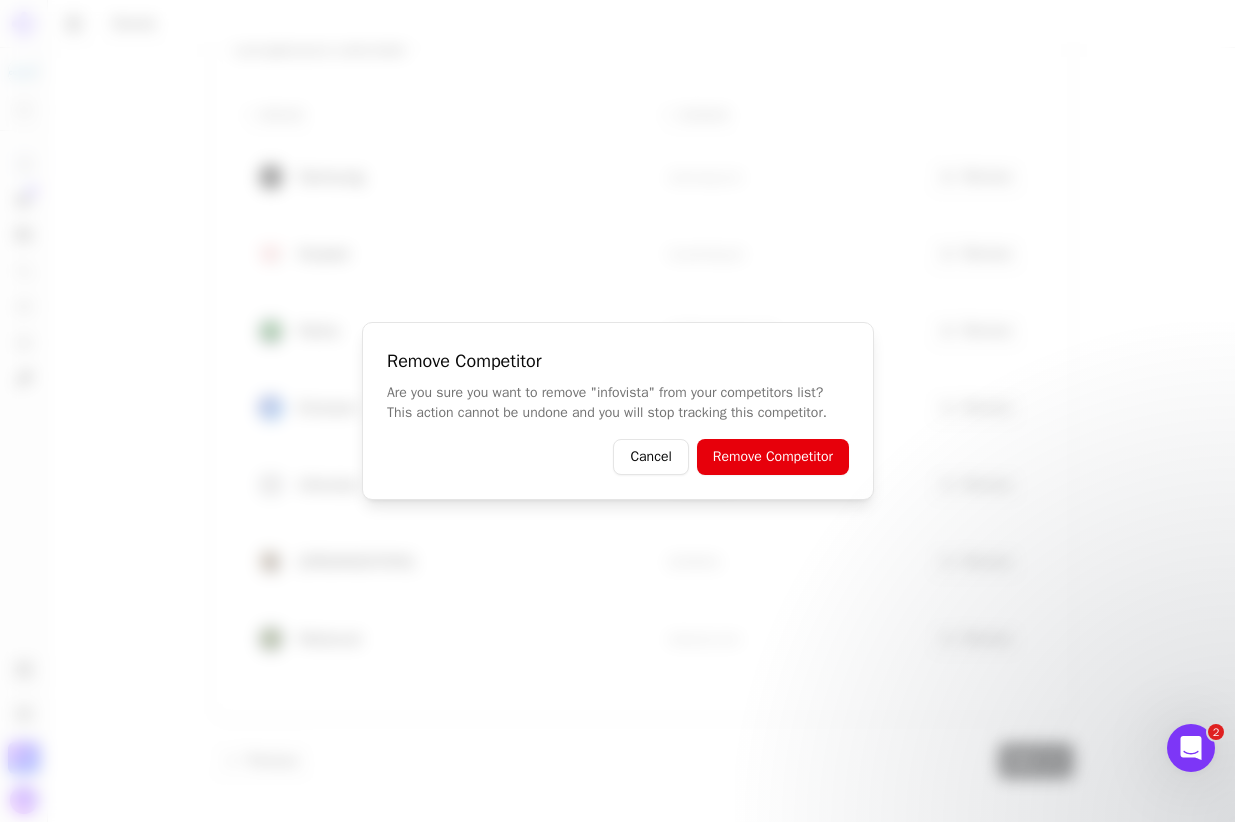 click on "Remove Competitor" at bounding box center [772, 457] 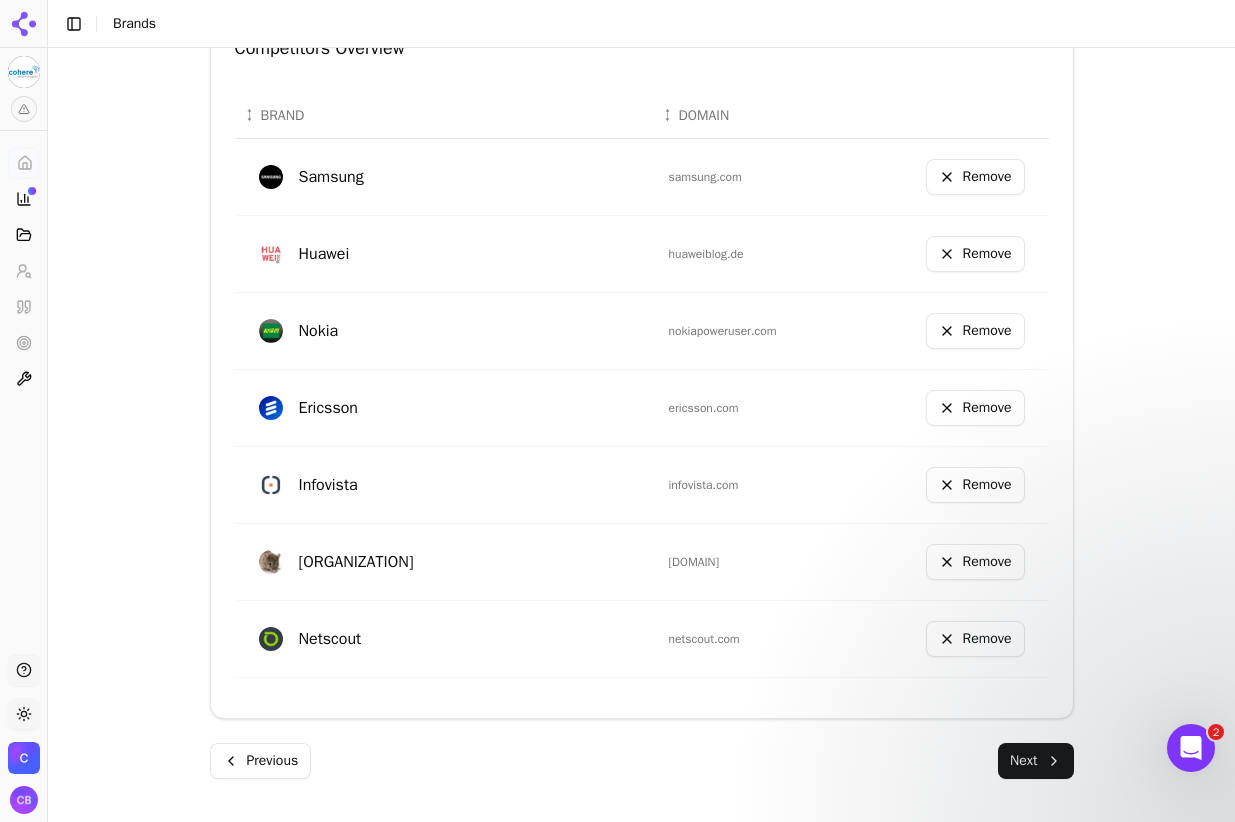 scroll, scrollTop: 828, scrollLeft: 0, axis: vertical 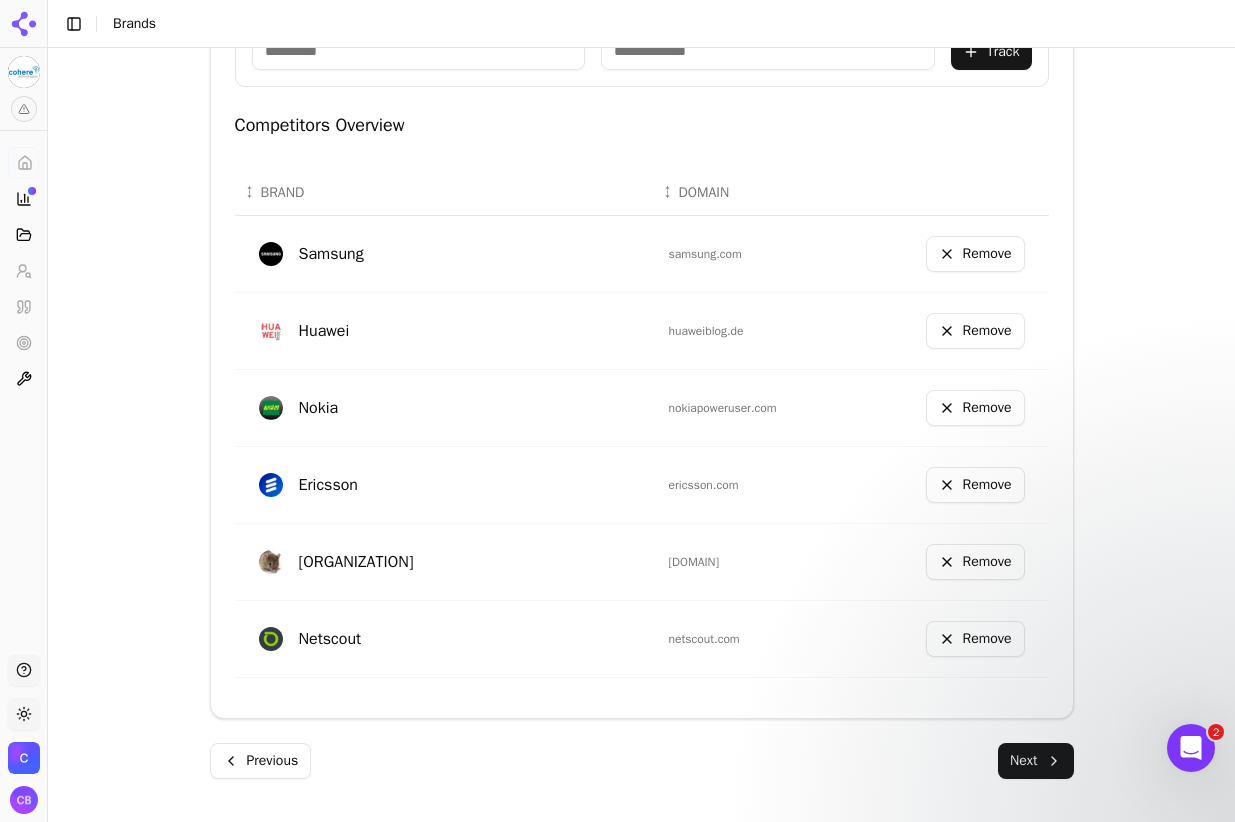 click on "Remove" at bounding box center [975, 562] 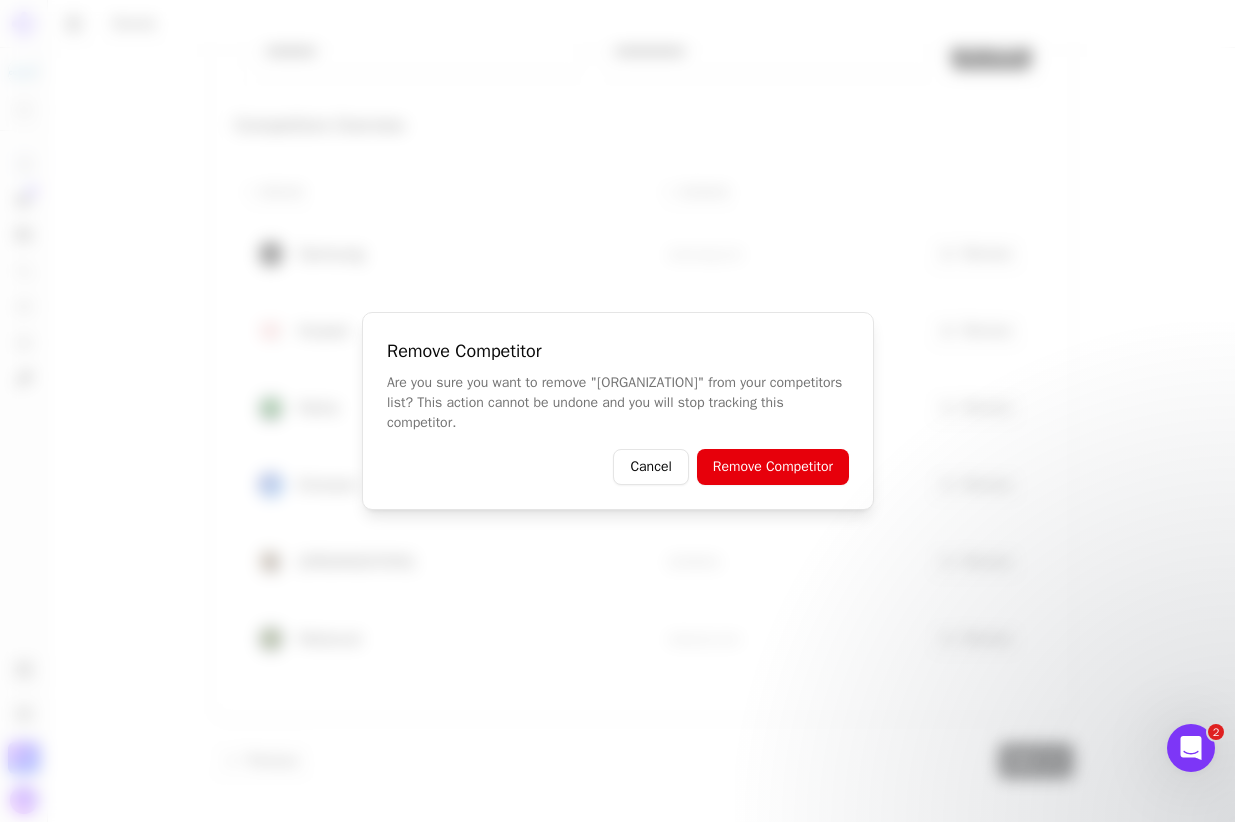 click on "Remove Competitor" at bounding box center [772, 467] 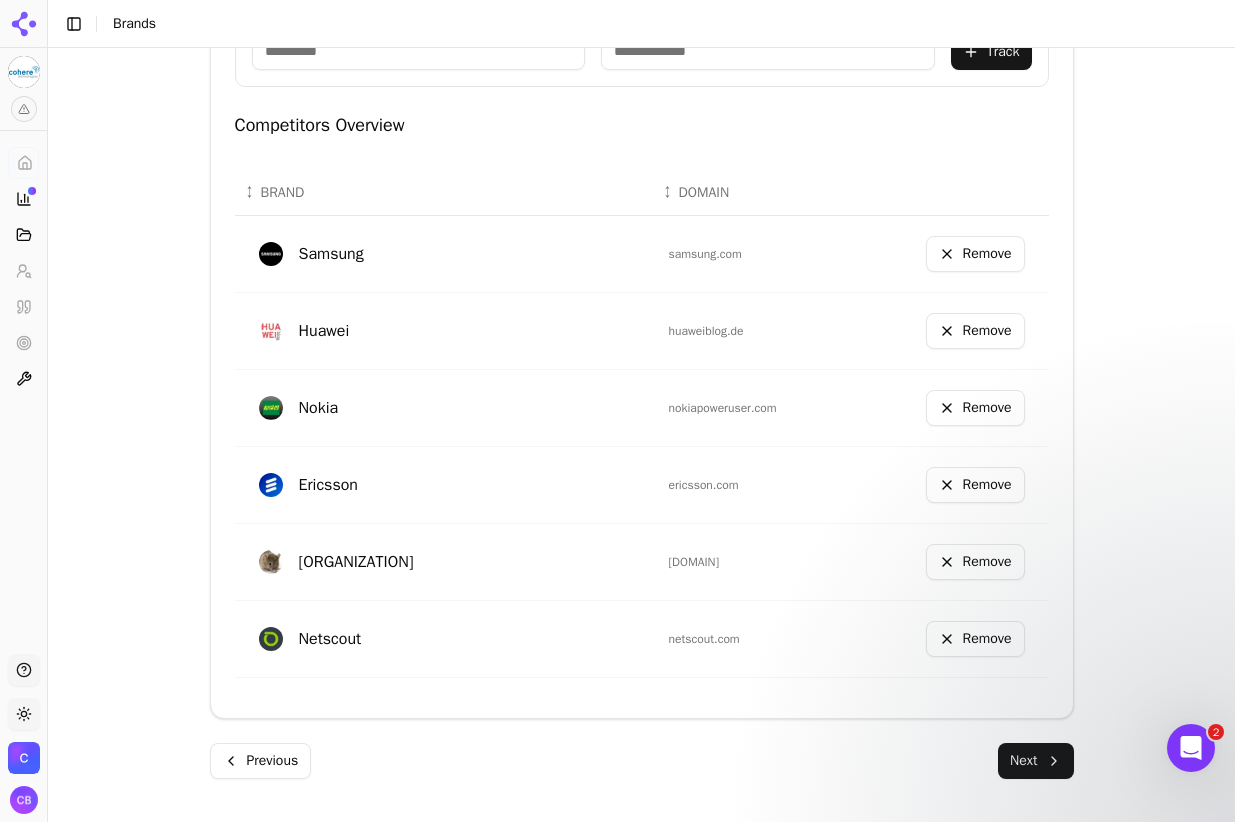 scroll, scrollTop: 751, scrollLeft: 0, axis: vertical 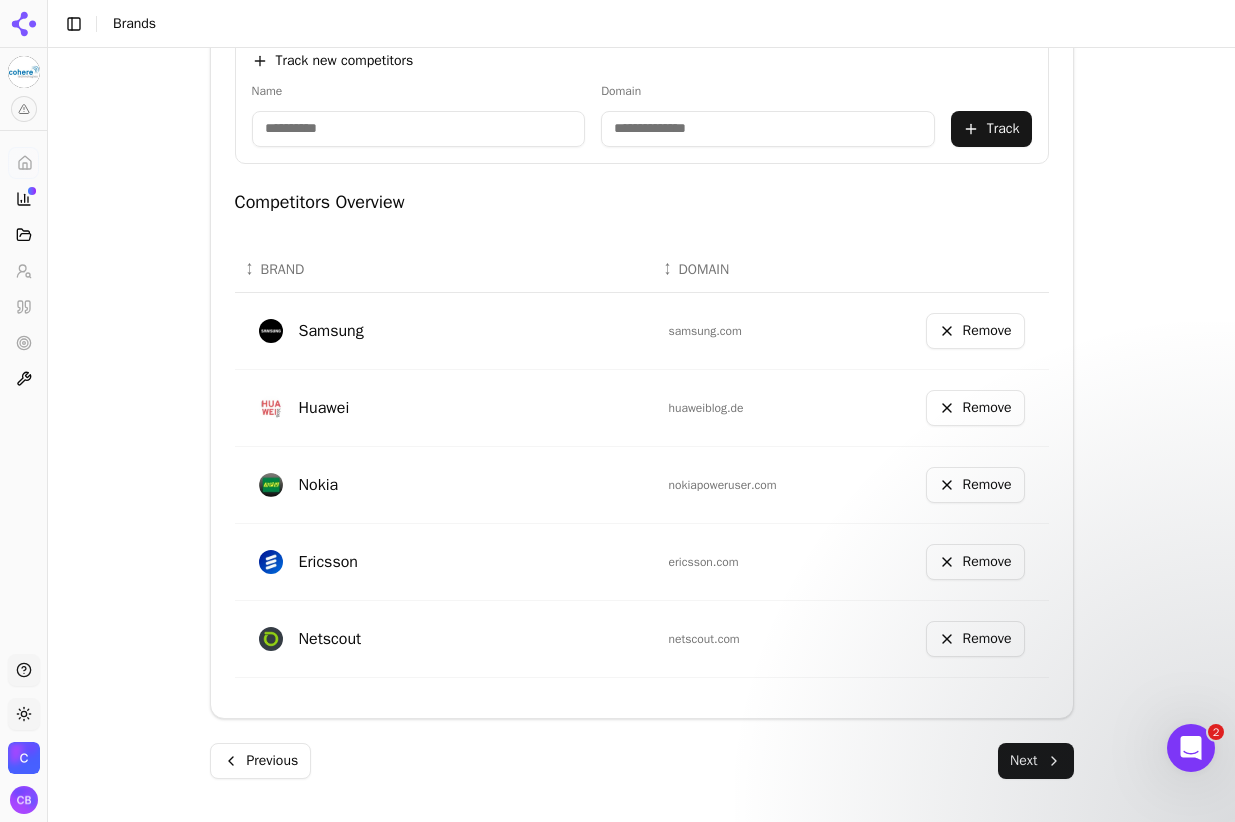 click on "Remove" at bounding box center [975, 639] 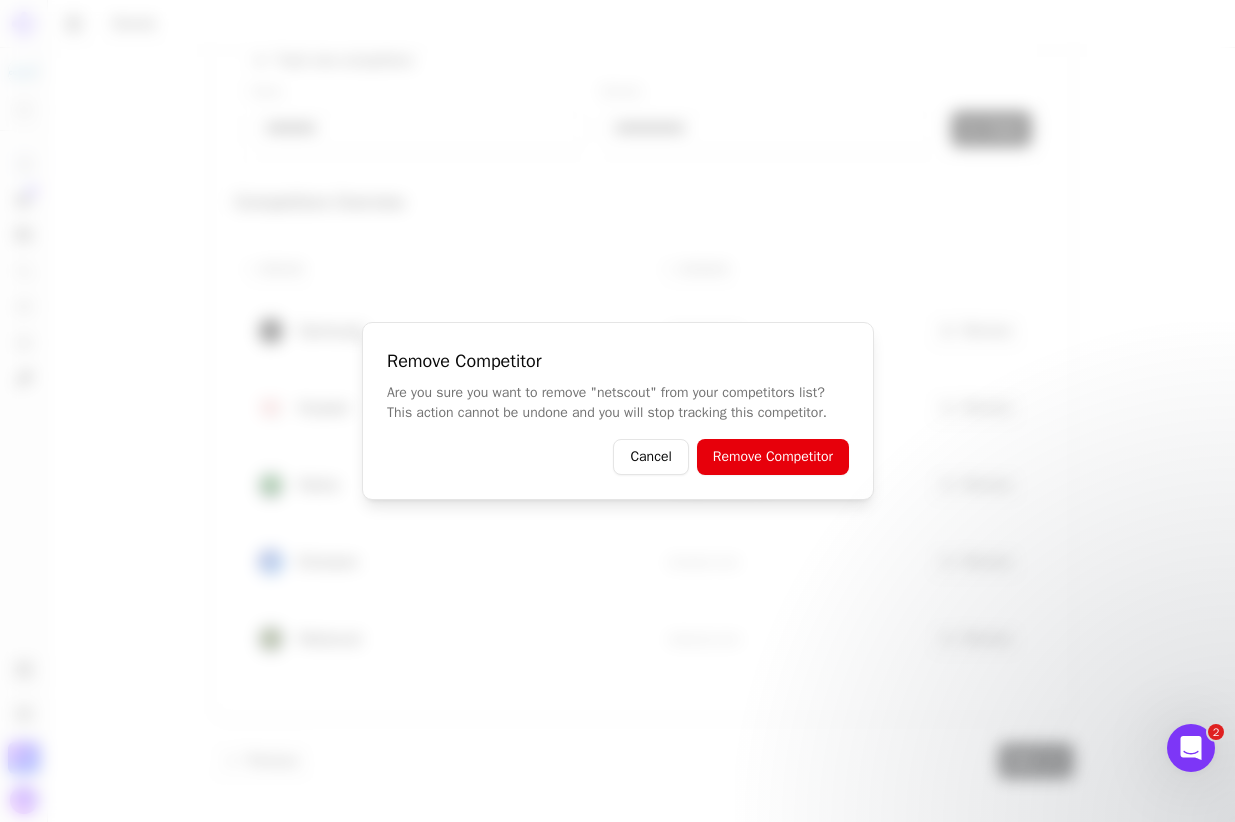 click on "Remove Competitor" at bounding box center (772, 457) 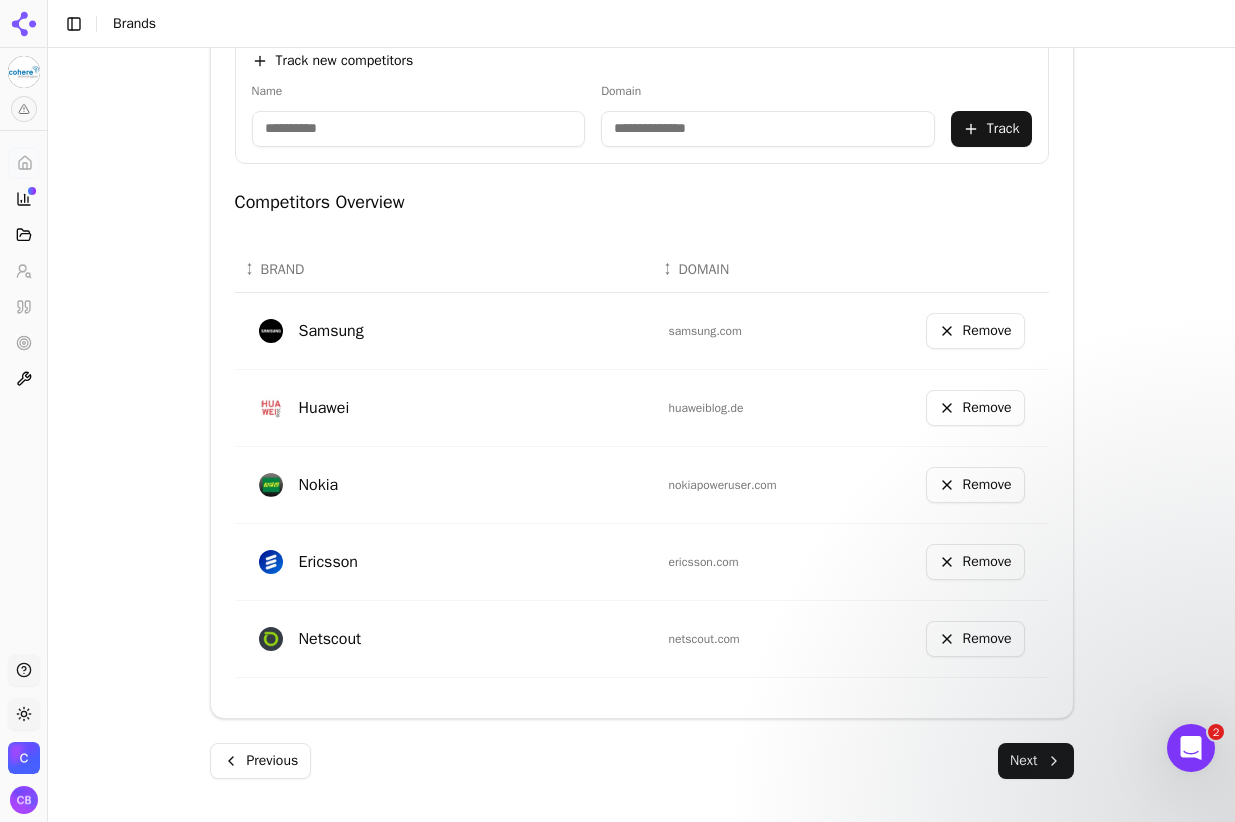scroll, scrollTop: 674, scrollLeft: 0, axis: vertical 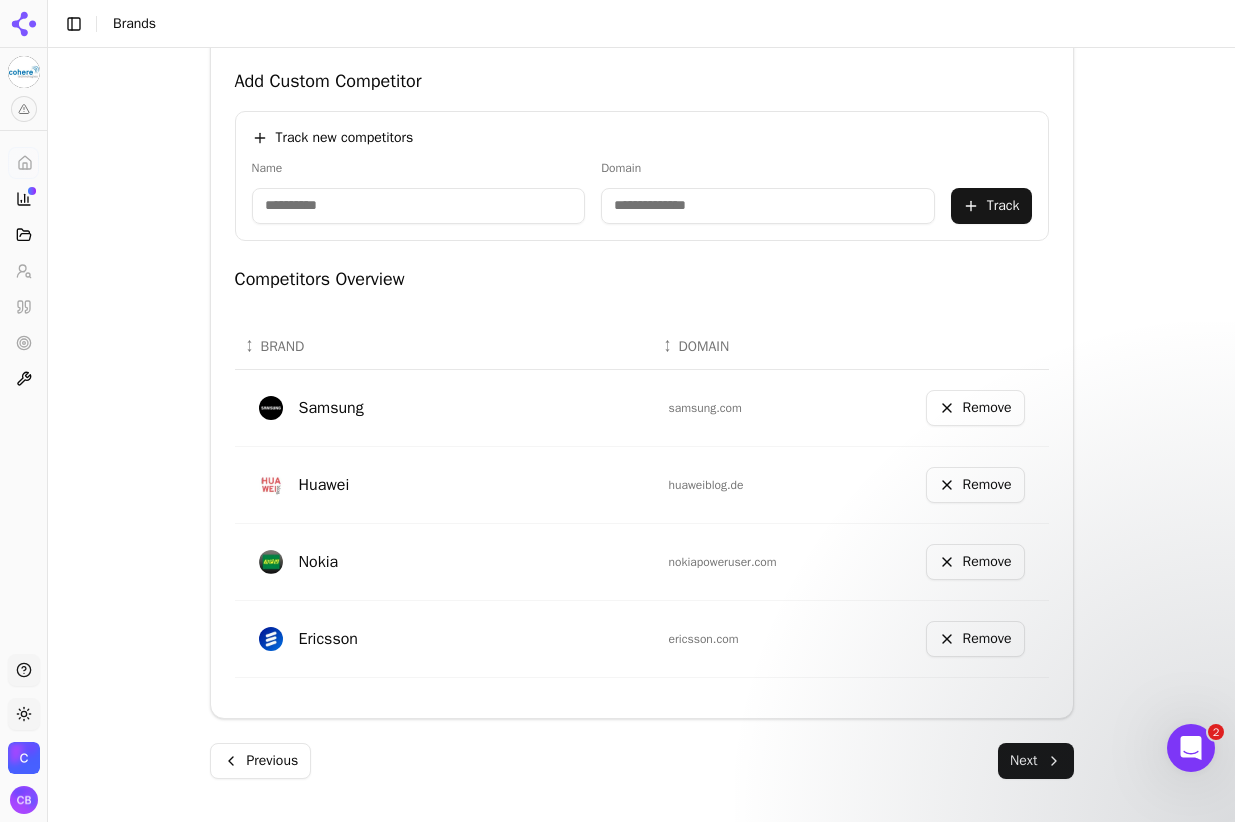 click at bounding box center [419, 206] 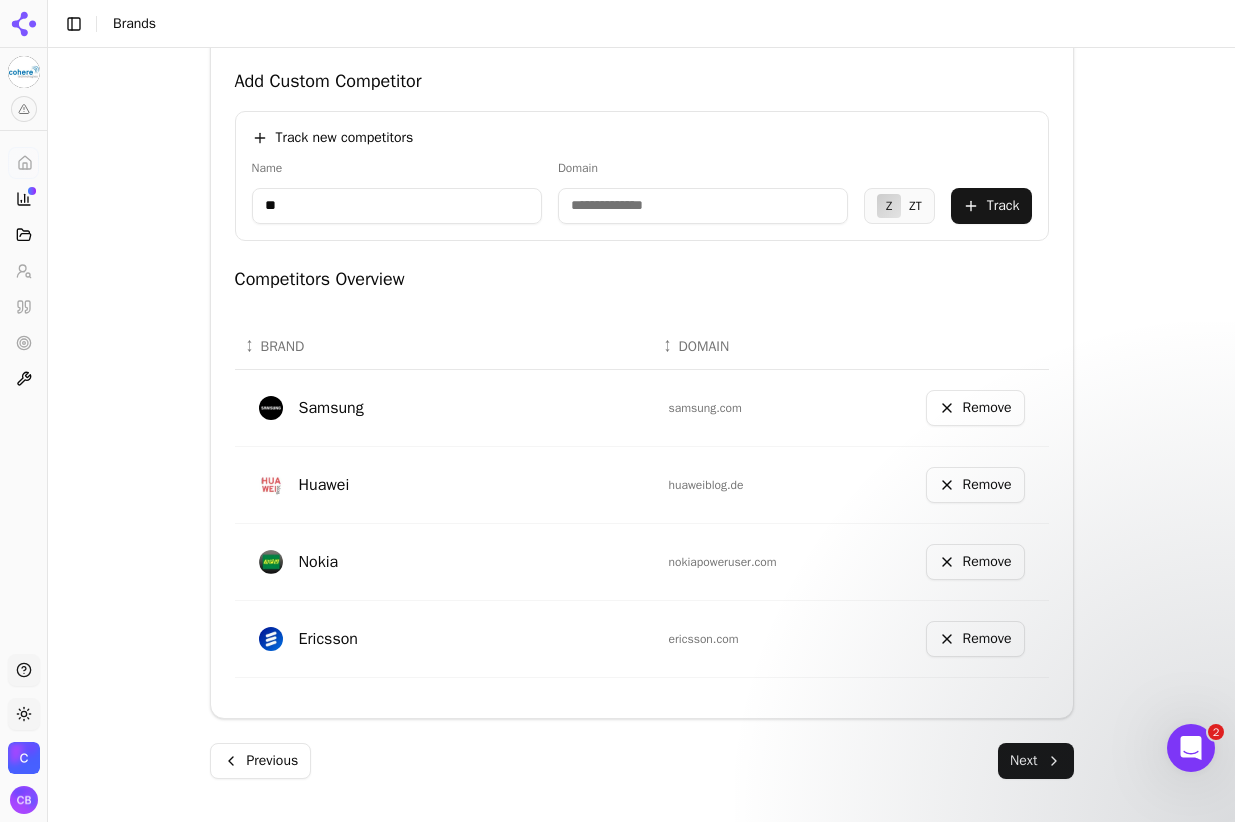 type on "***" 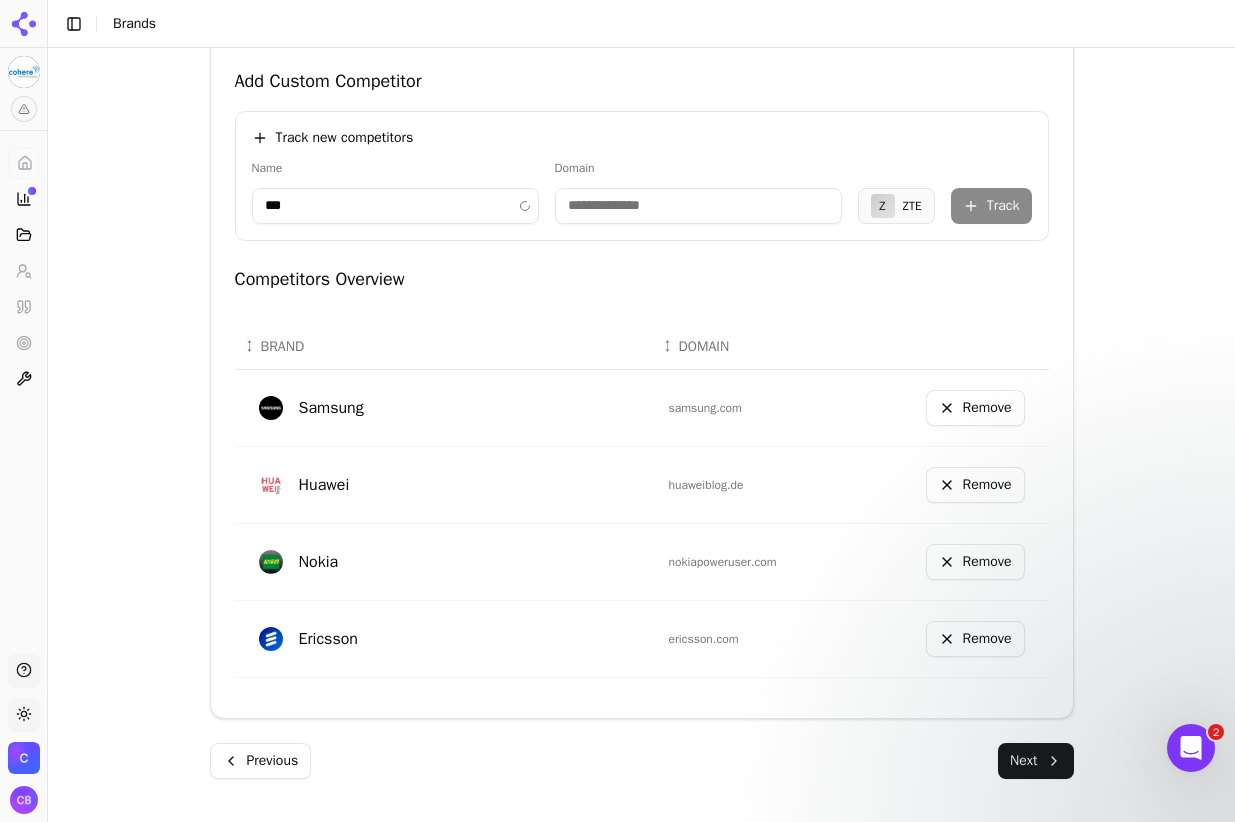 type on "**********" 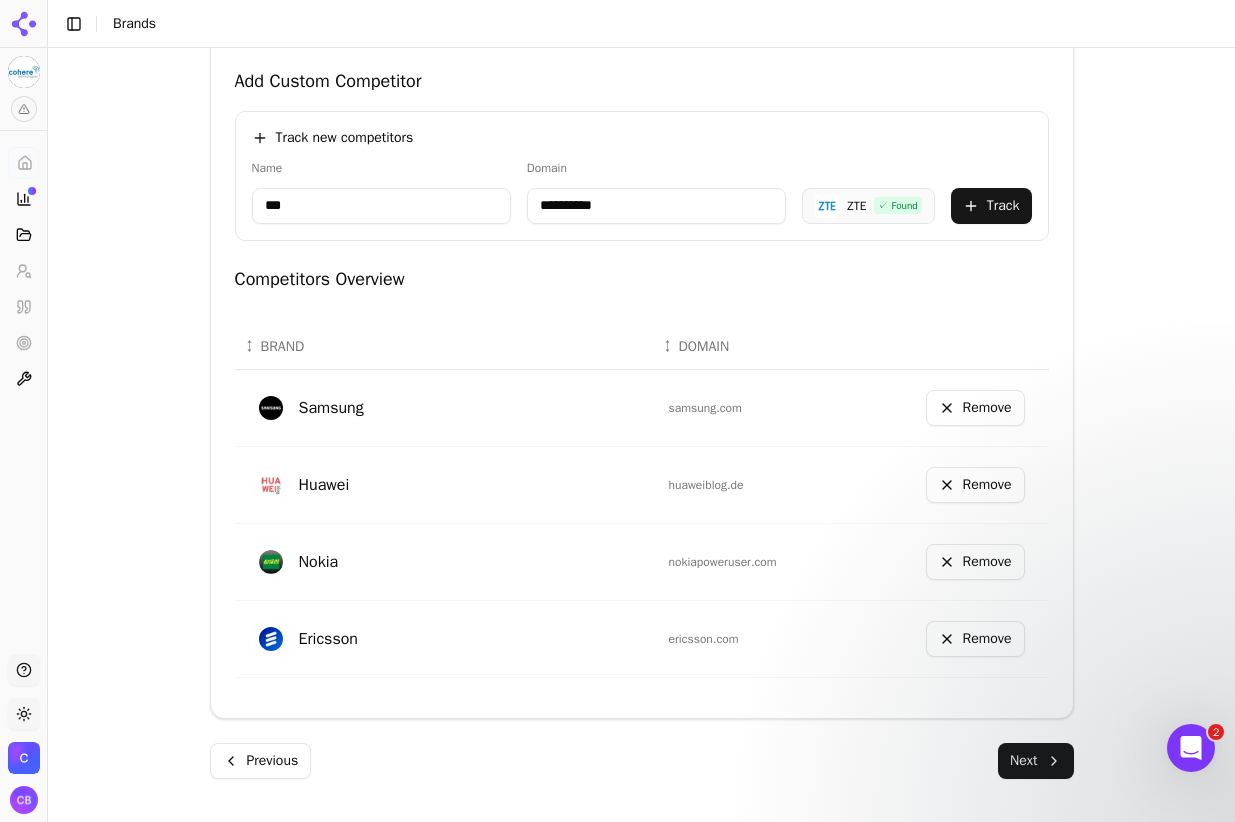 type on "***" 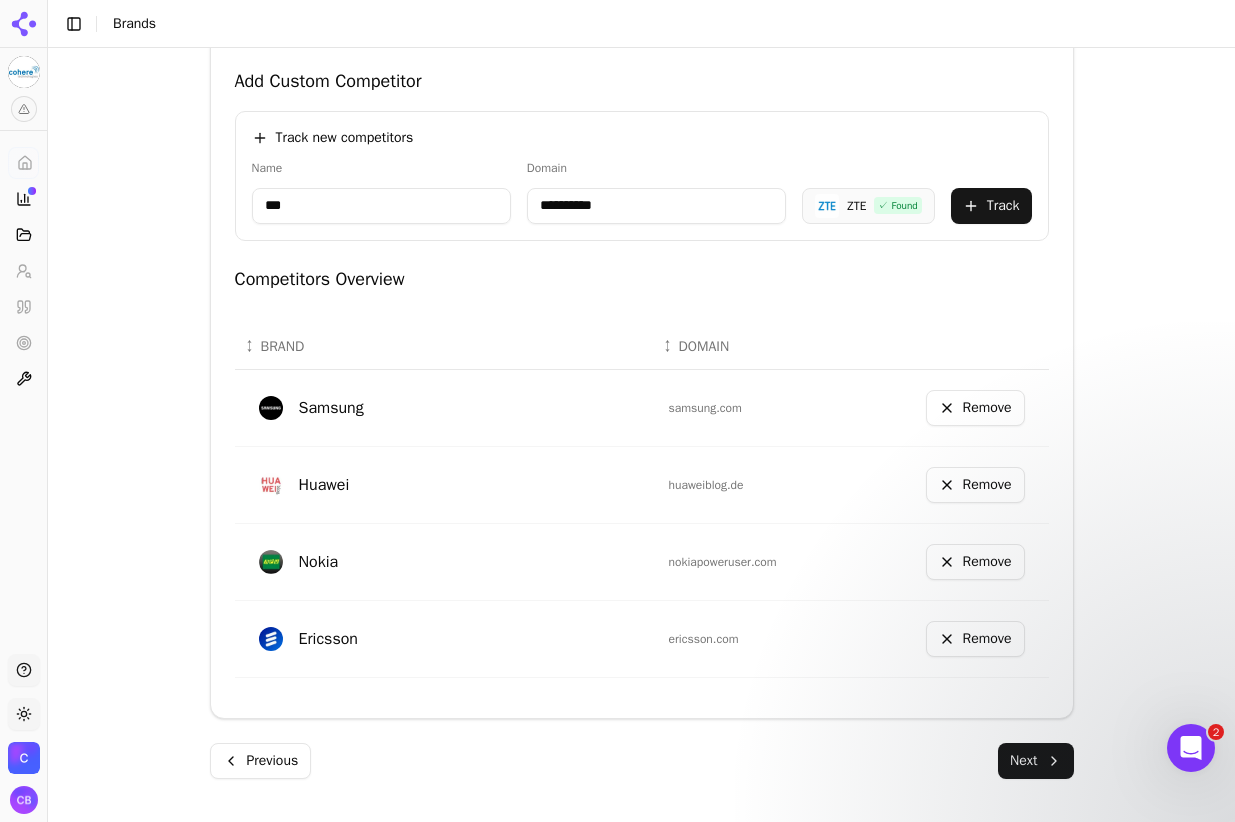 click on "Track" at bounding box center (991, 206) 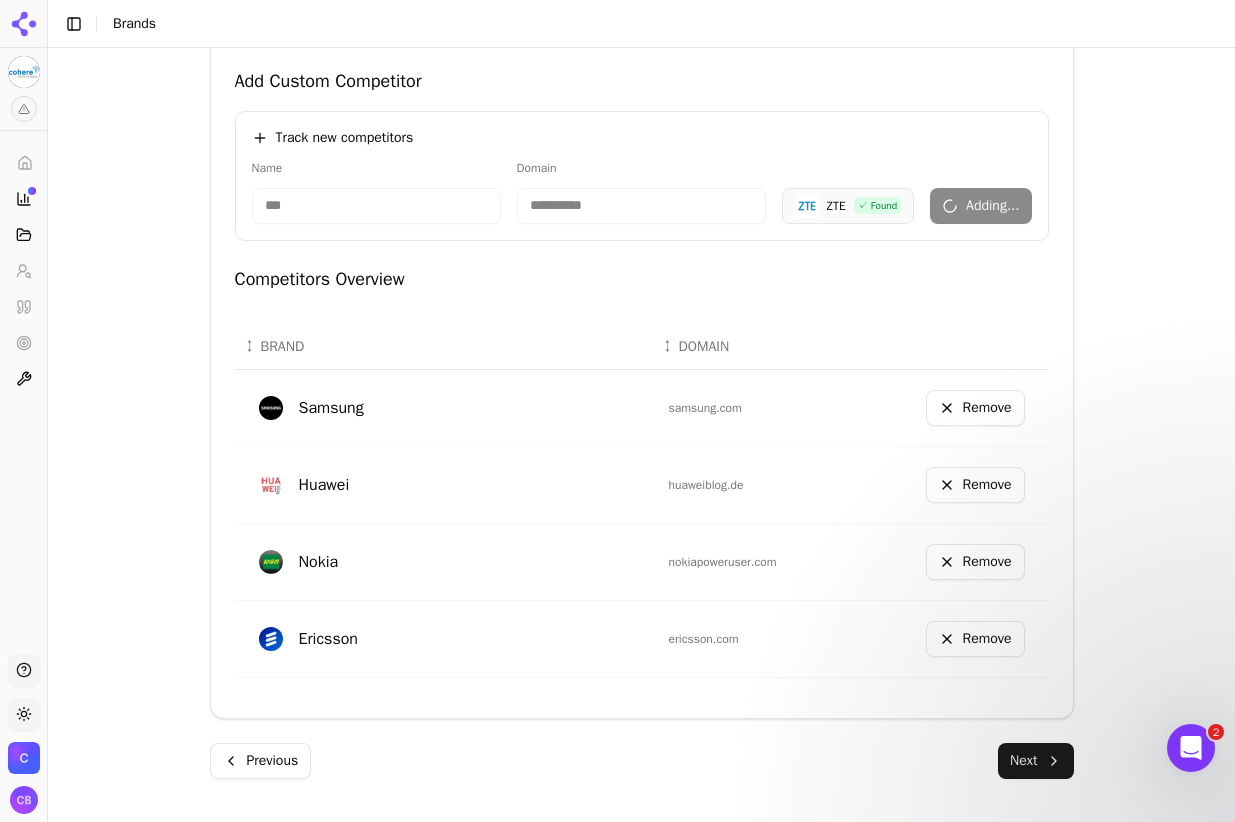 type 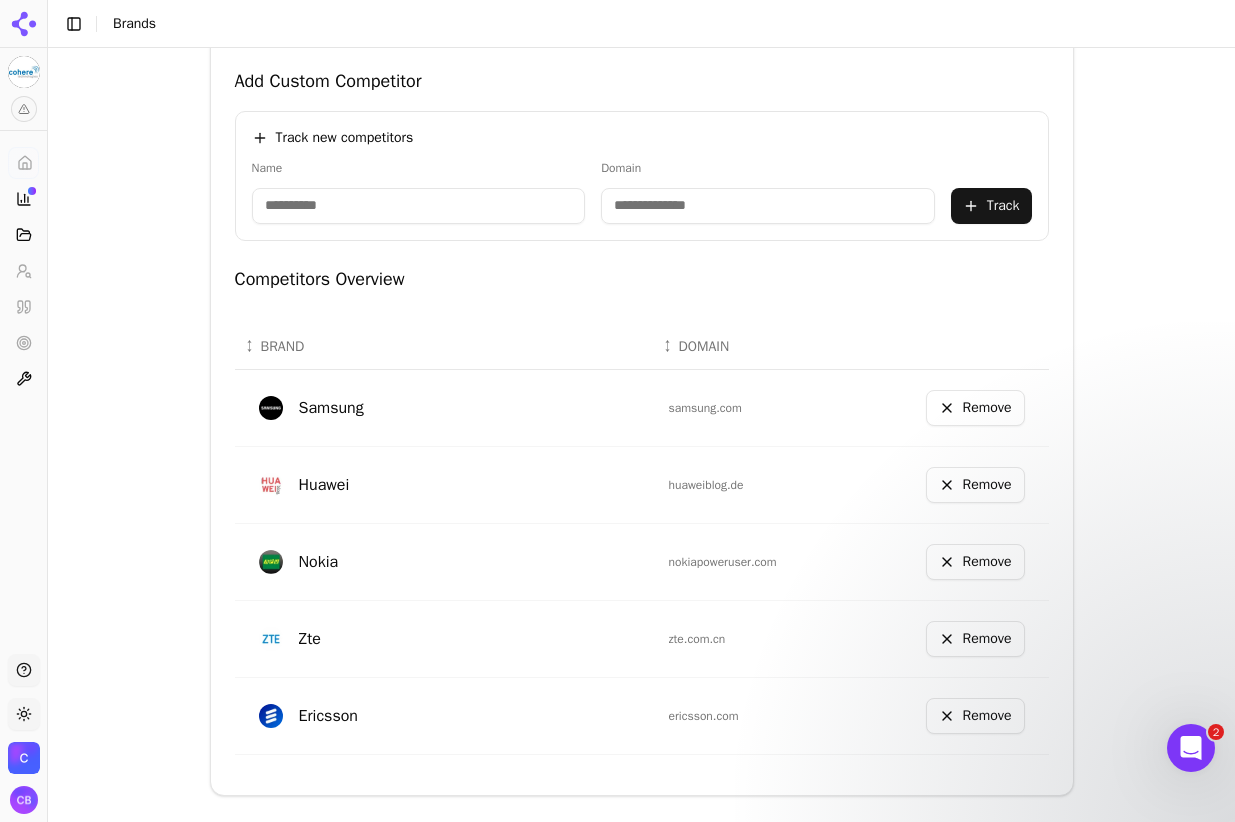 click on "Remove" at bounding box center (975, 562) 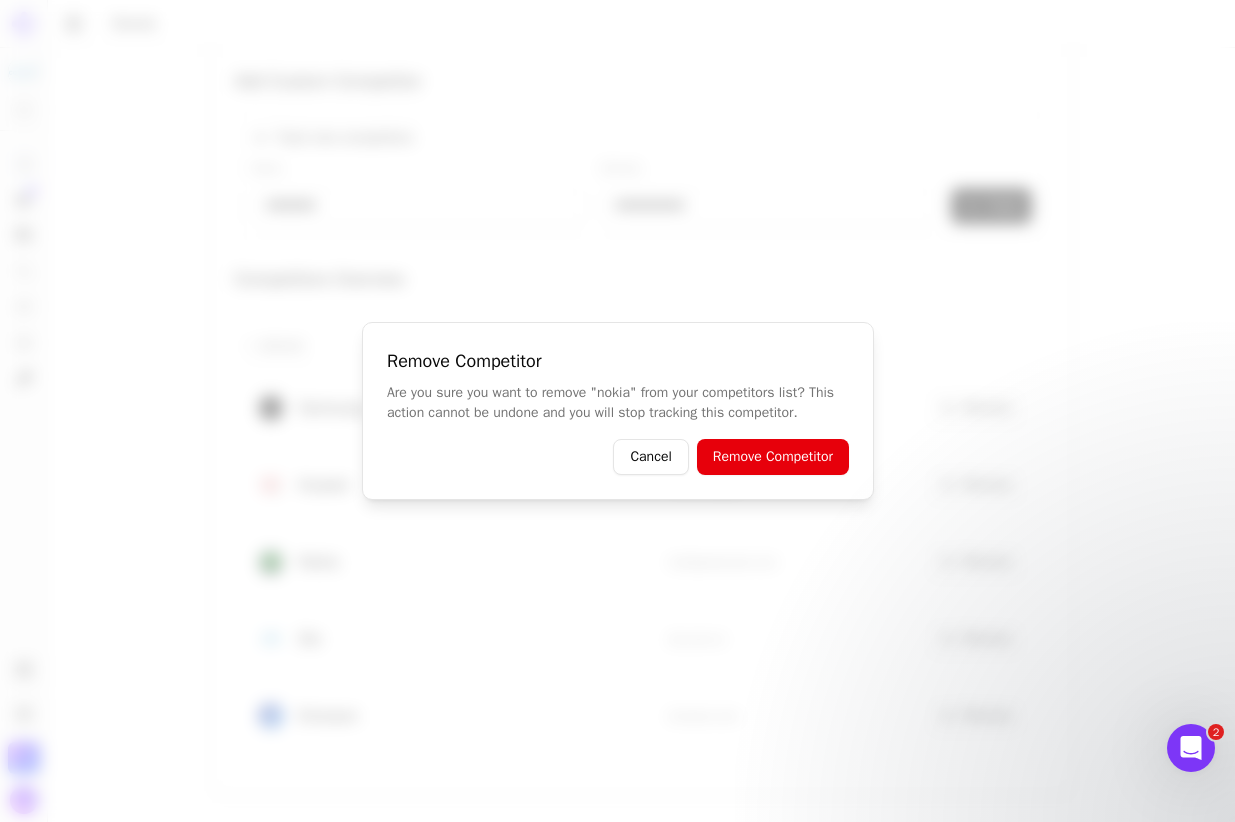 click on "Remove Competitor" at bounding box center (772, 457) 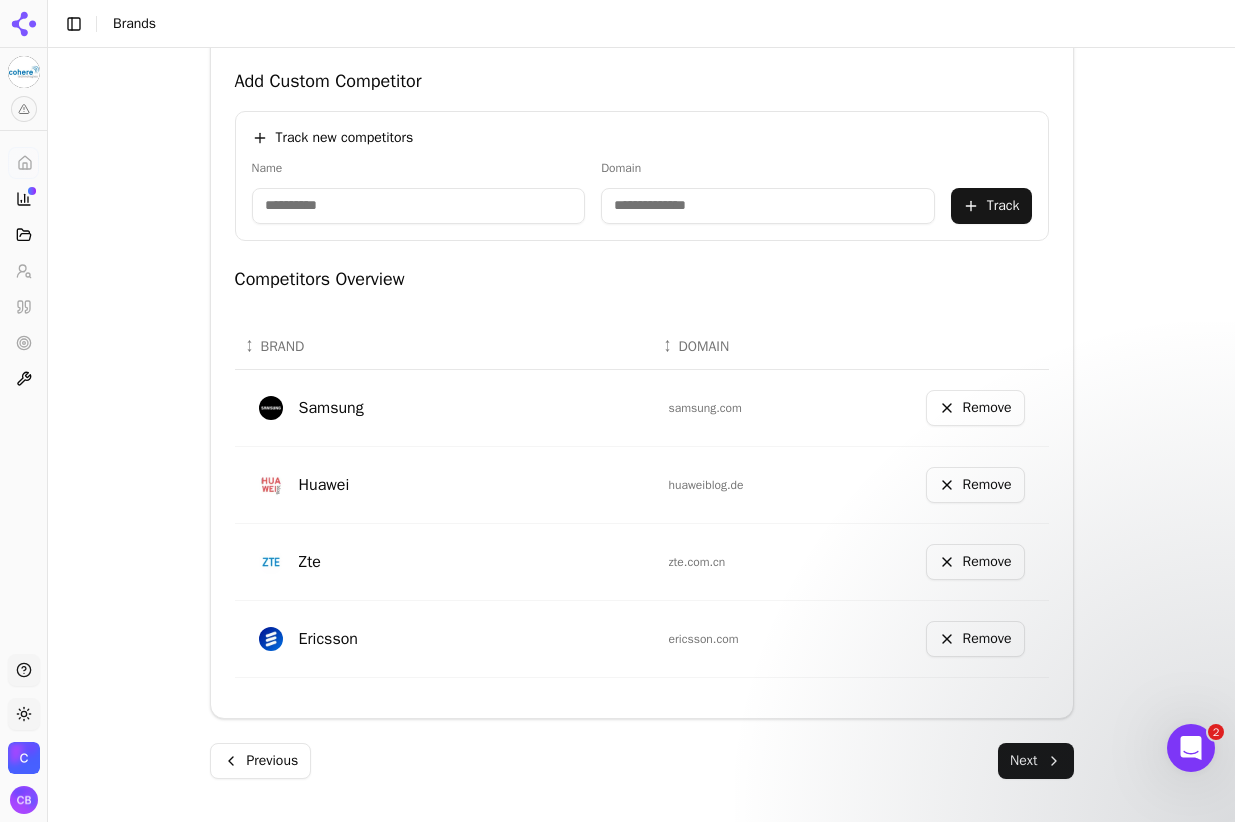 click at bounding box center (419, 206) 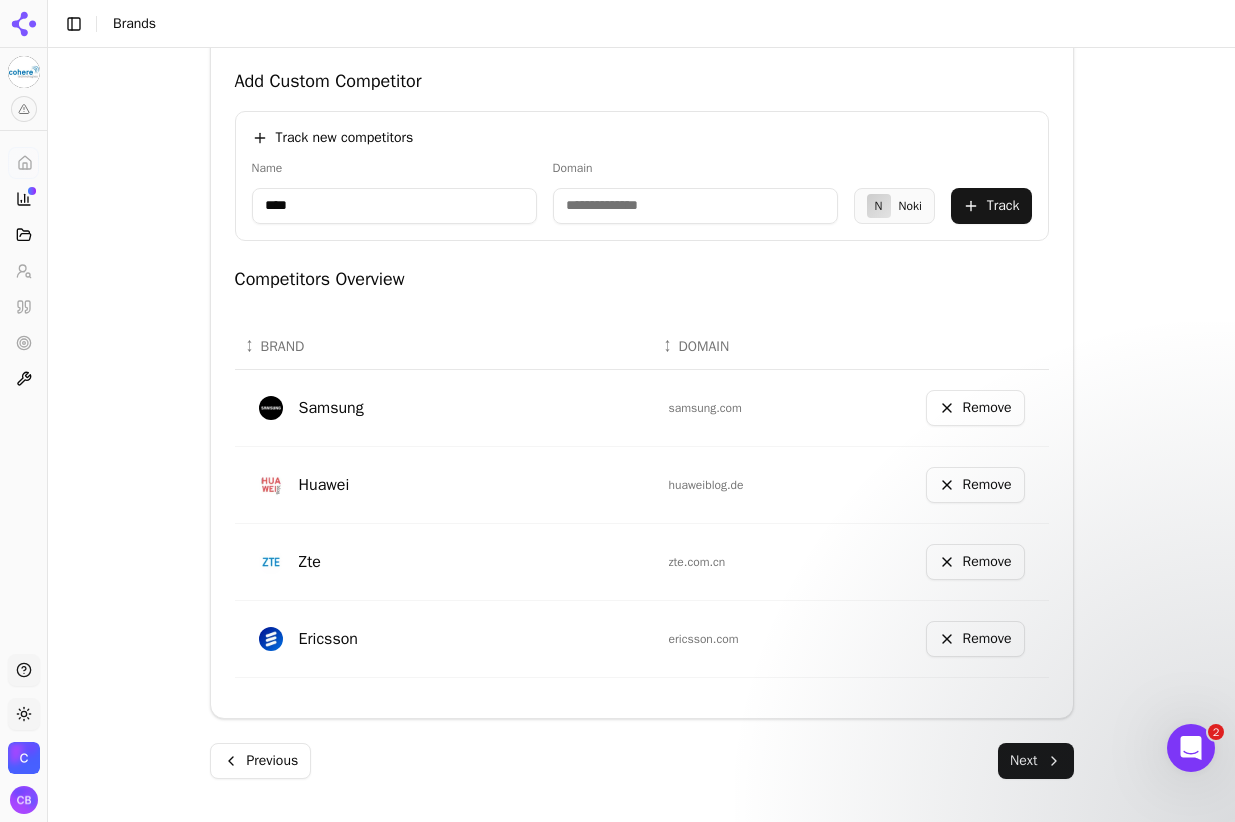 type on "*****" 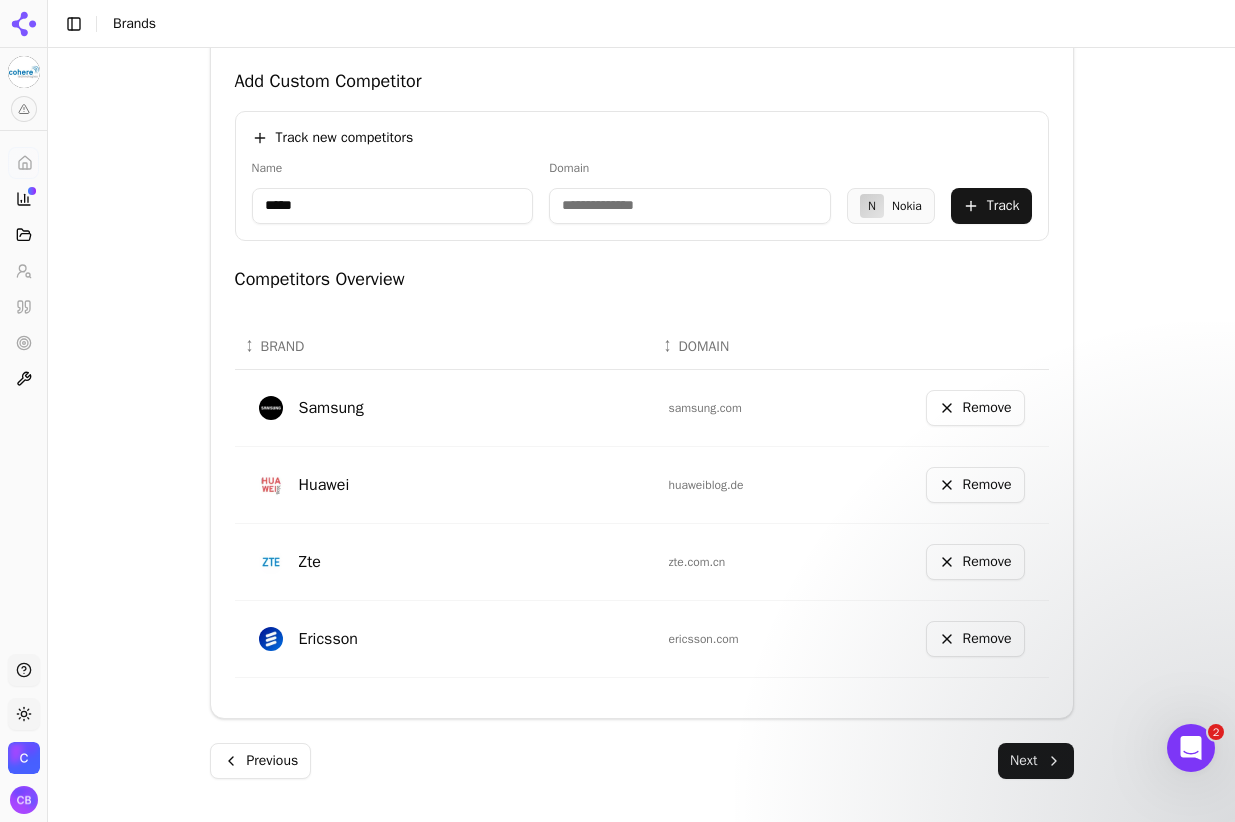 type on "**********" 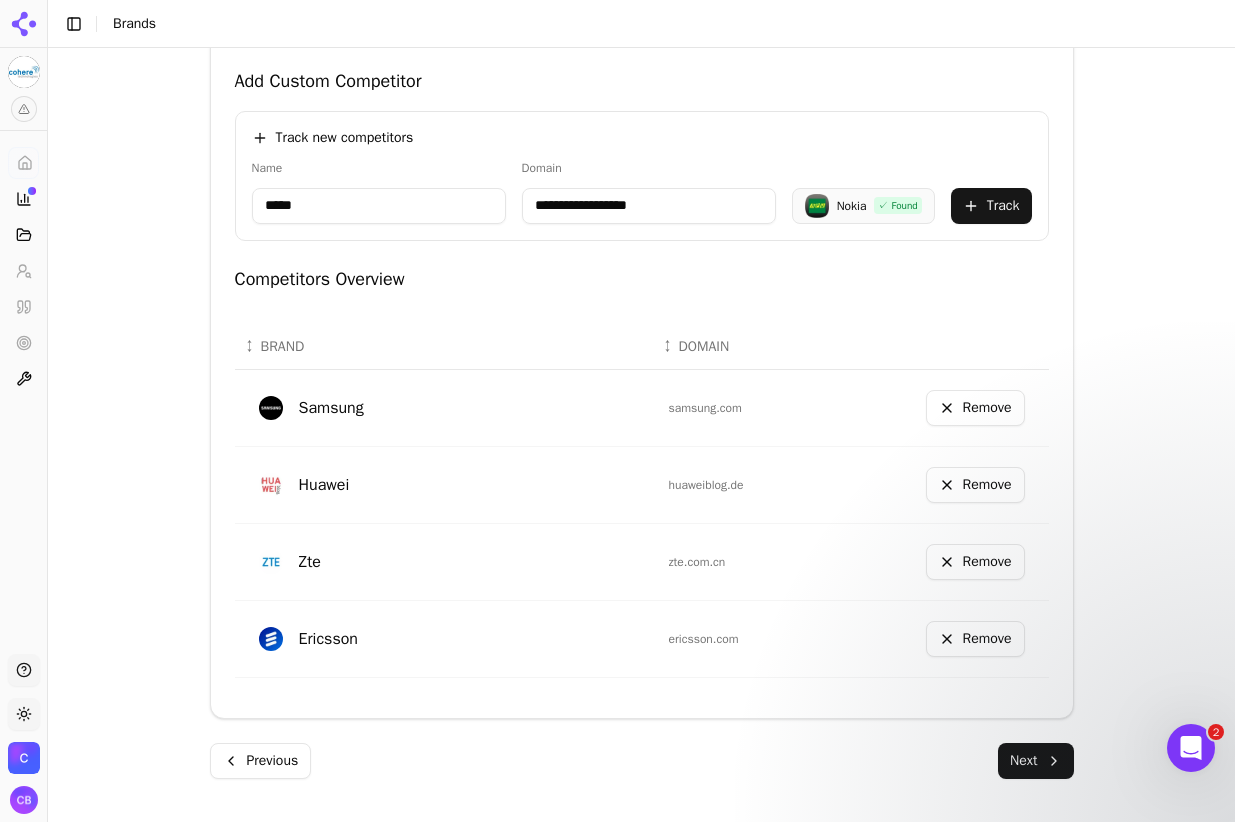 type on "*****" 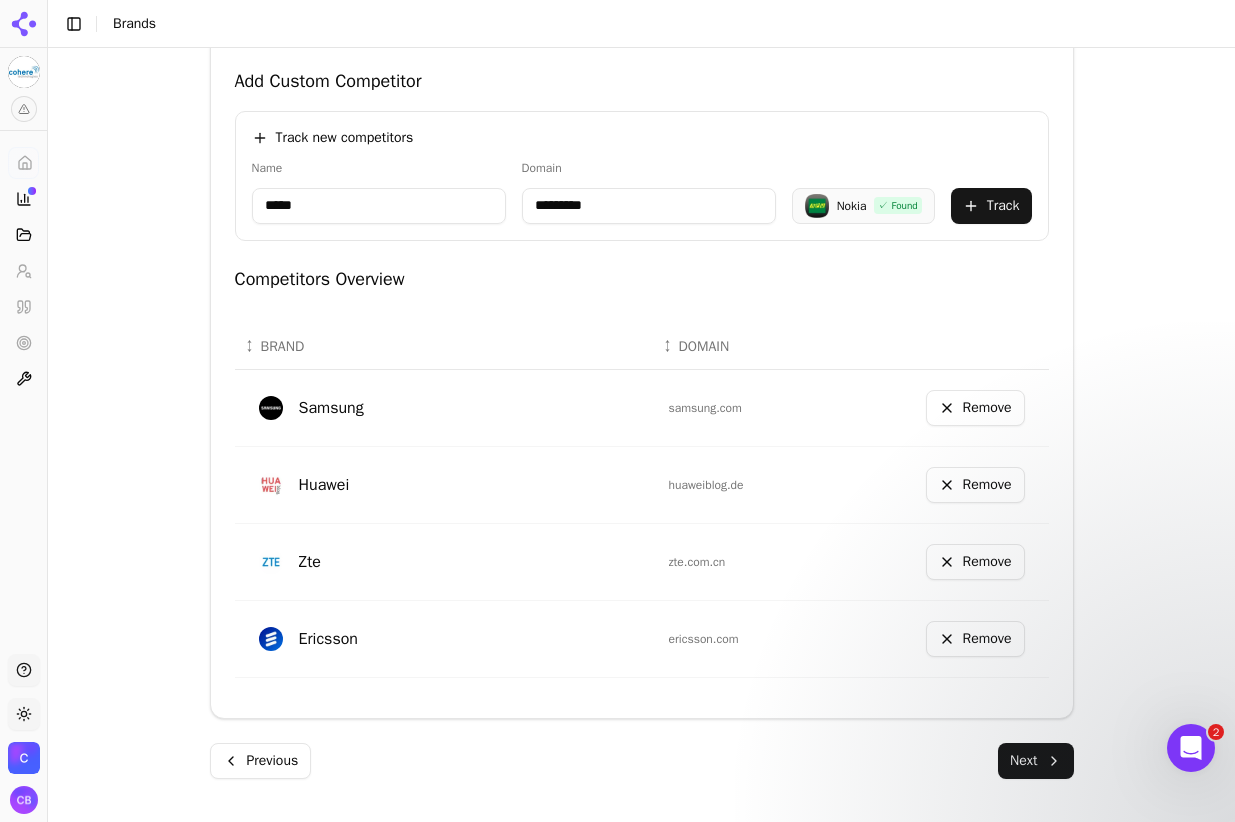 type on "*********" 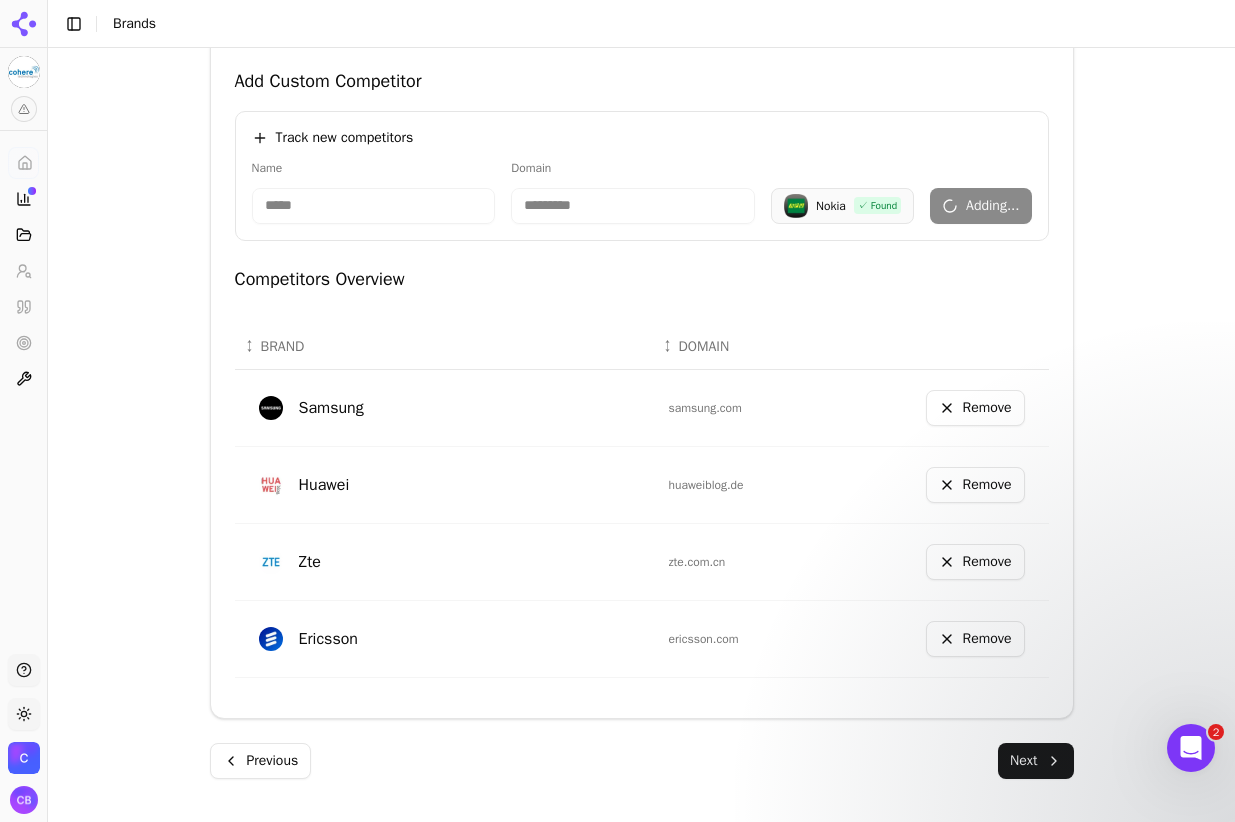 type 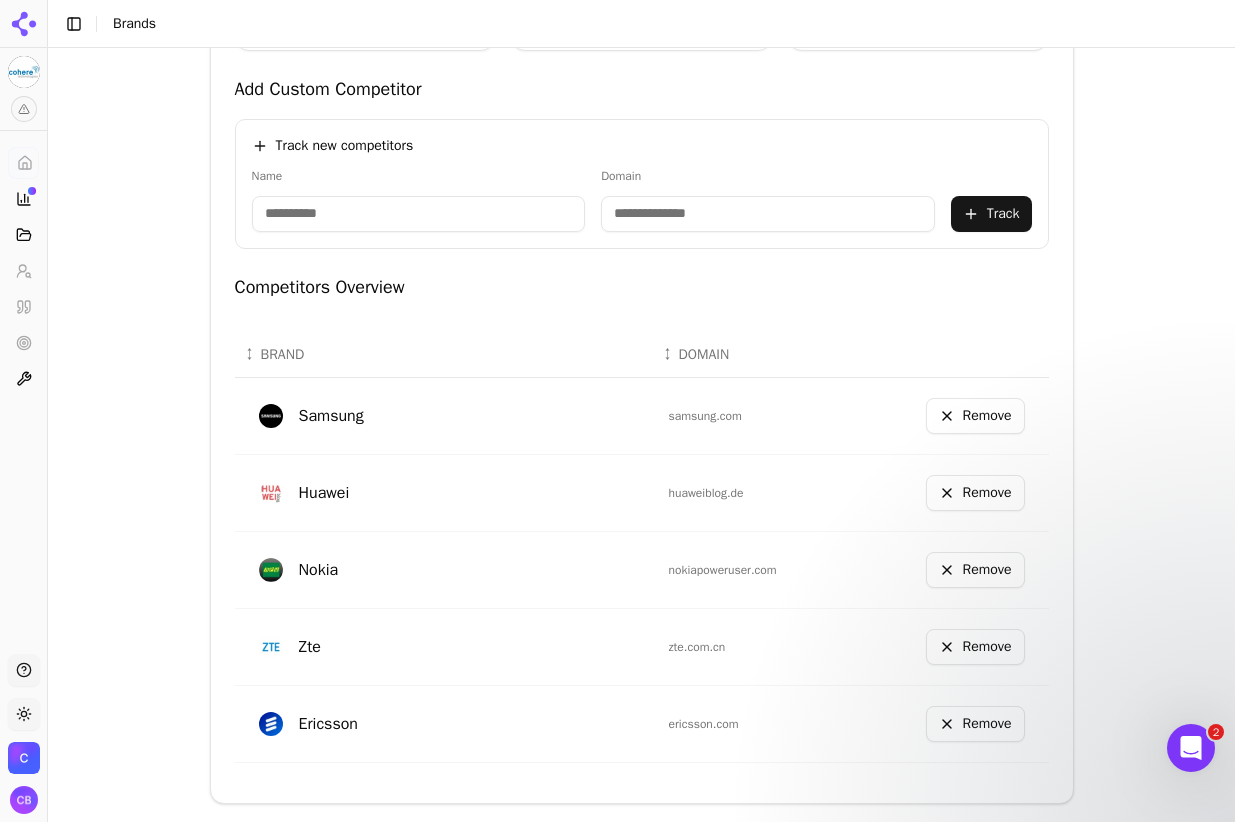 scroll, scrollTop: 665, scrollLeft: 0, axis: vertical 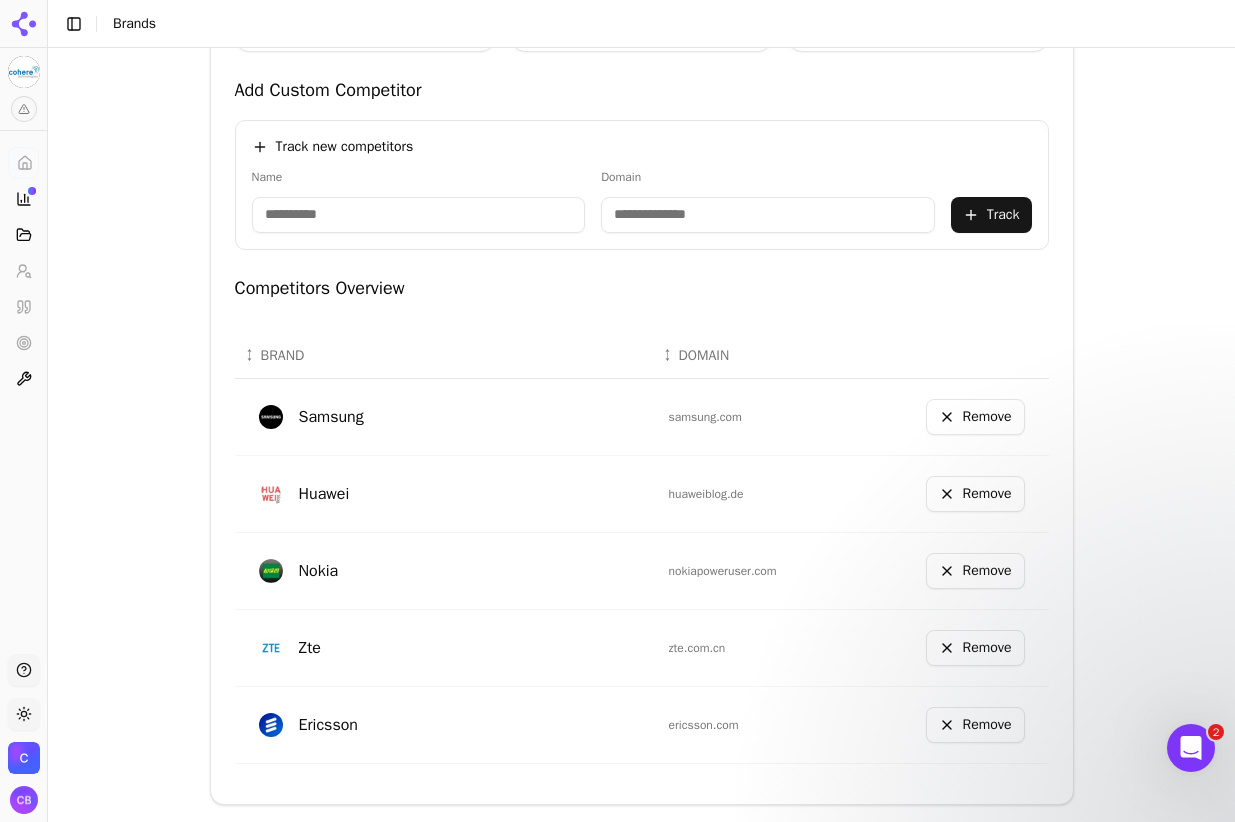 click at bounding box center [768, 215] 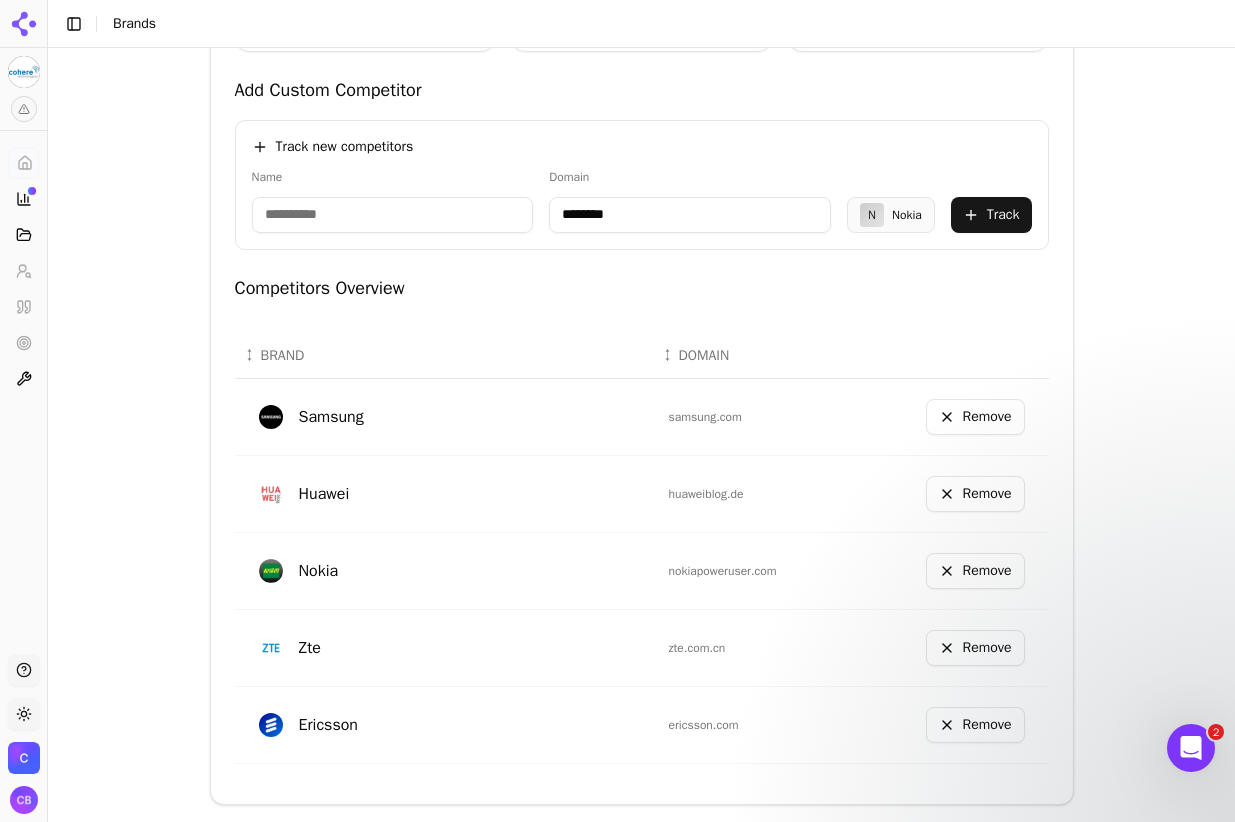 type on "*********" 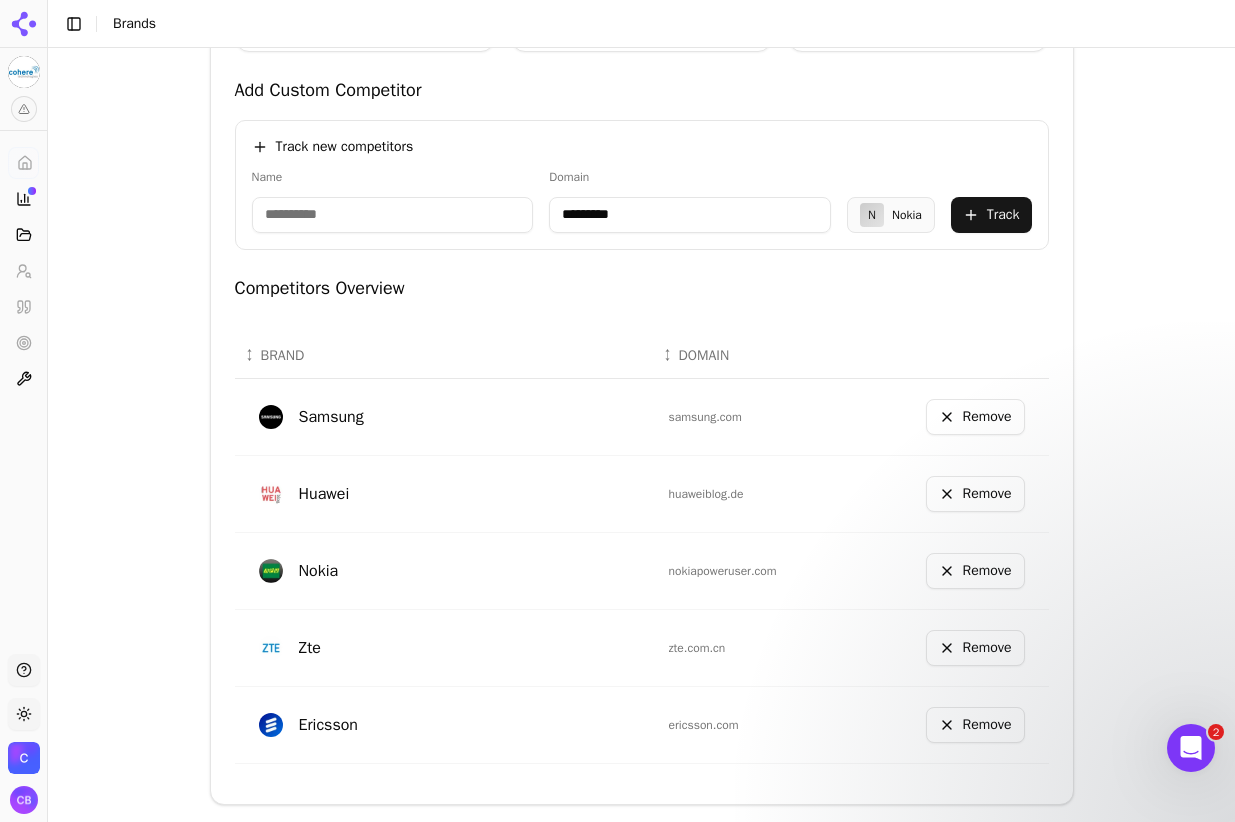 type on "*****" 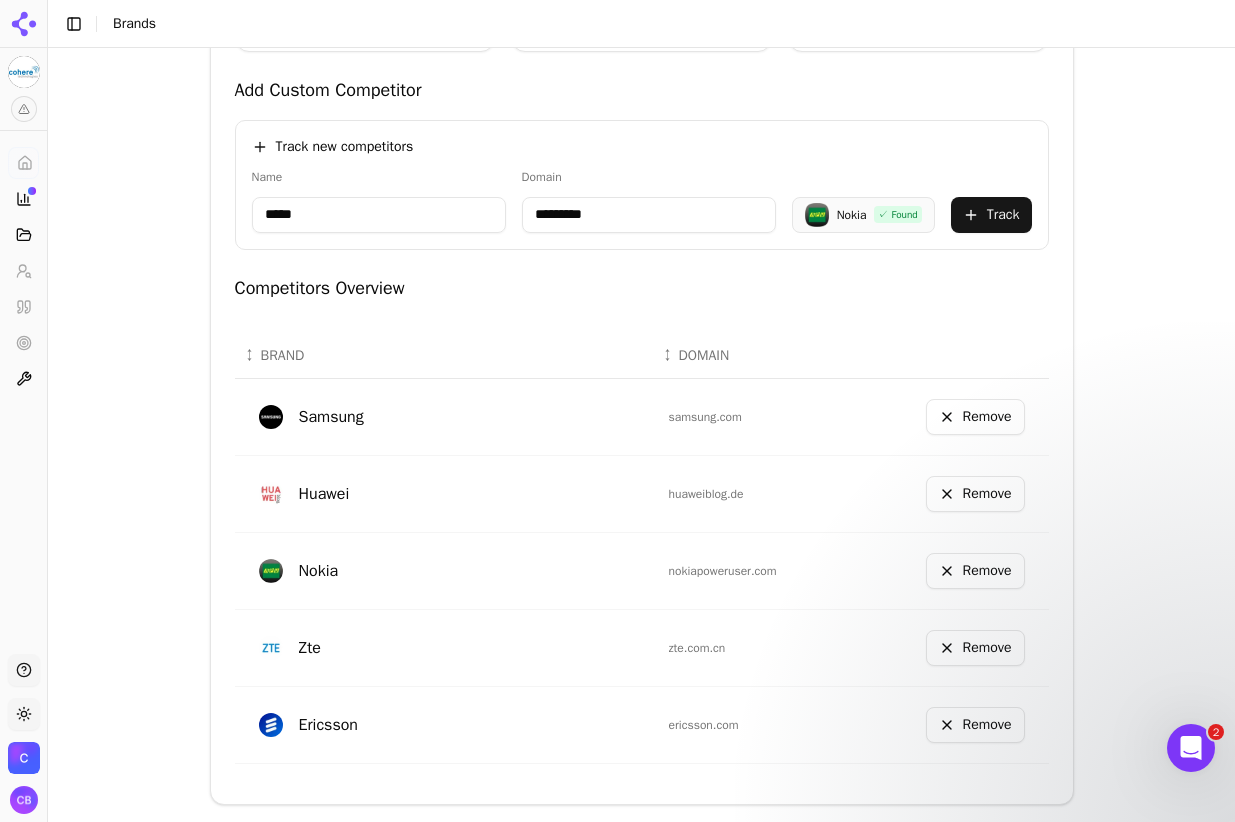 type on "*********" 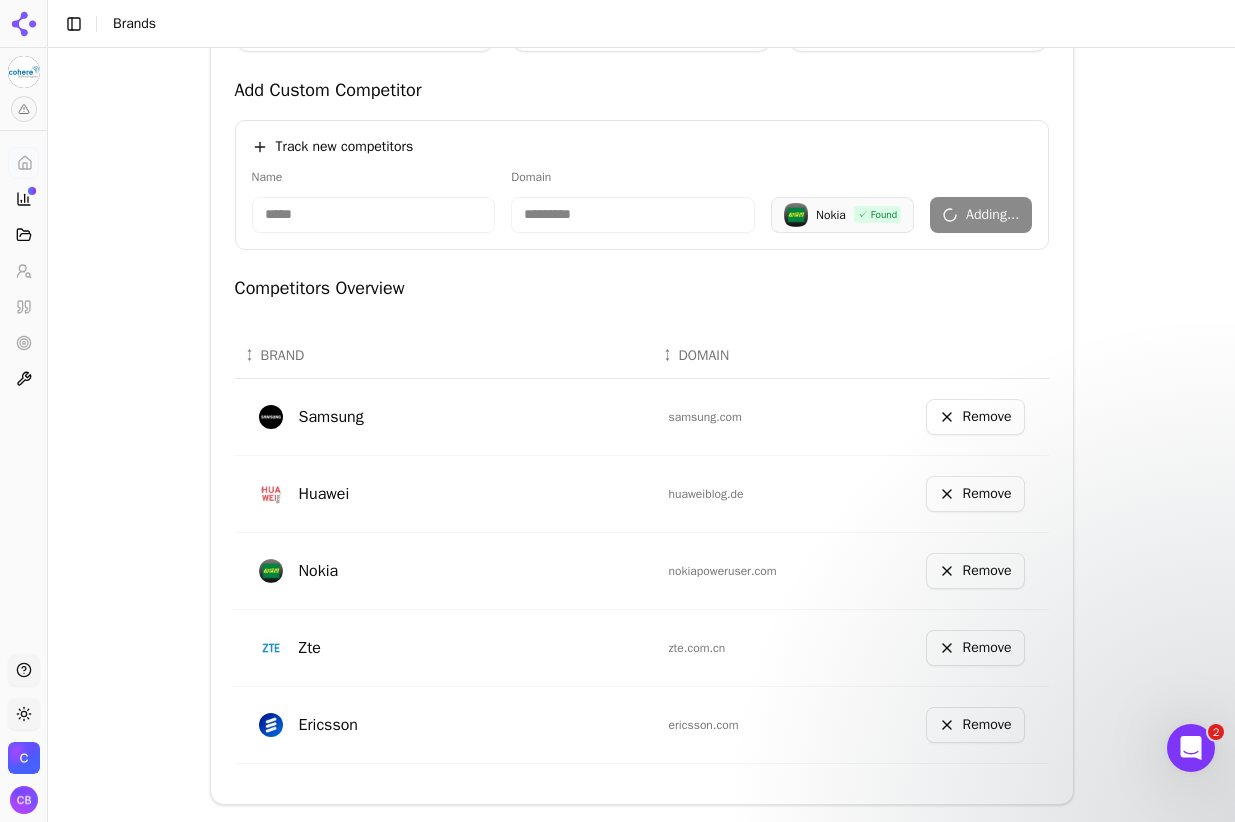 type 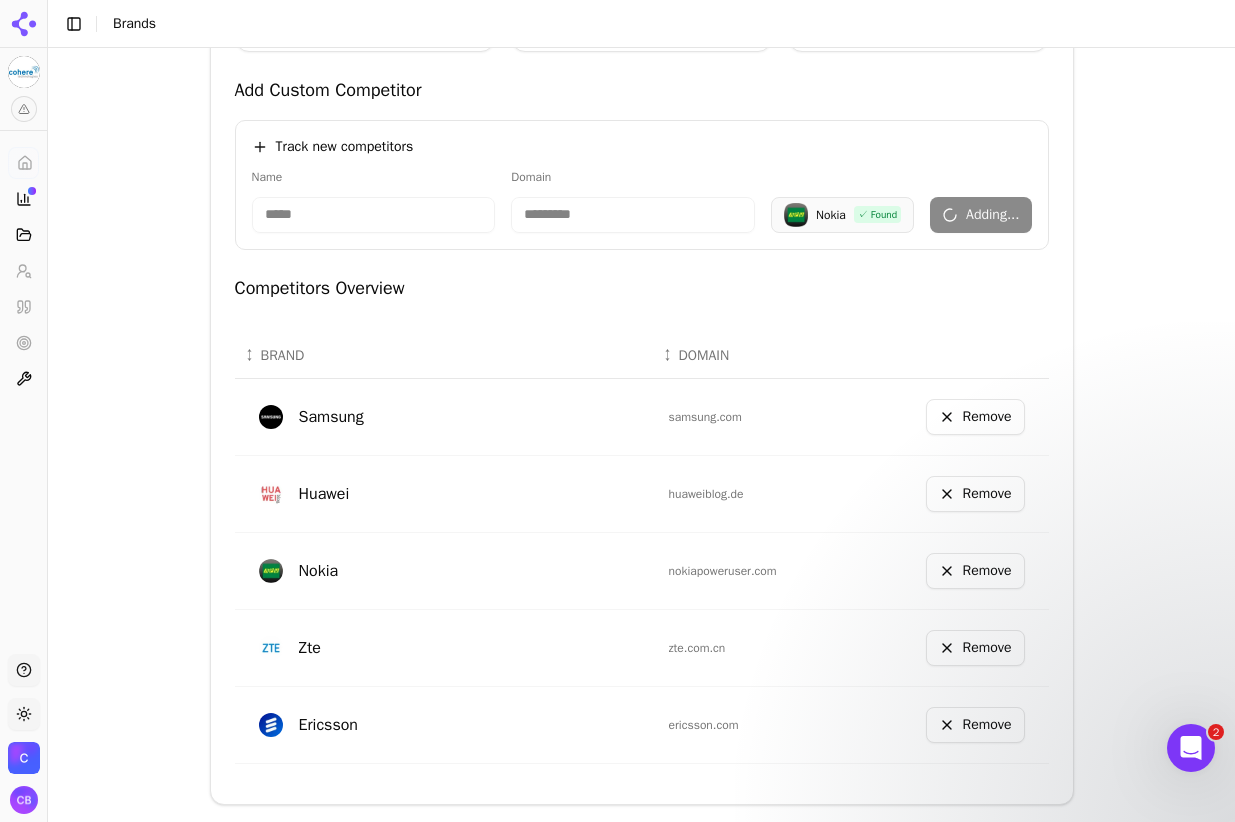 type 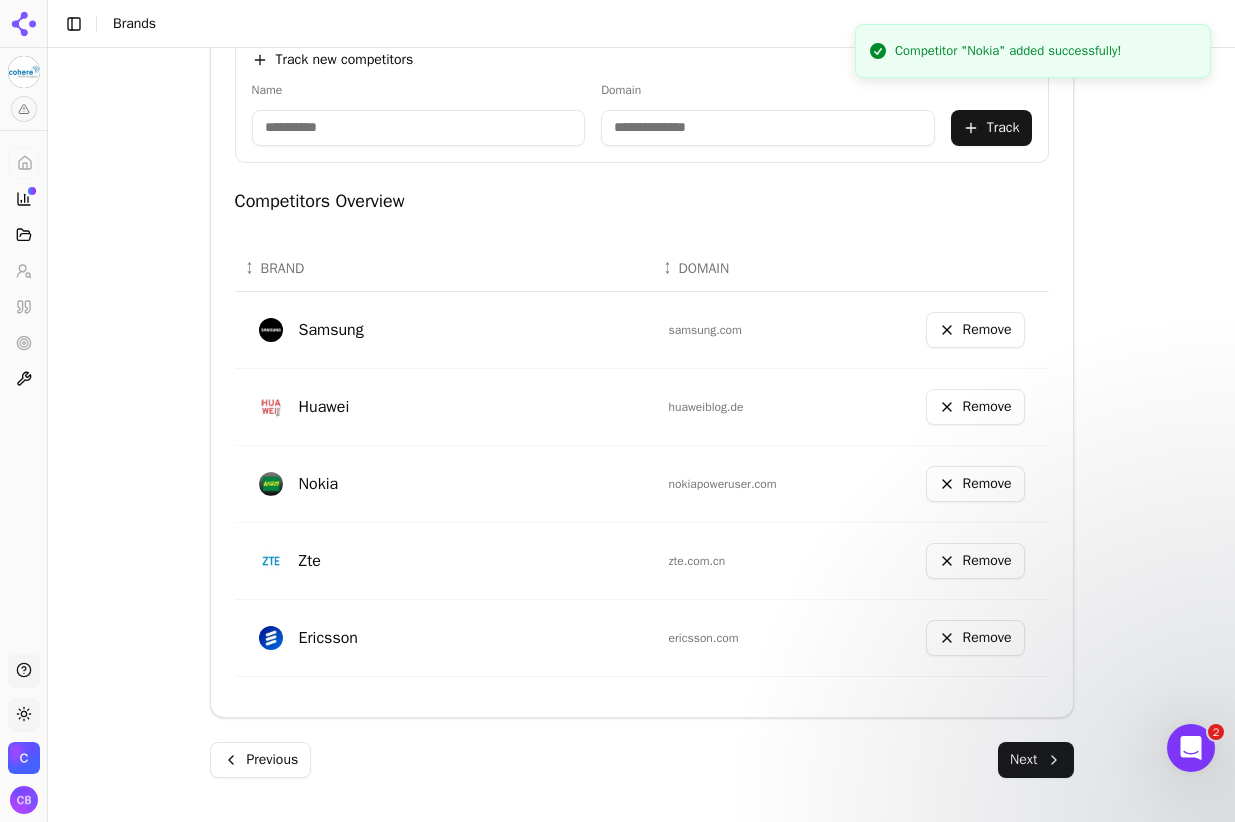 scroll, scrollTop: 751, scrollLeft: 0, axis: vertical 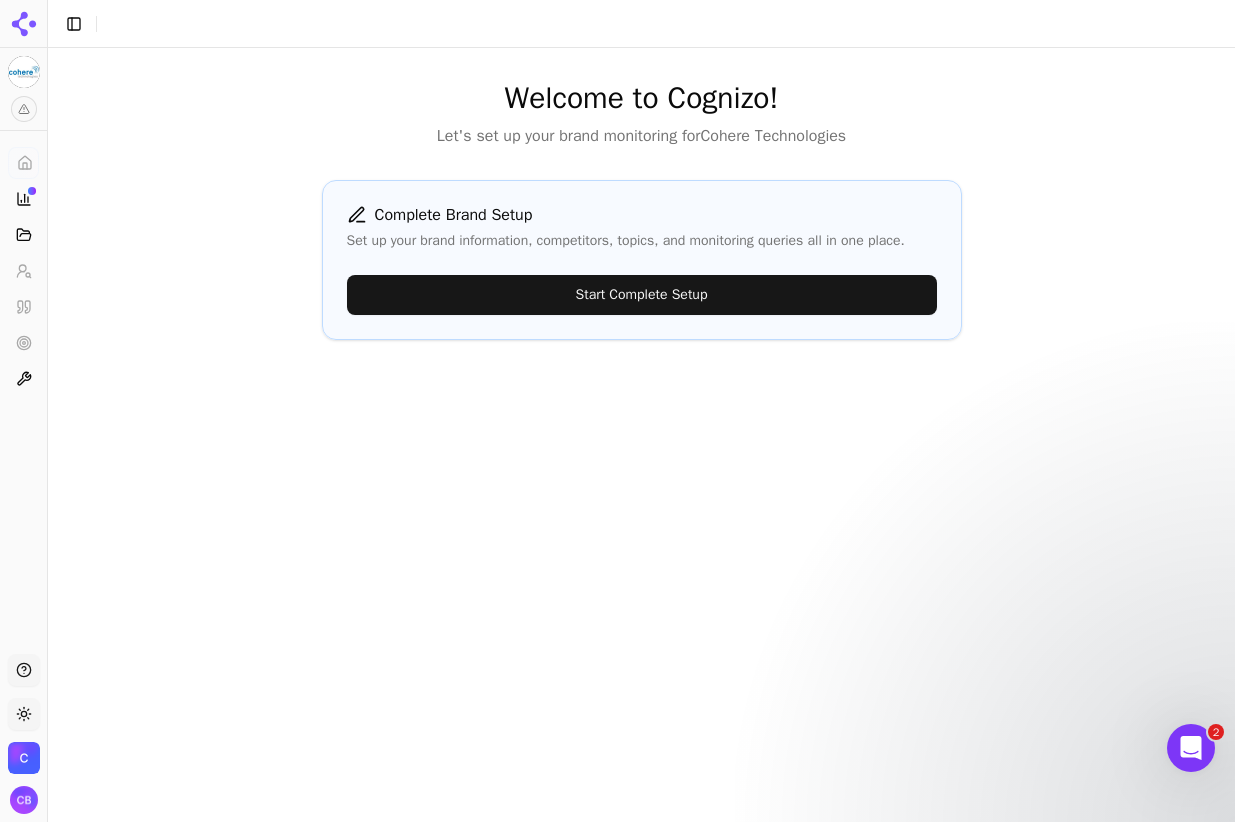 click on "Start Complete Setup" at bounding box center [642, 295] 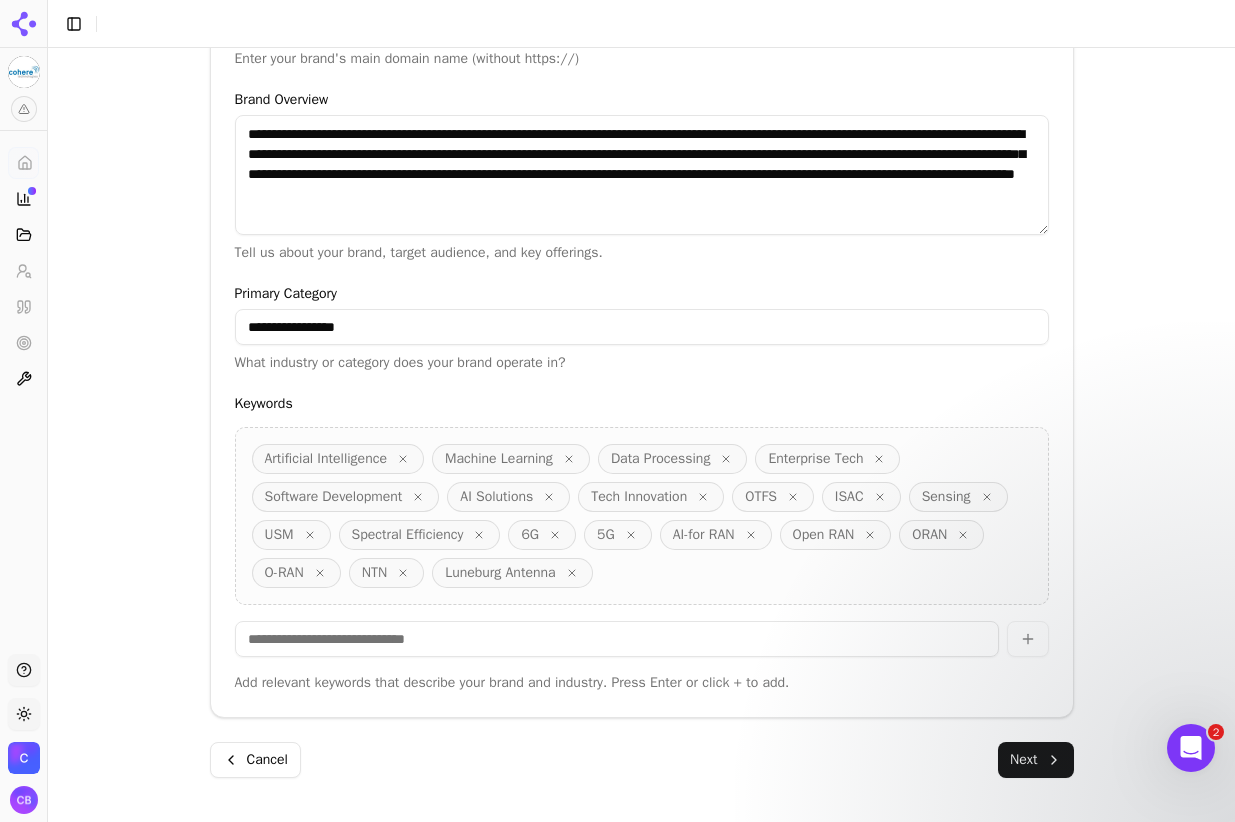 scroll, scrollTop: 542, scrollLeft: 0, axis: vertical 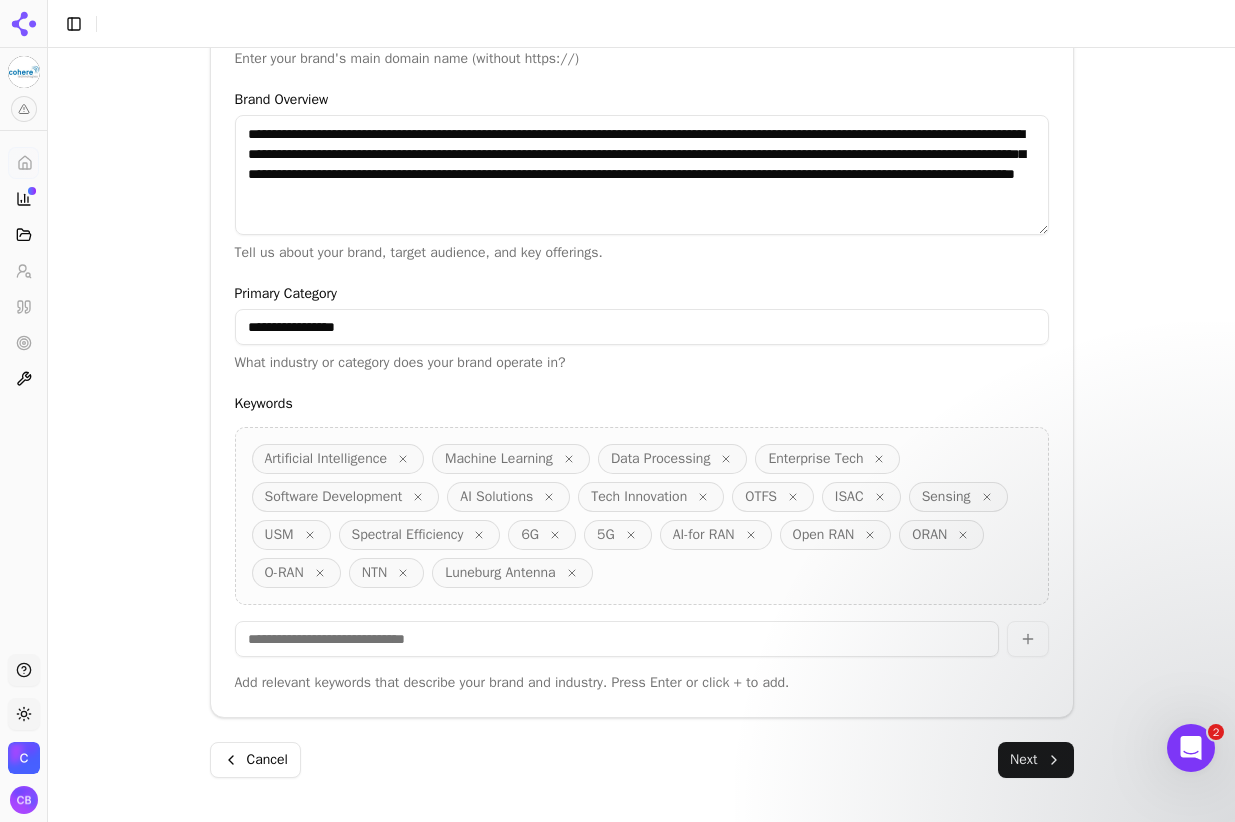 click on "Next" at bounding box center (1035, 760) 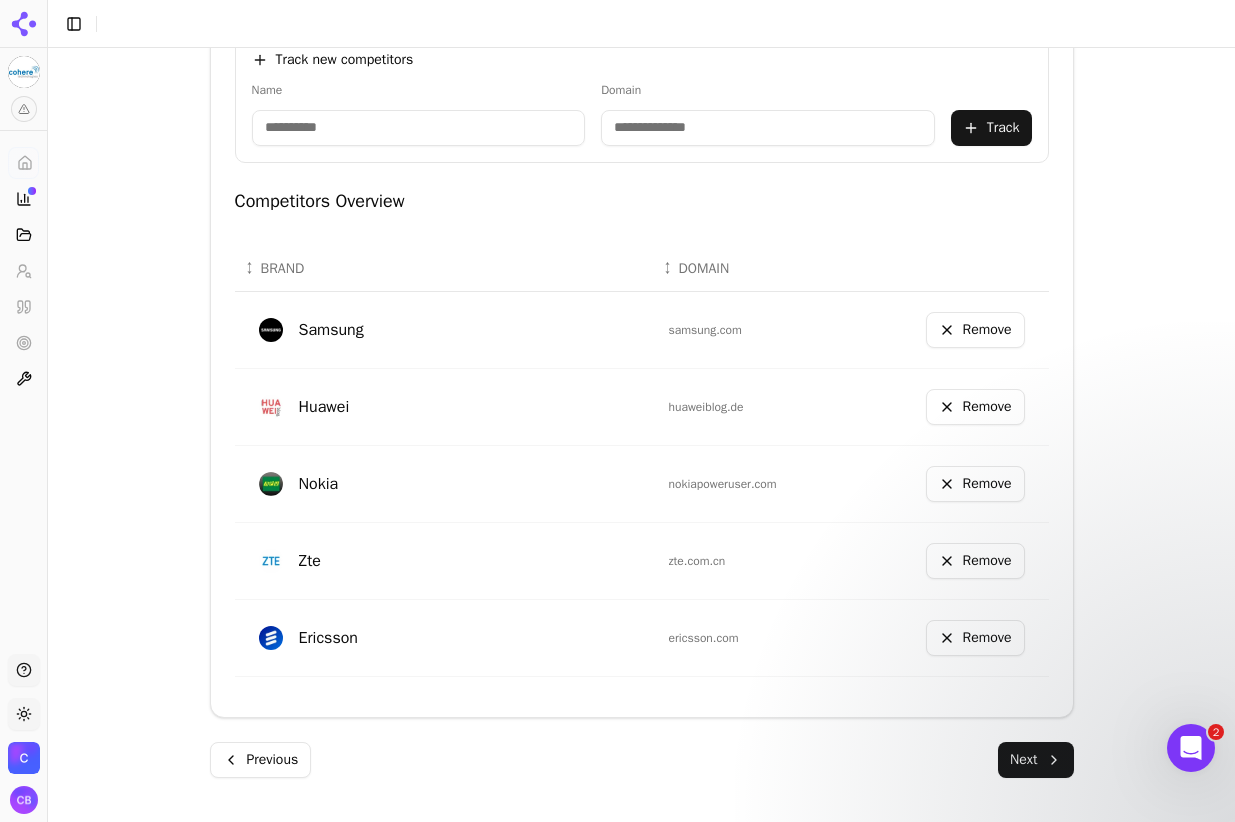 scroll, scrollTop: 751, scrollLeft: 0, axis: vertical 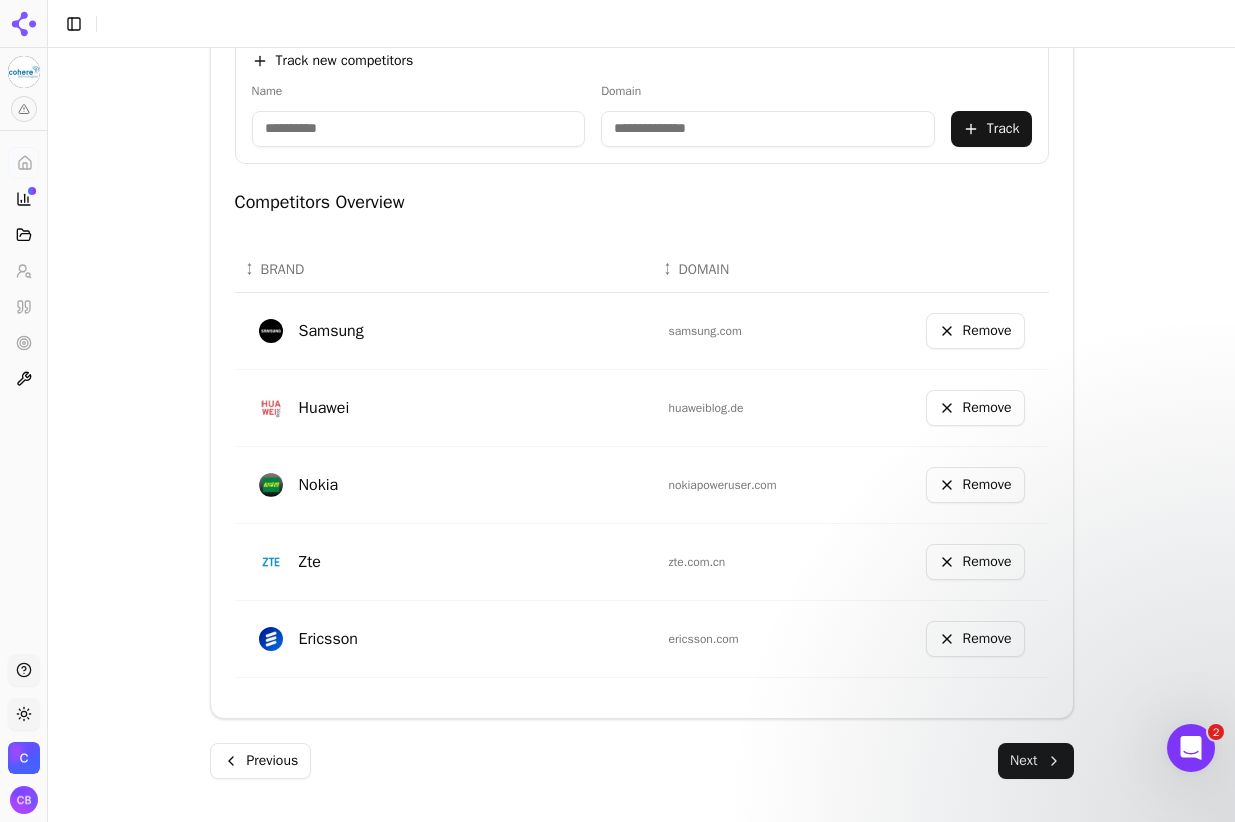 click at bounding box center (419, 129) 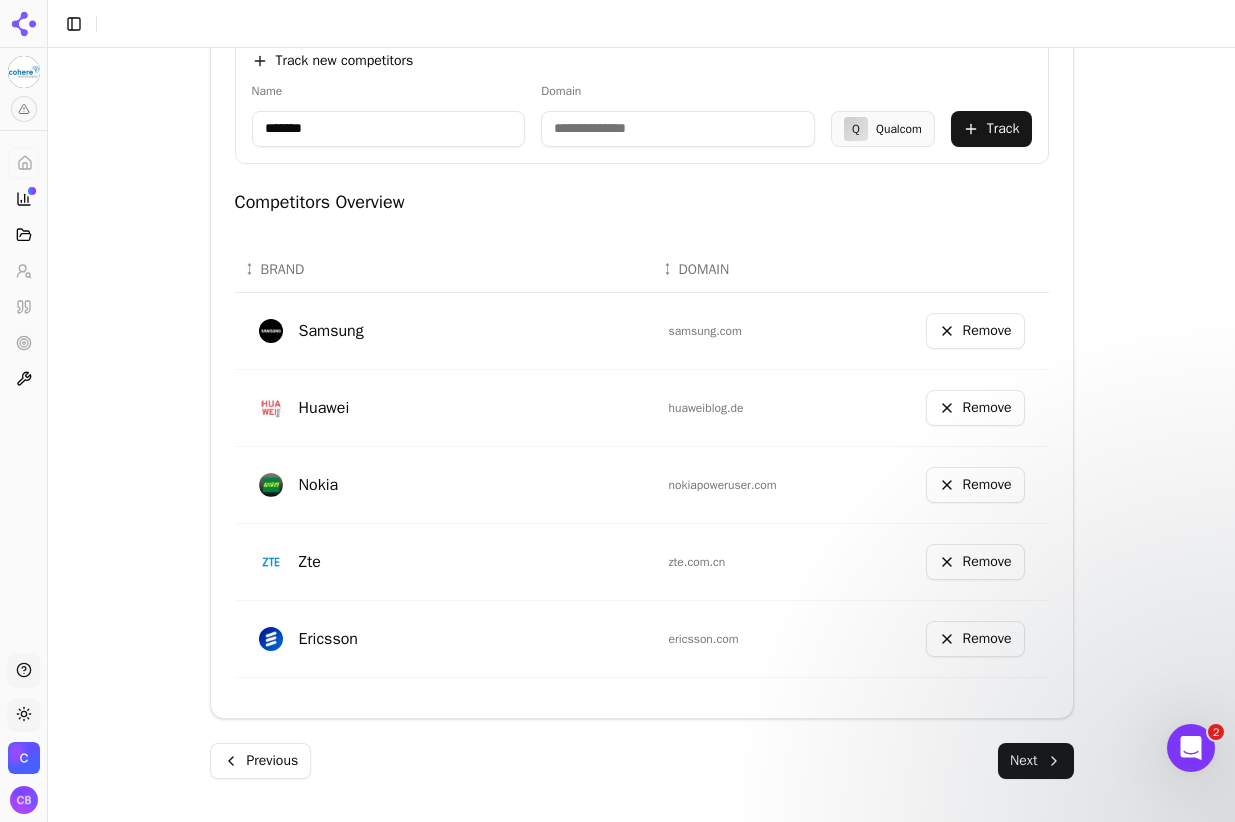 type on "********" 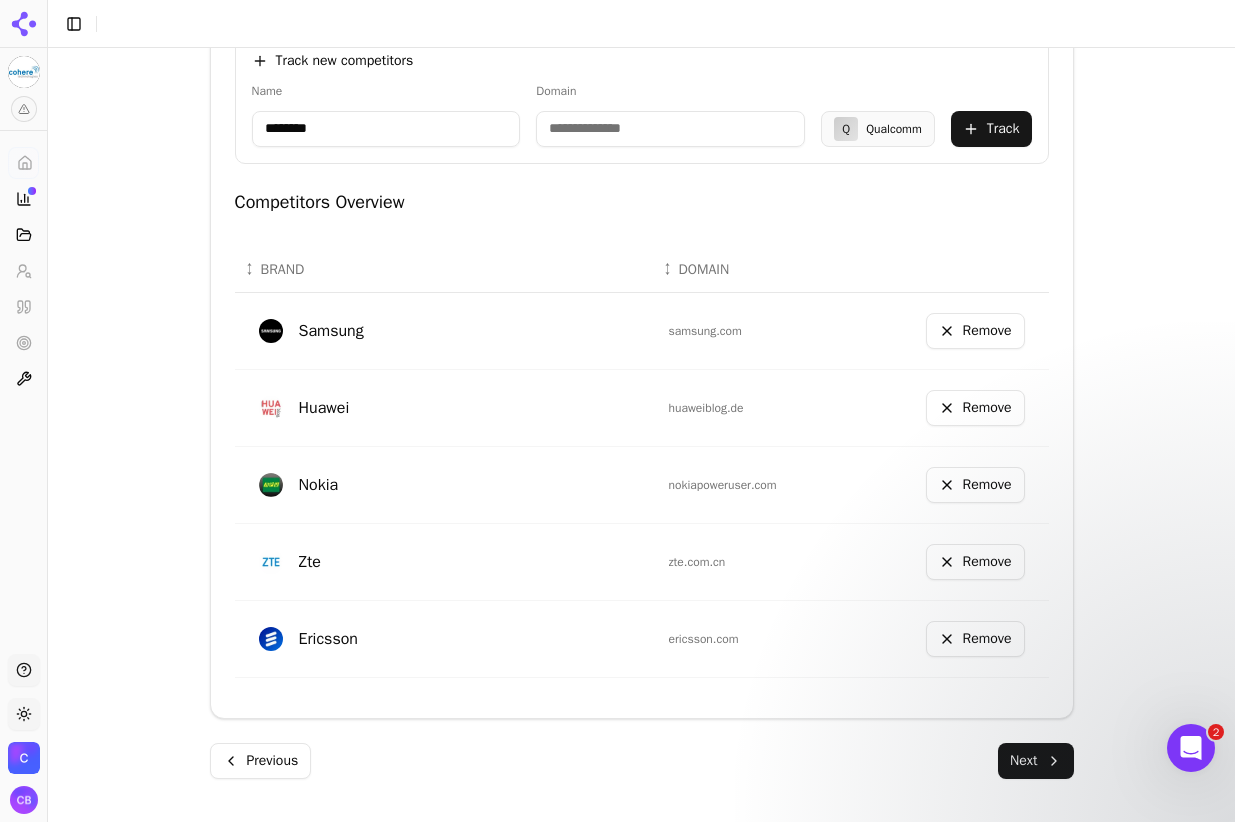 type on "**********" 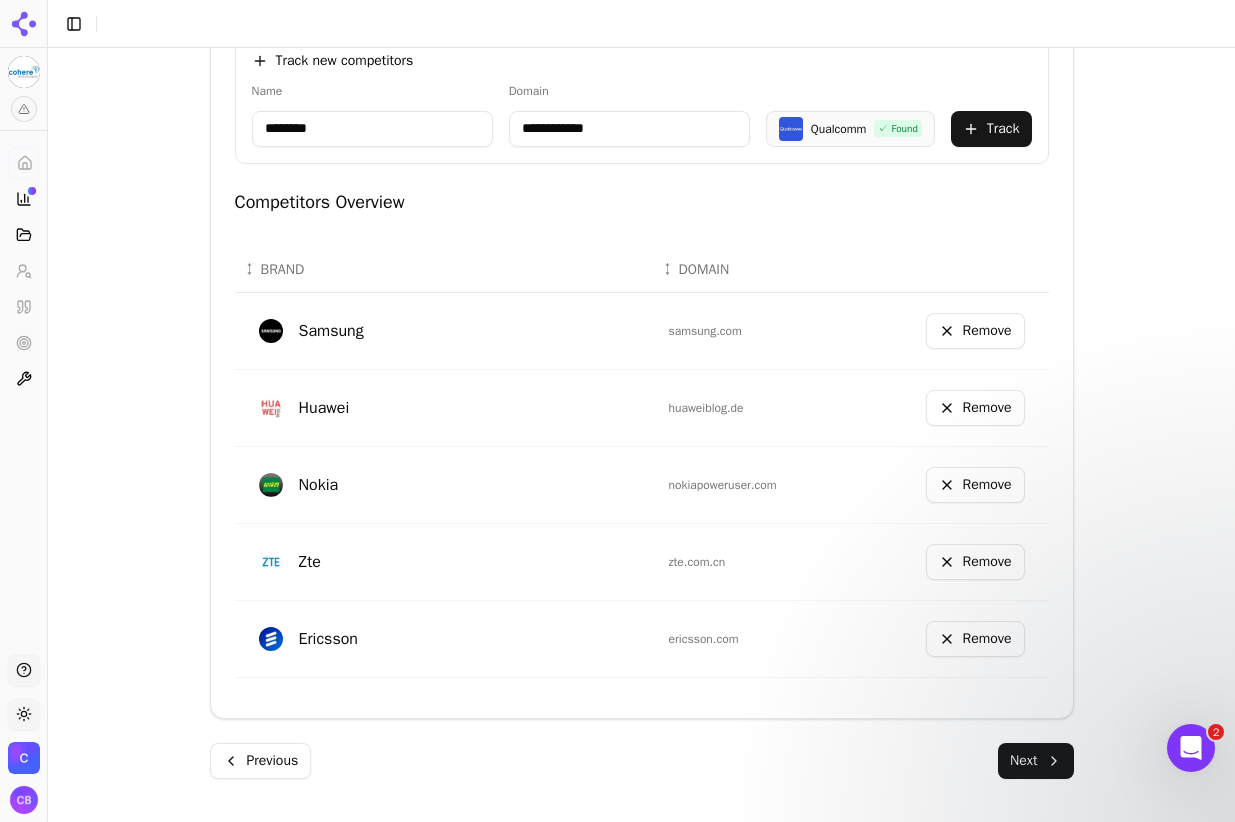 type on "********" 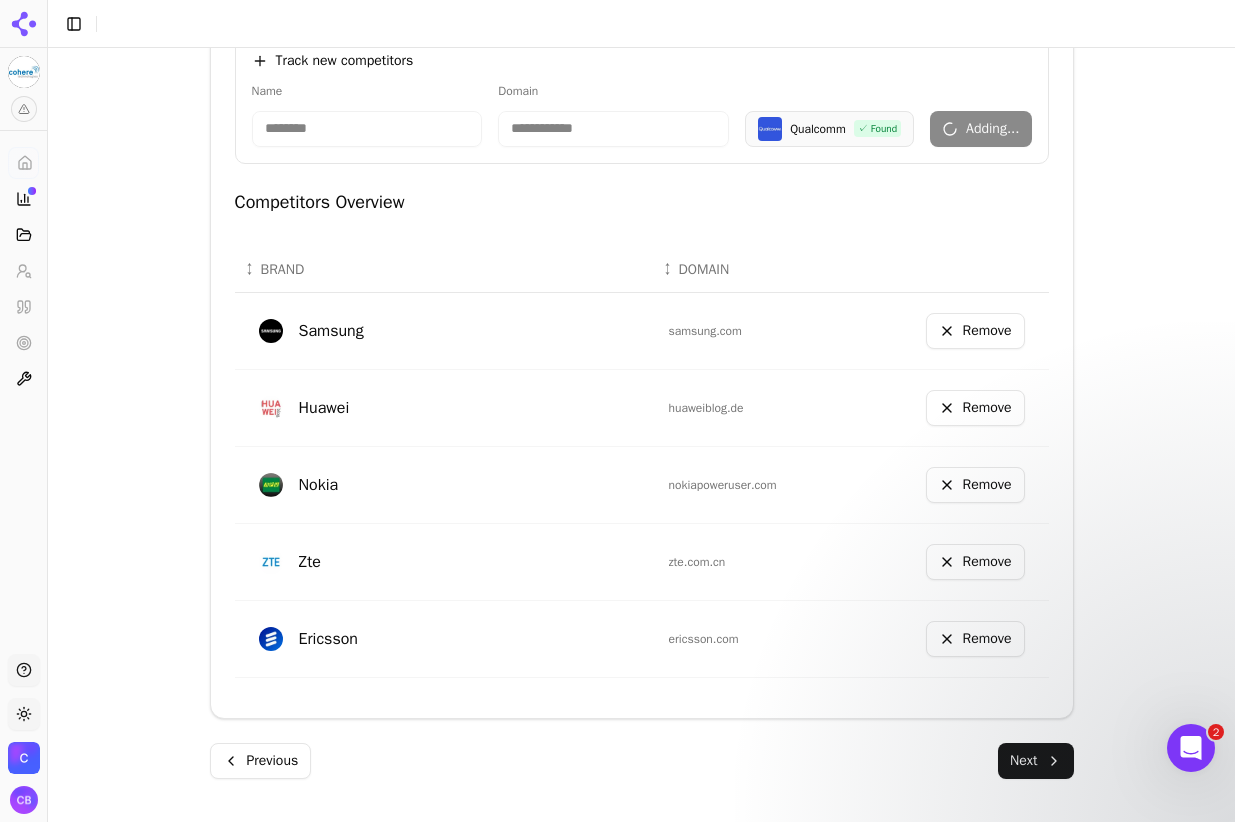 type 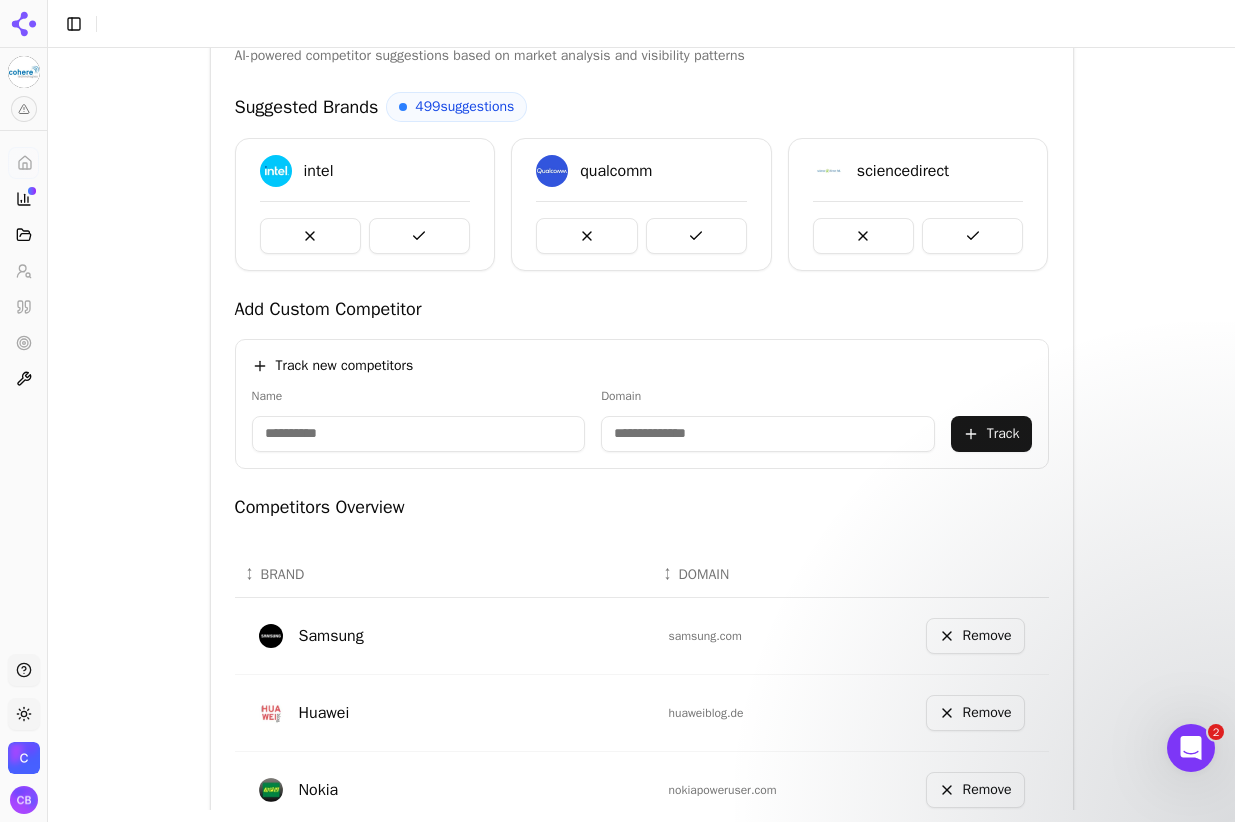 scroll, scrollTop: 444, scrollLeft: 0, axis: vertical 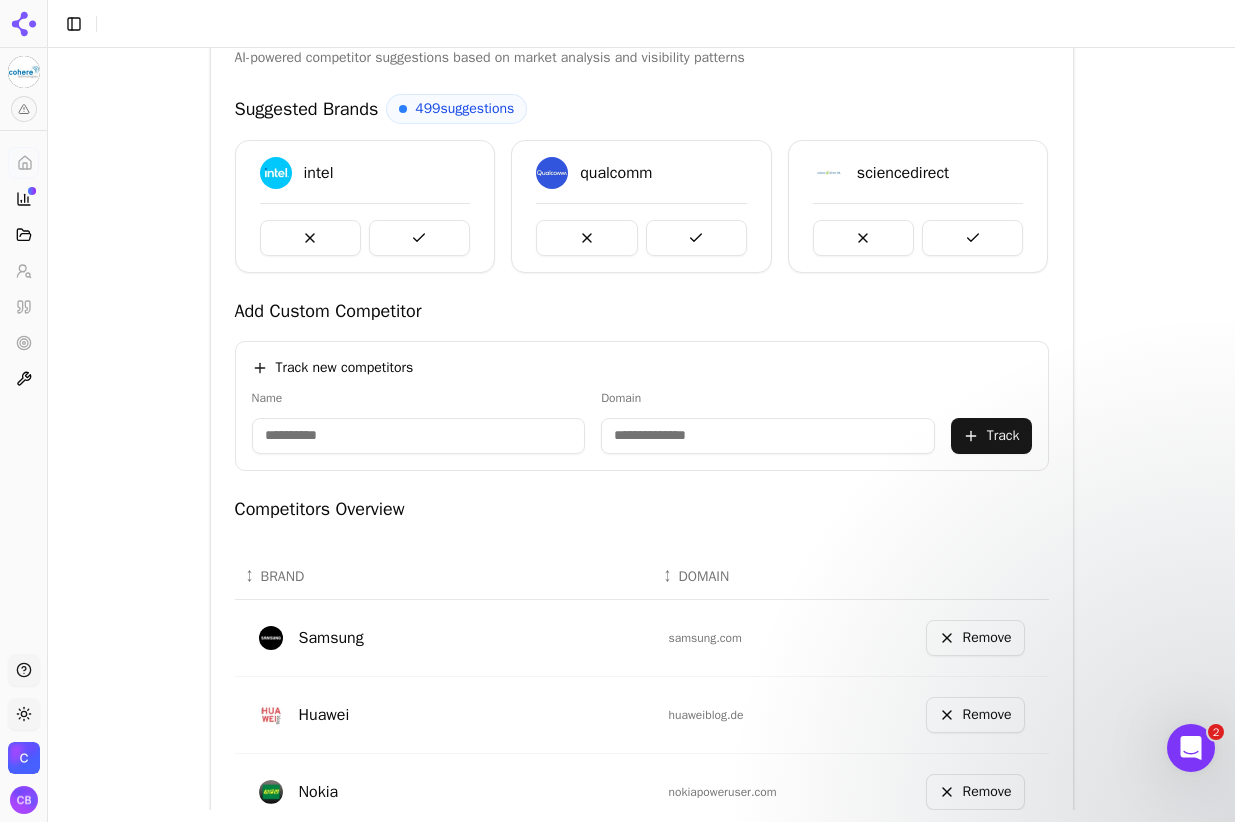 click at bounding box center [696, 238] 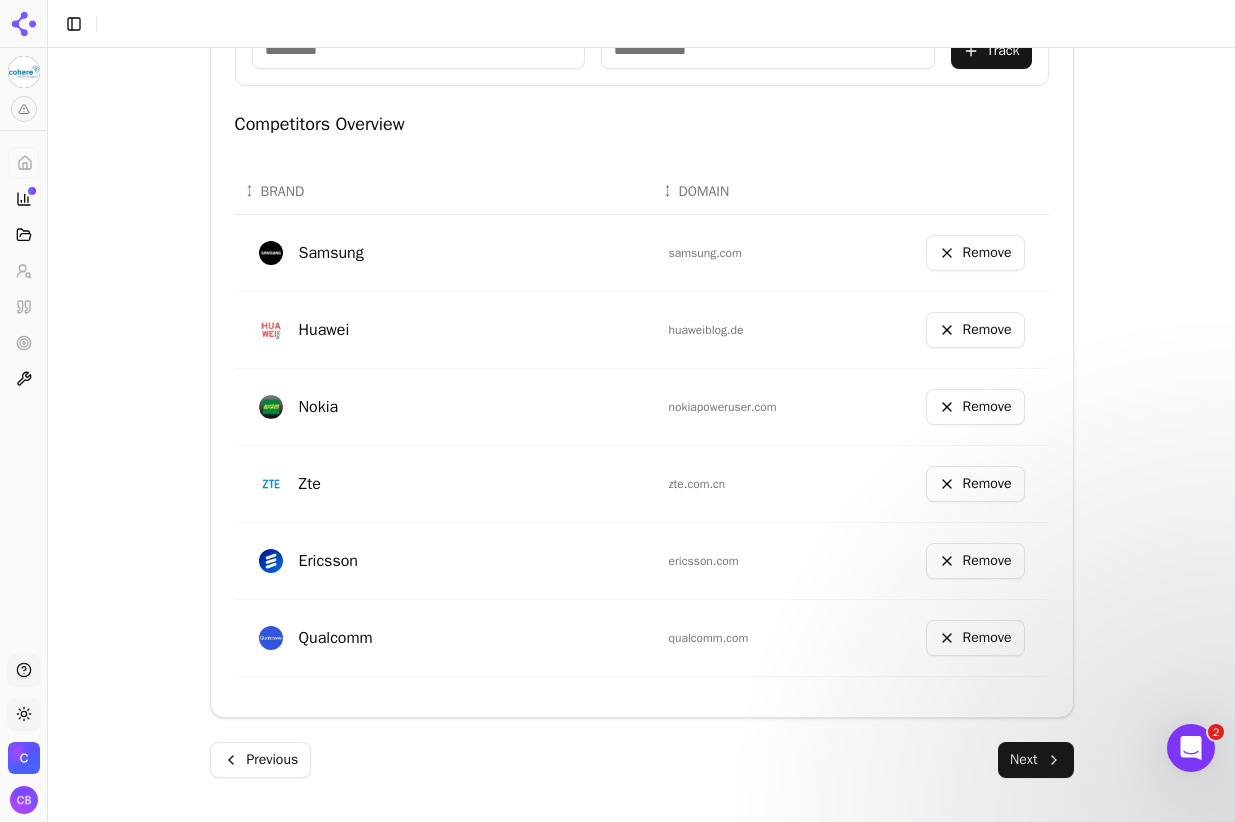 scroll, scrollTop: 828, scrollLeft: 0, axis: vertical 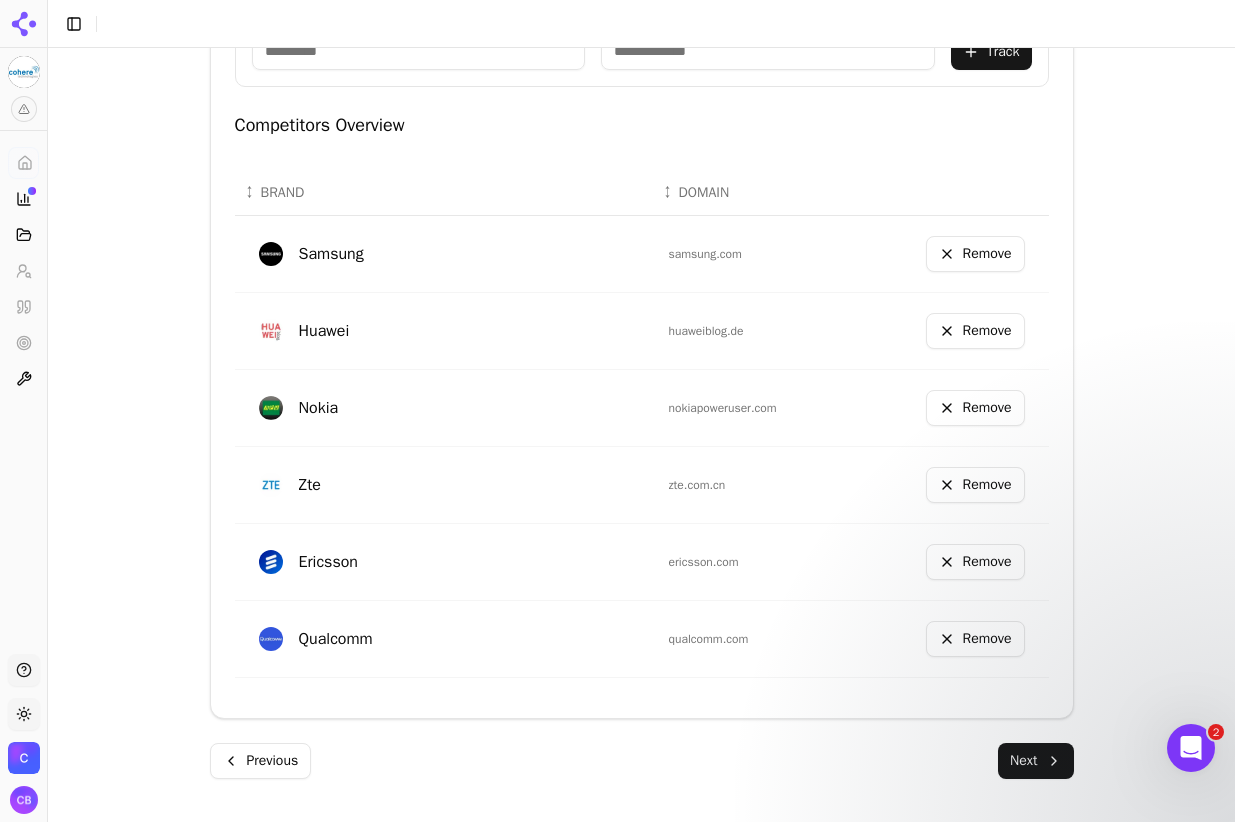 click on "Next" at bounding box center [1035, 761] 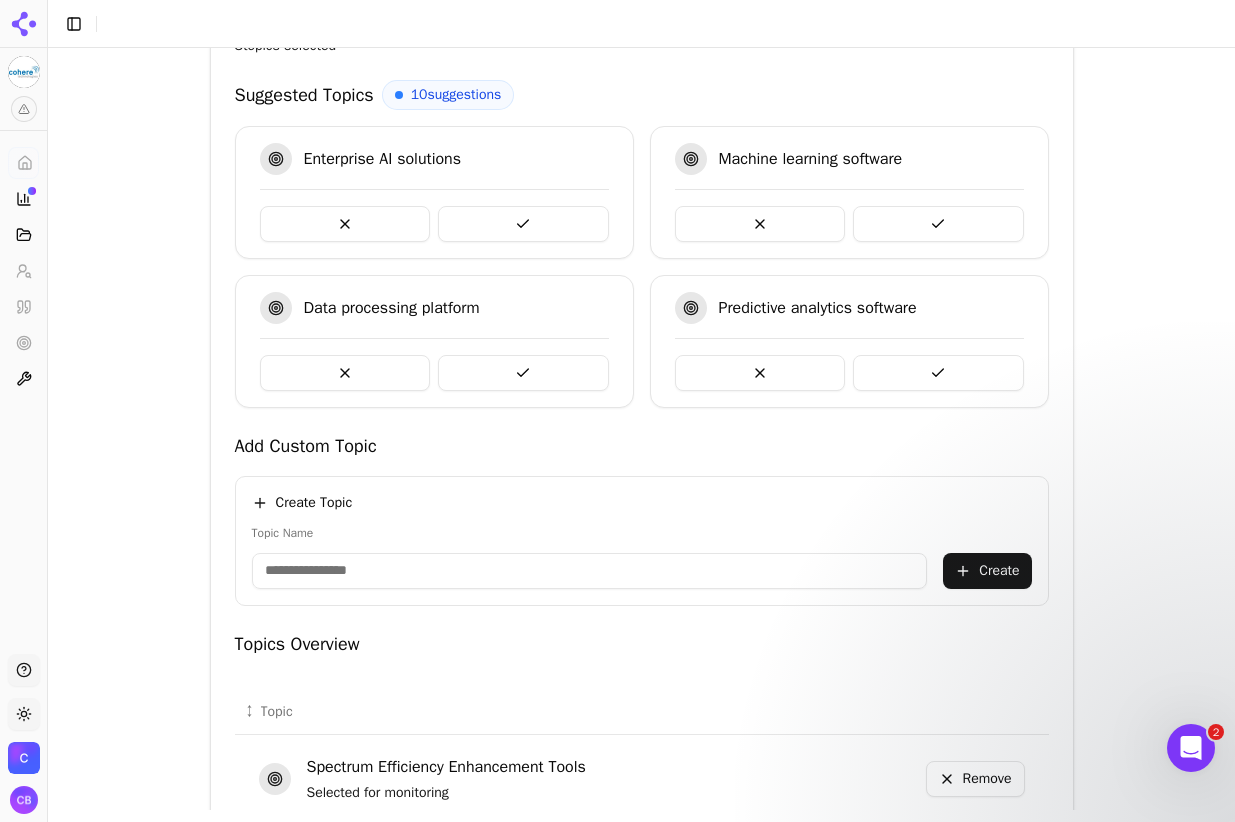 scroll, scrollTop: 506, scrollLeft: 0, axis: vertical 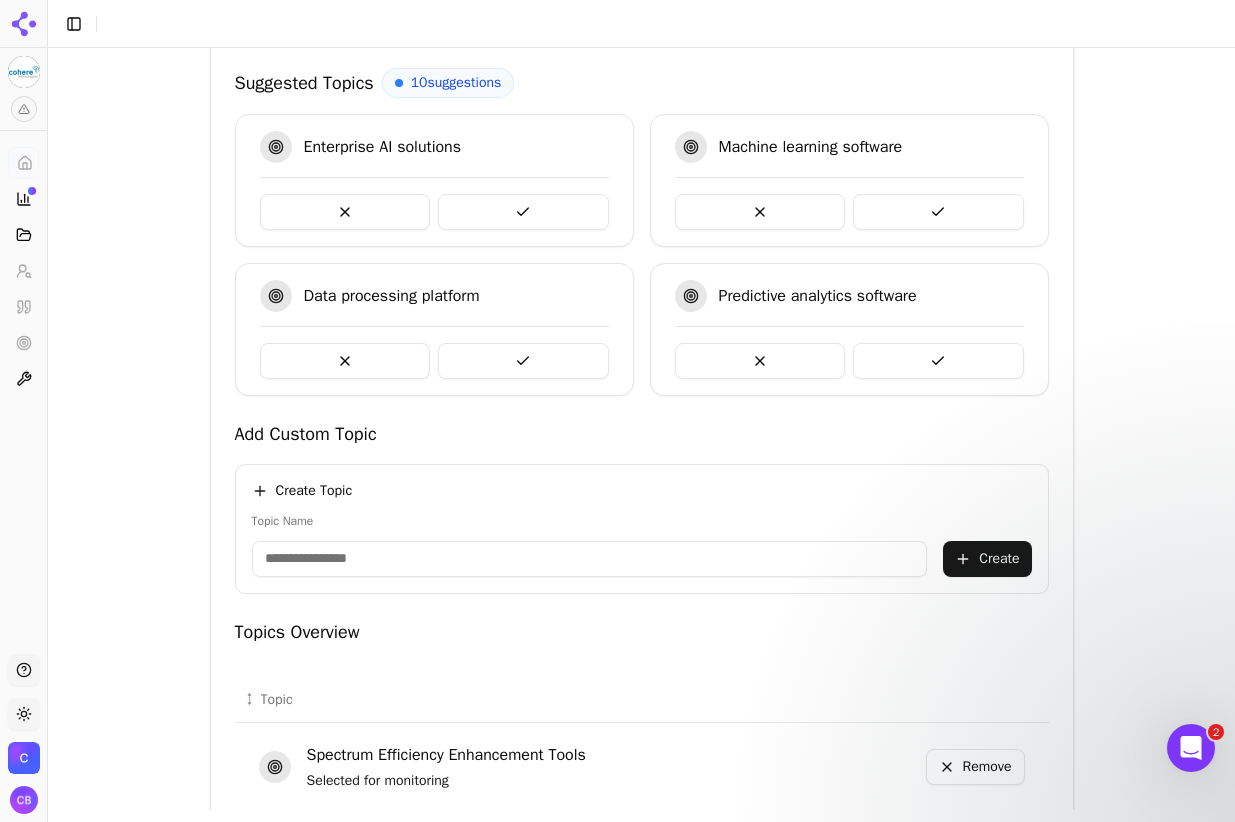 click on "Topic Name" at bounding box center (590, 559) 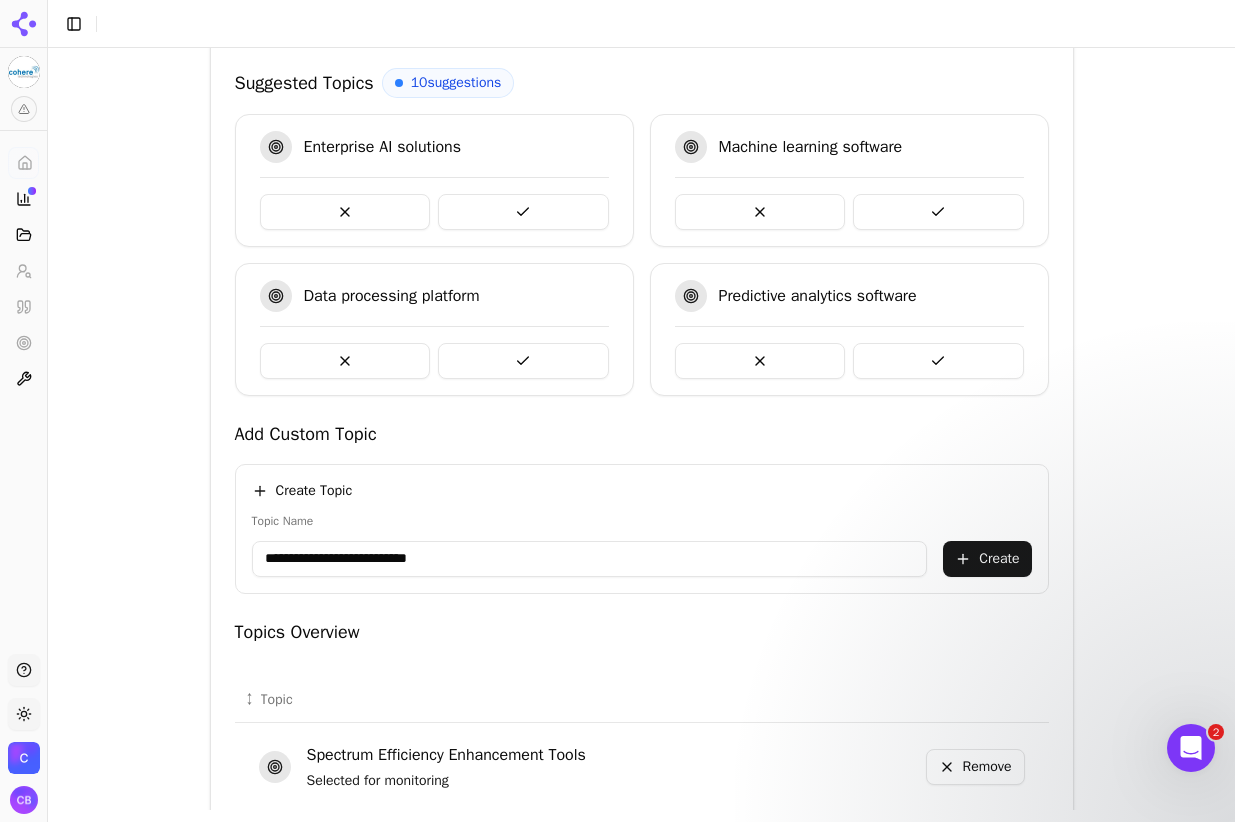 type on "**********" 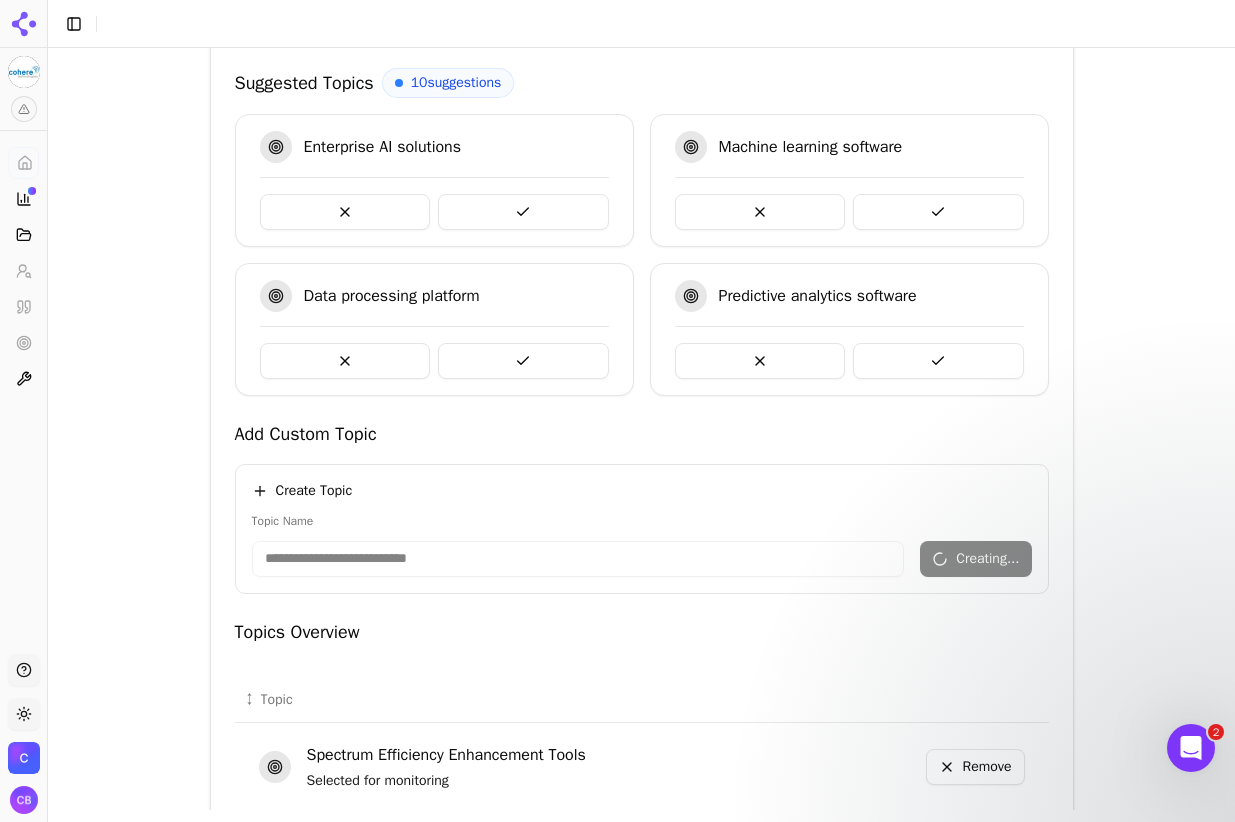 type 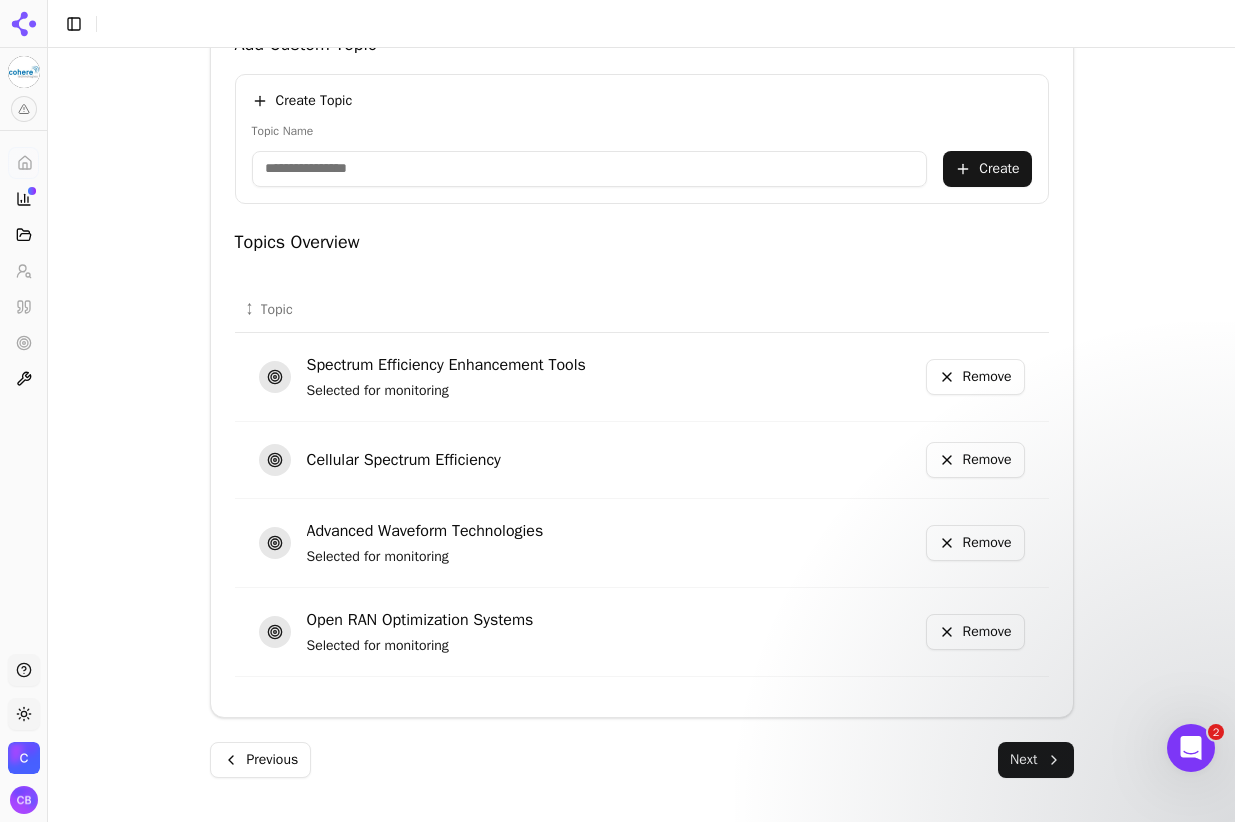 scroll, scrollTop: 895, scrollLeft: 0, axis: vertical 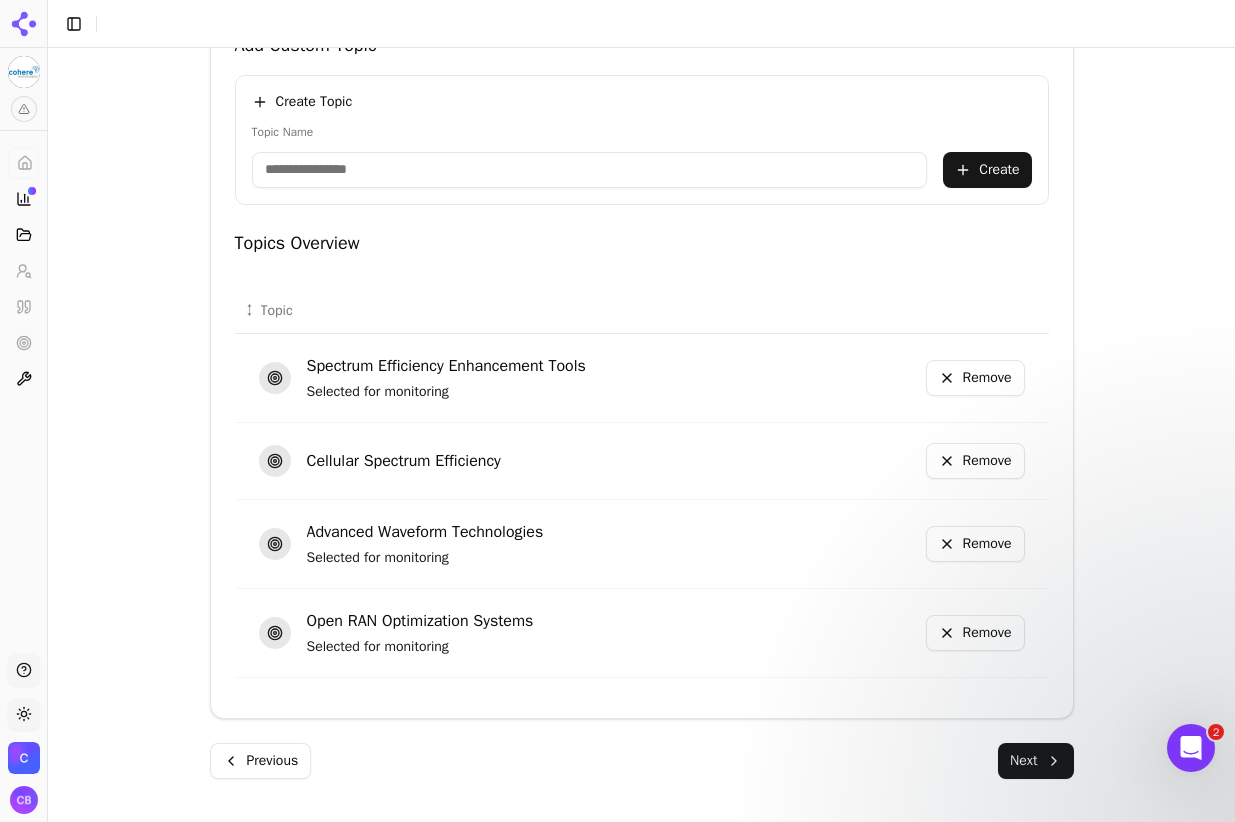 click 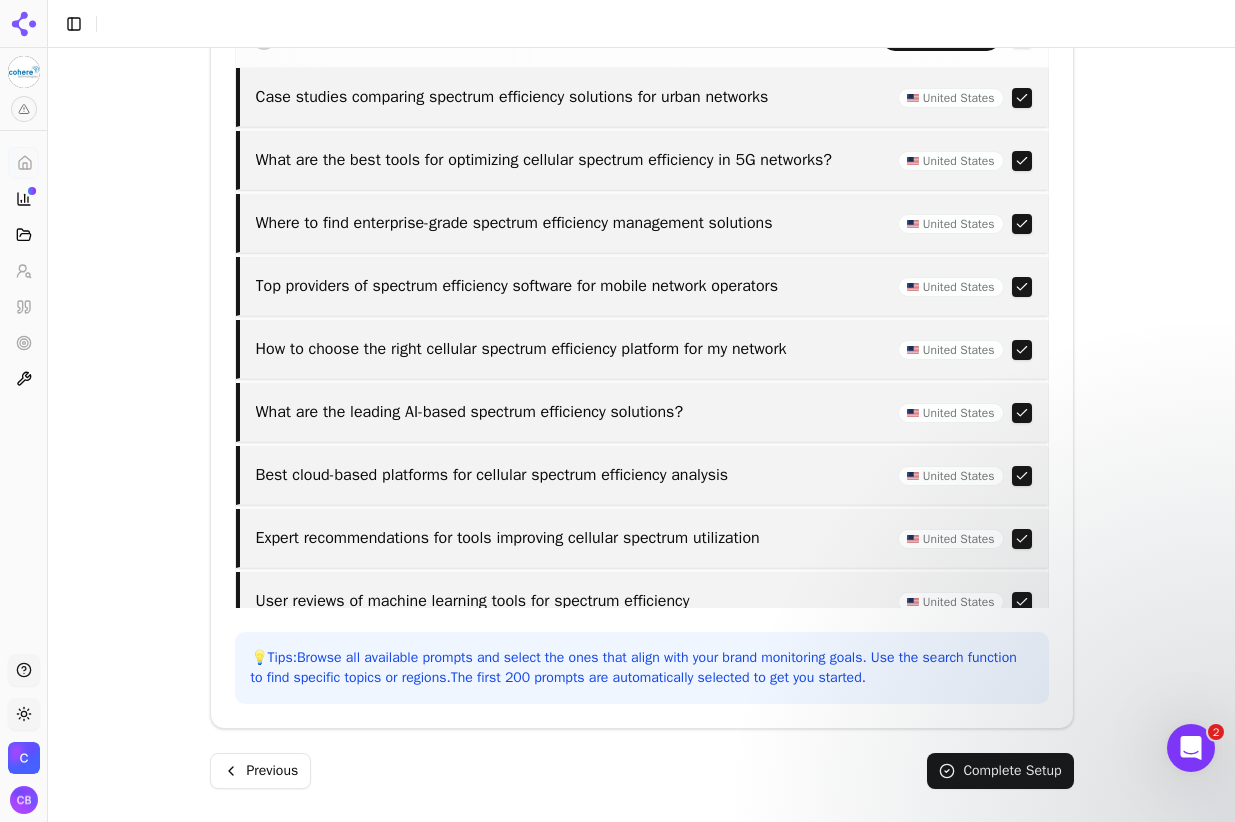 scroll, scrollTop: 779, scrollLeft: 0, axis: vertical 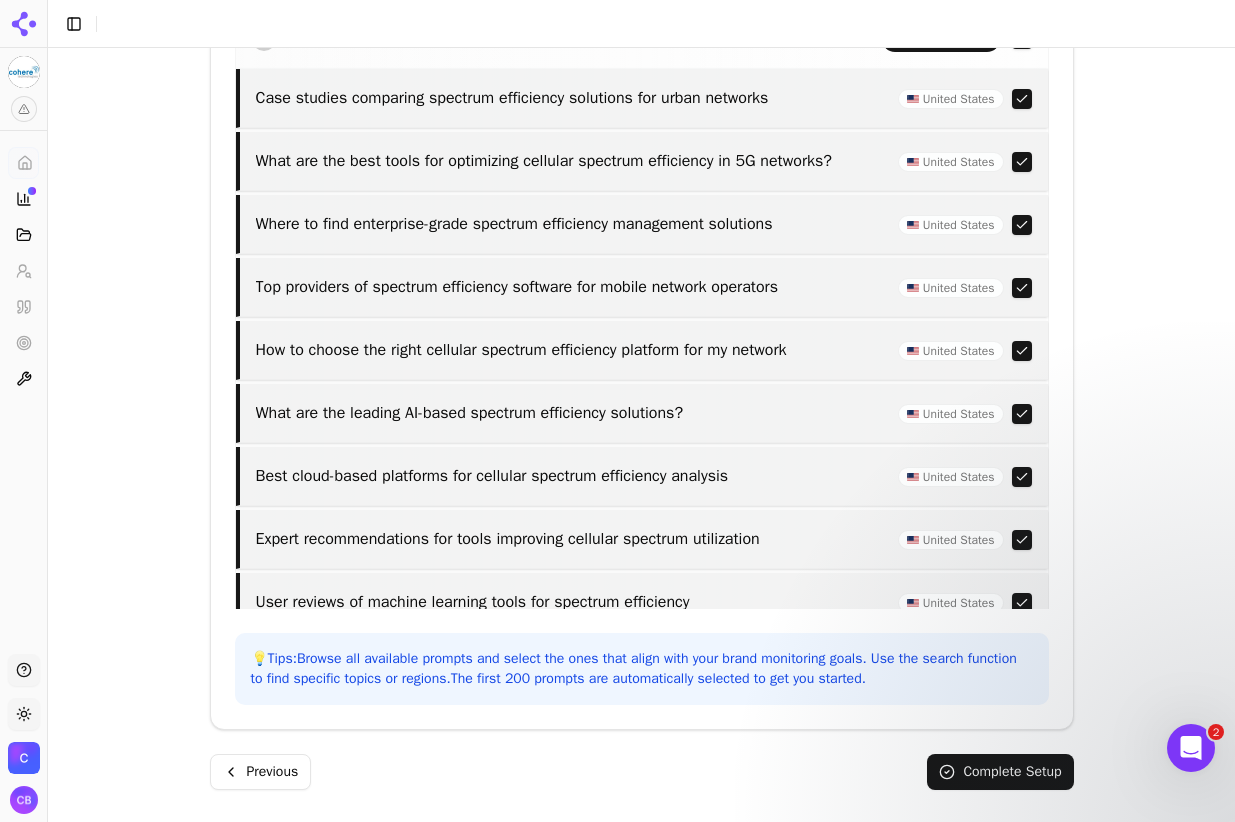 click on "Complete Setup" at bounding box center [1000, 772] 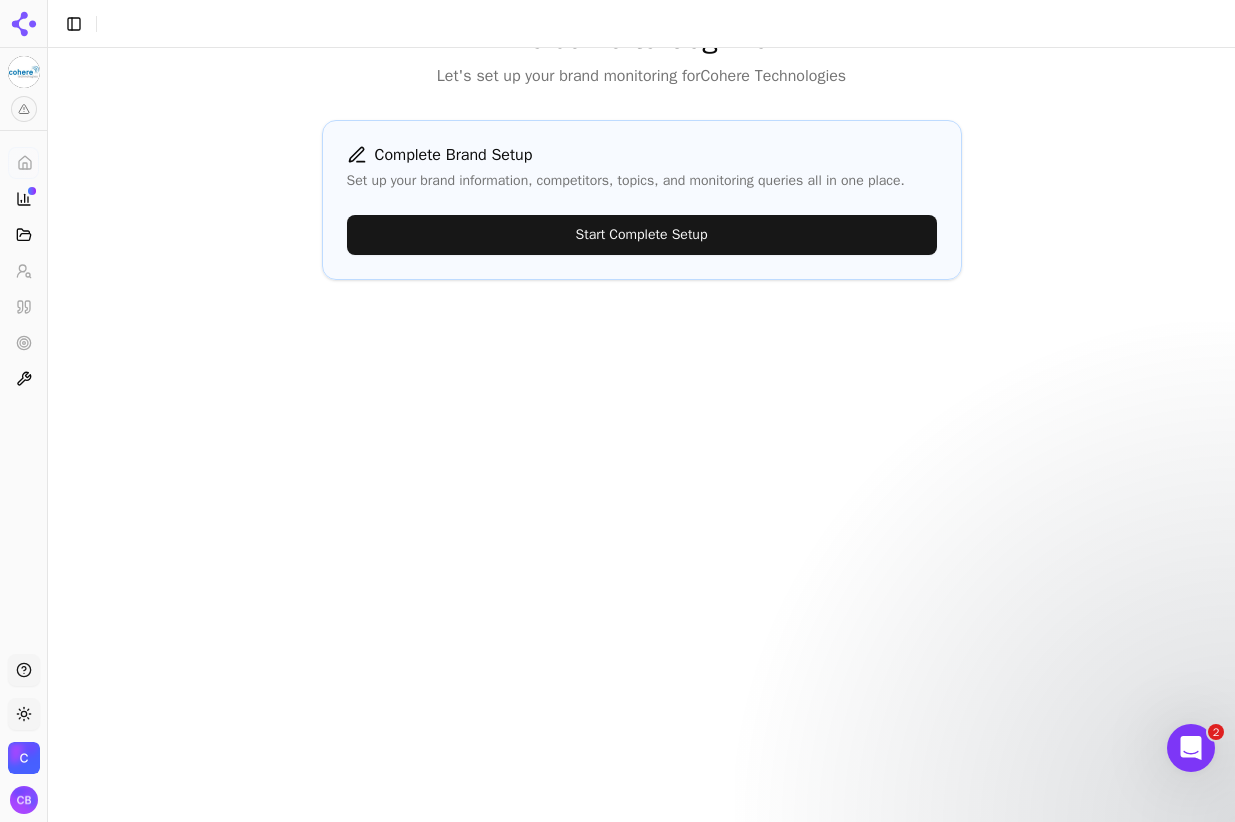 scroll, scrollTop: 0, scrollLeft: 0, axis: both 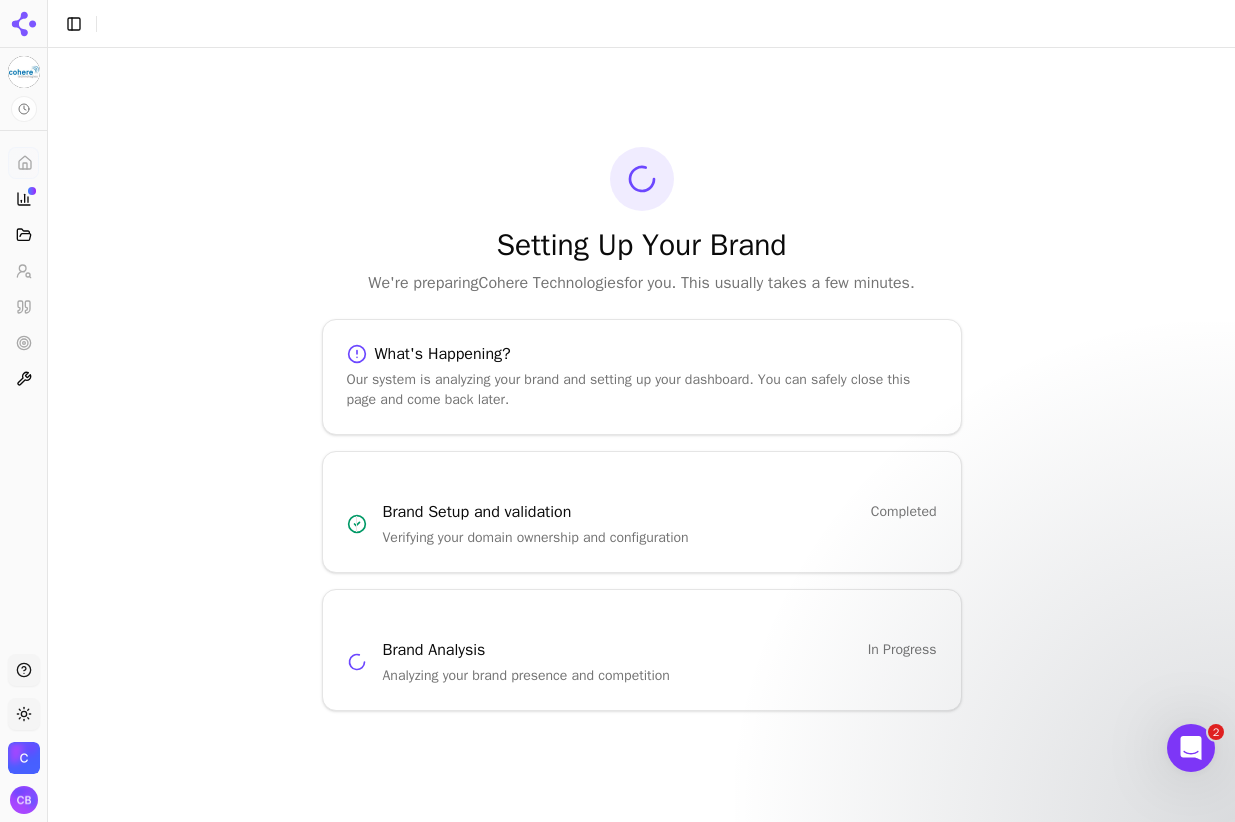 click 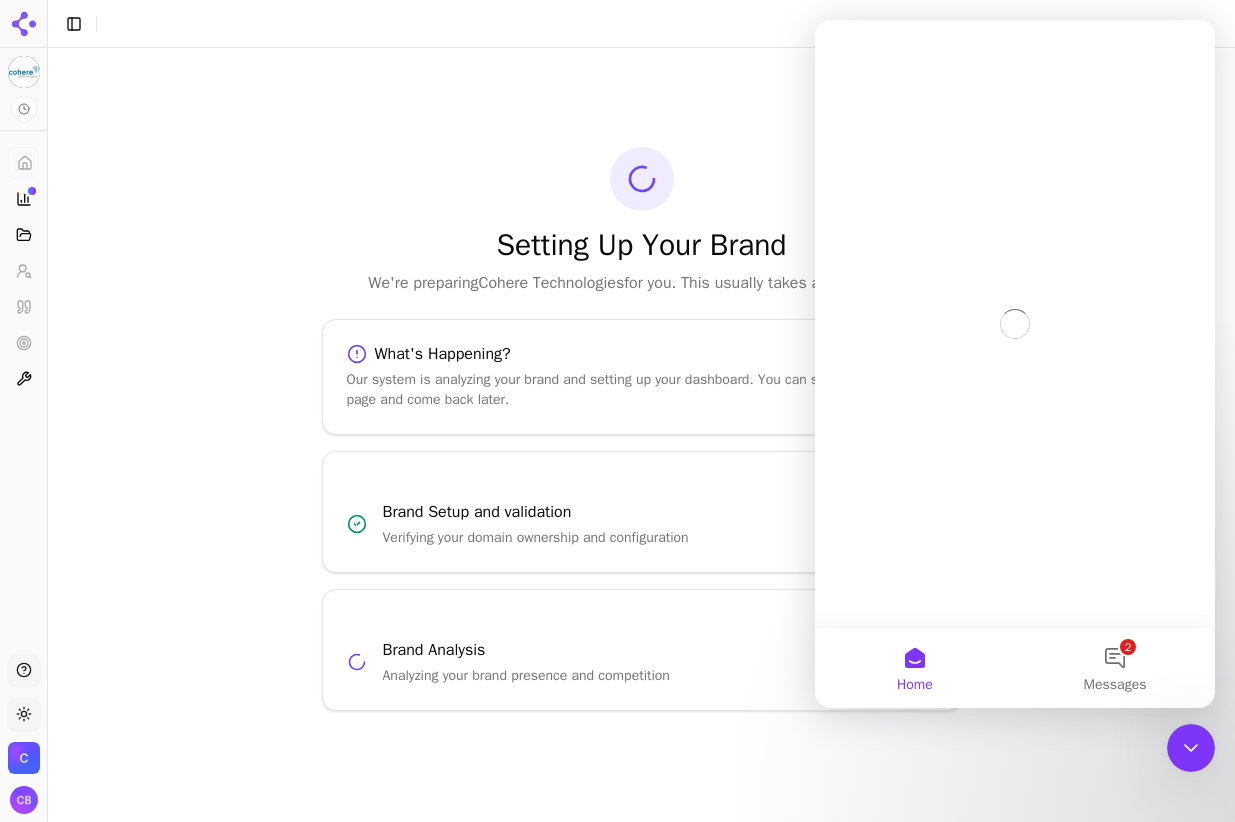 scroll, scrollTop: 0, scrollLeft: 0, axis: both 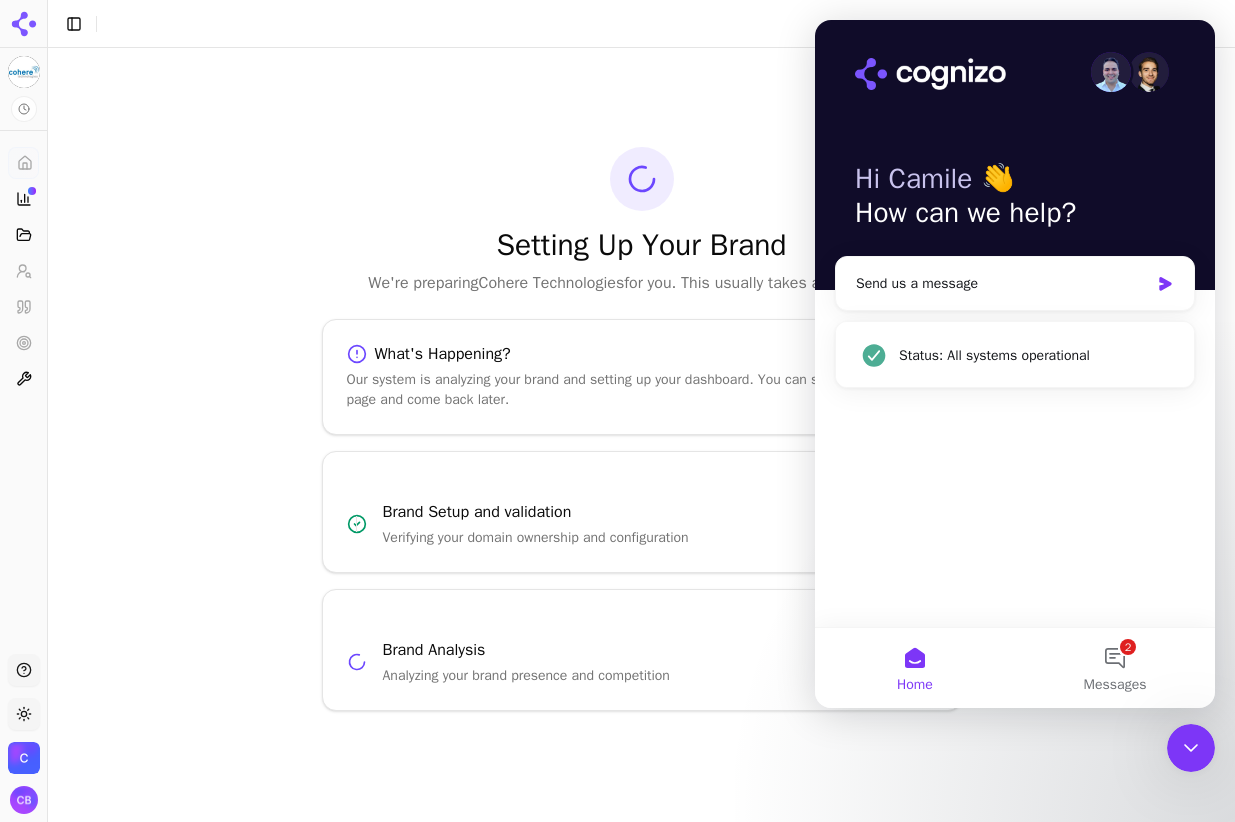 click on "Setting Up Your Brand We're preparing  Cohere Technologies  for you. This usually takes a few minutes. What's Happening? Our system is analyzing your brand and setting up your dashboard. You can safely close this page and come back later. Brand Setup and validation Completed Verifying your domain ownership and configuration Brand Analysis In Progress Analyzing your brand presence and competition" at bounding box center (641, 429) 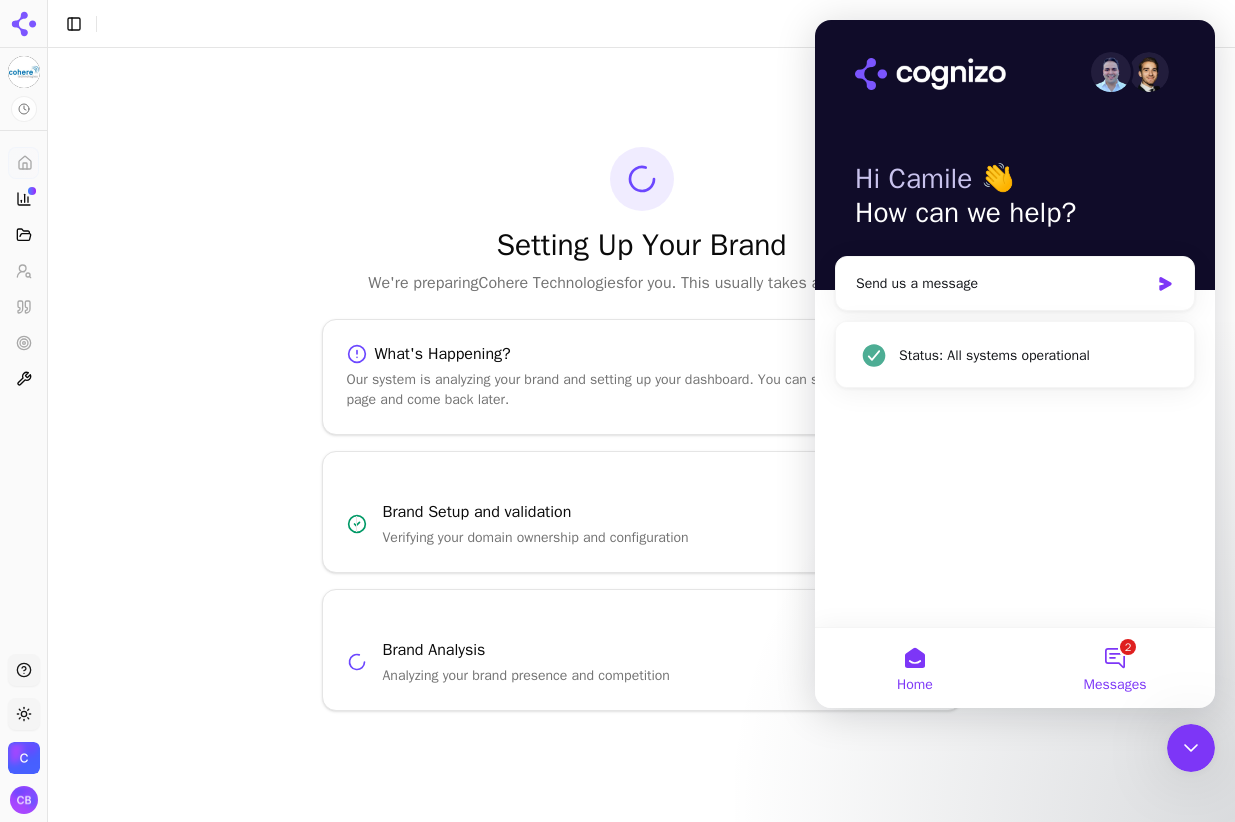 click on "2 Messages" at bounding box center (1115, 668) 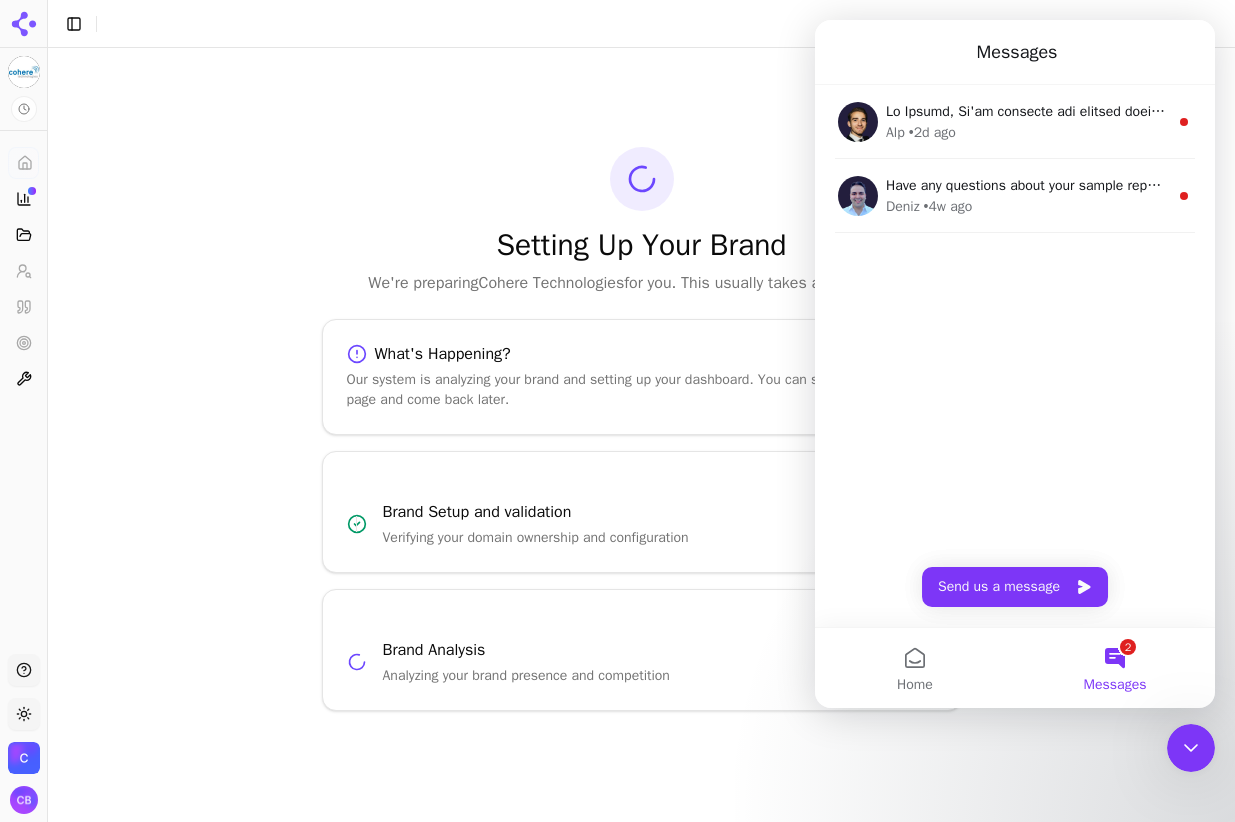 click 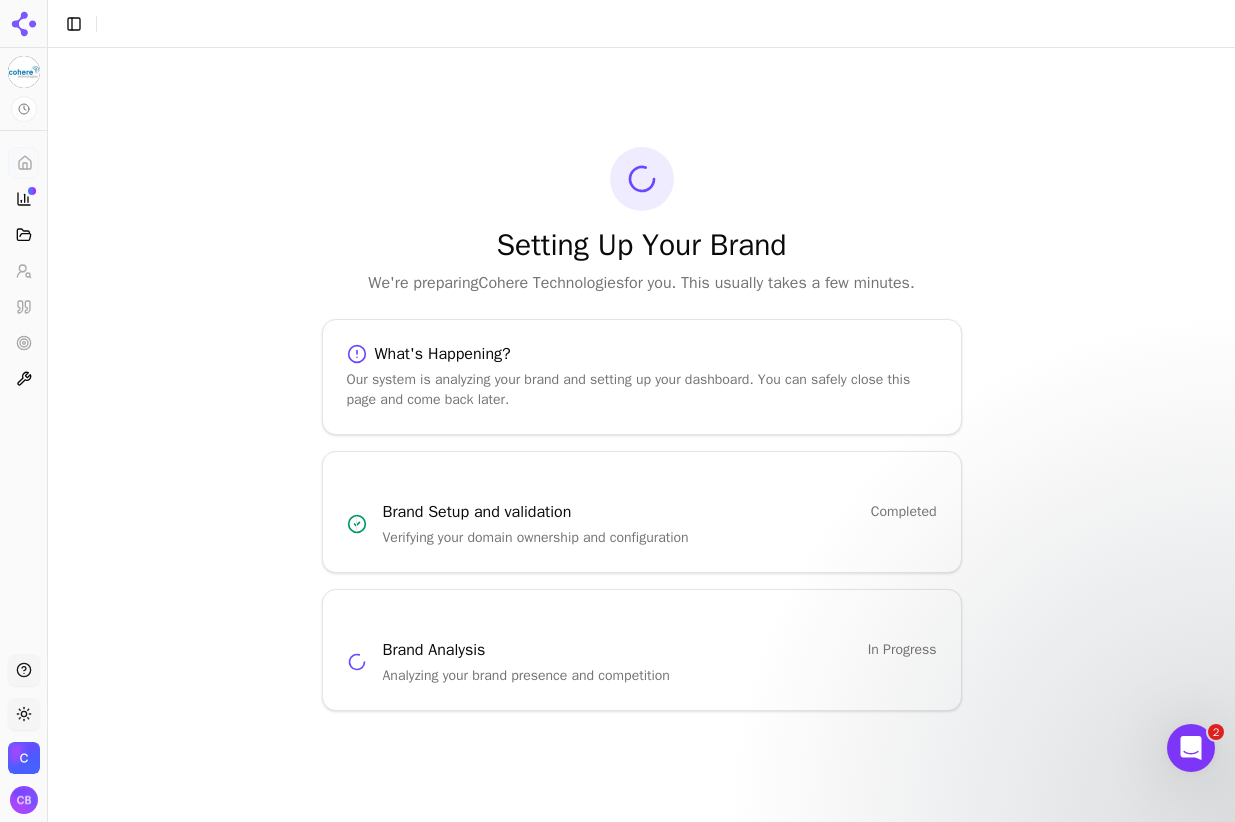 scroll, scrollTop: 0, scrollLeft: 0, axis: both 